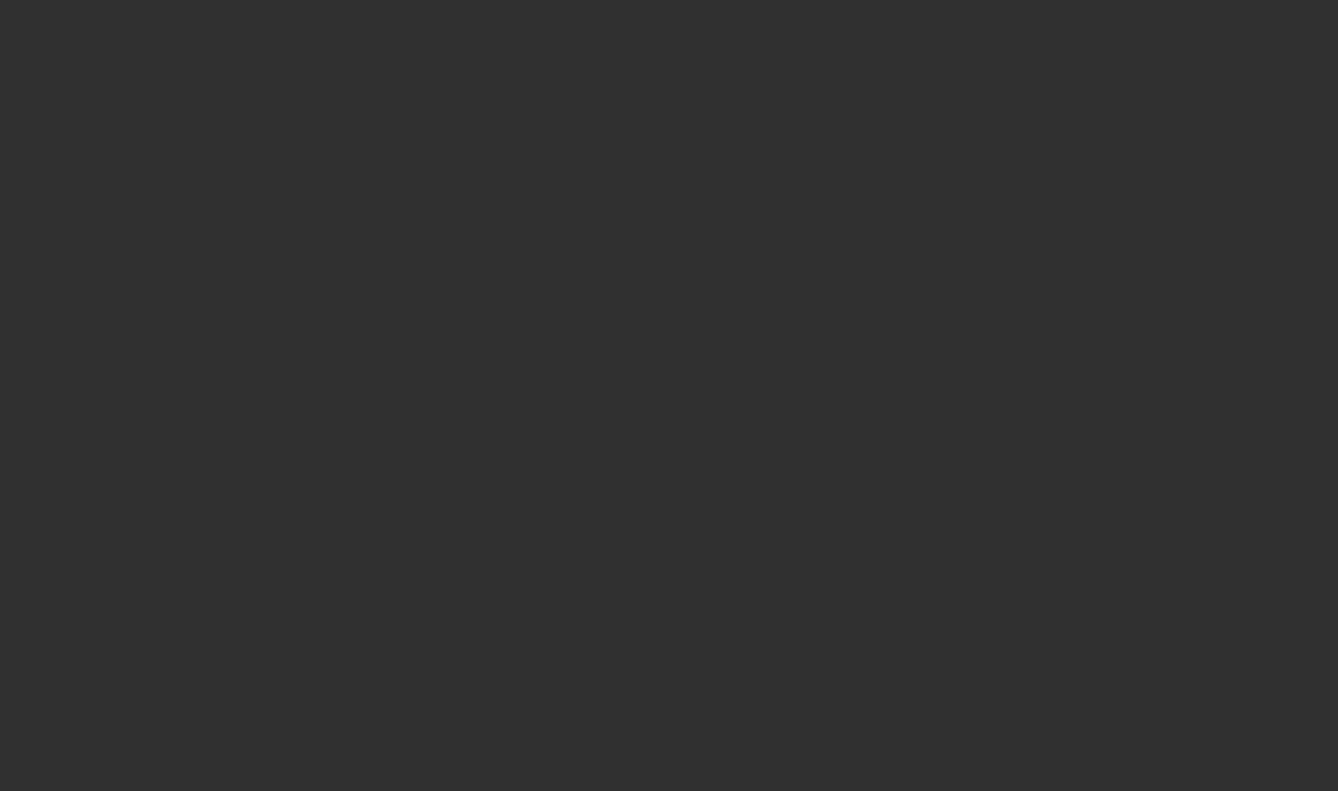 scroll, scrollTop: 0, scrollLeft: 0, axis: both 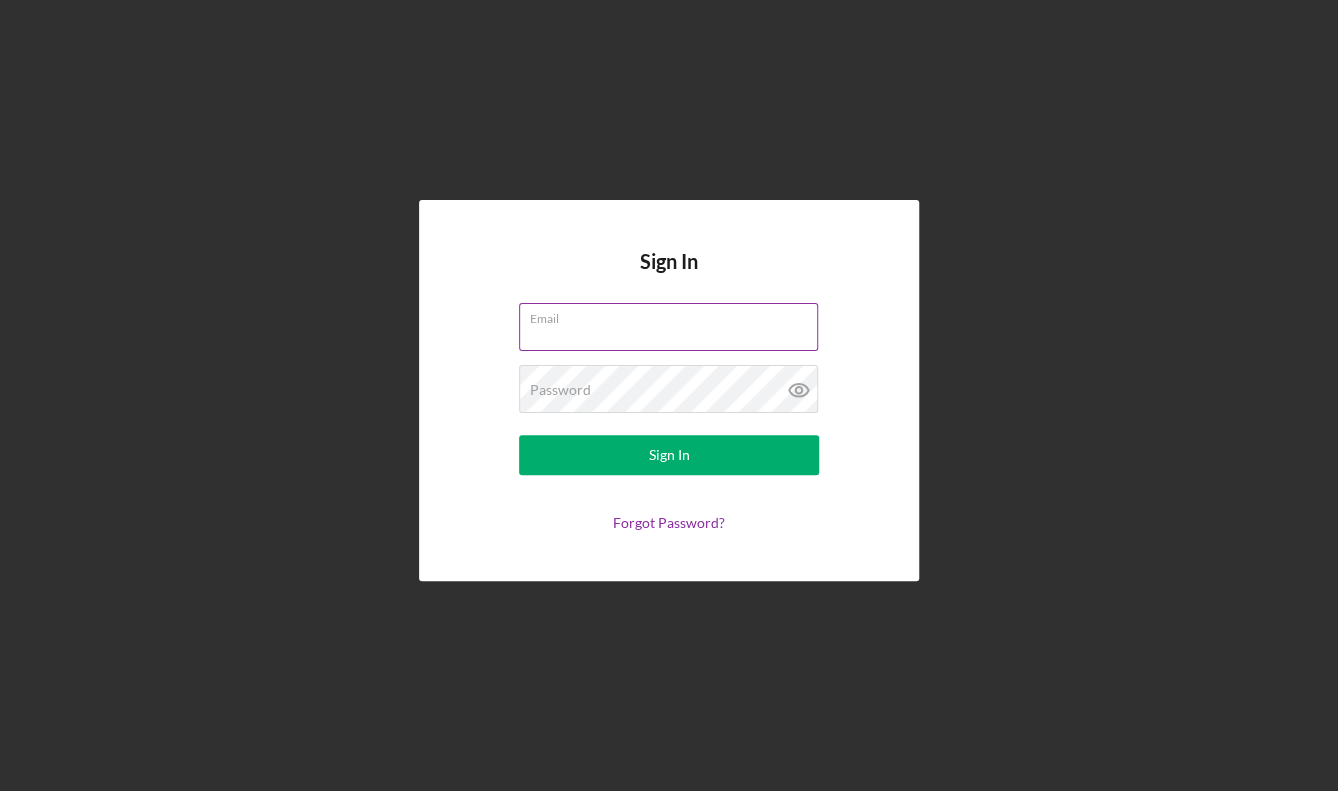 click on "Email" at bounding box center (668, 327) 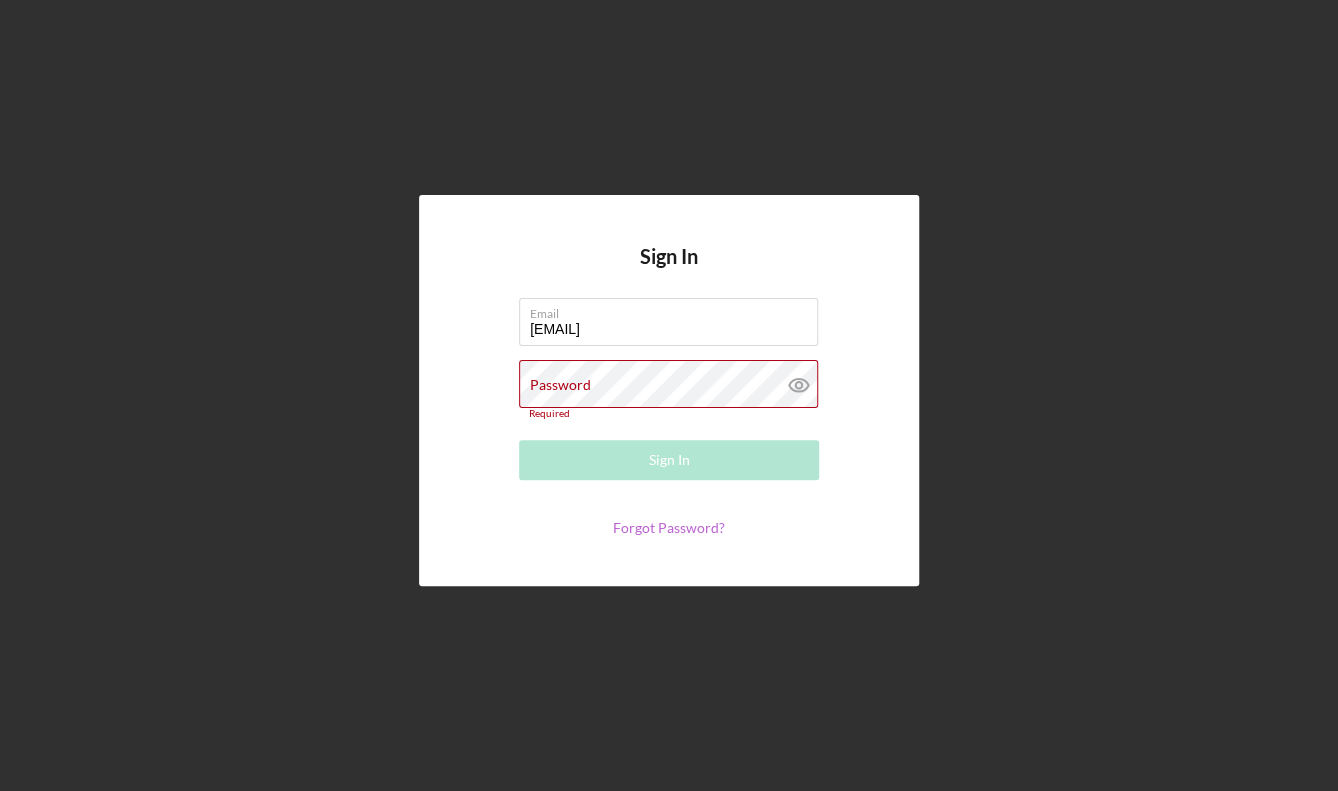 click on "Forgot Password?" at bounding box center [669, 527] 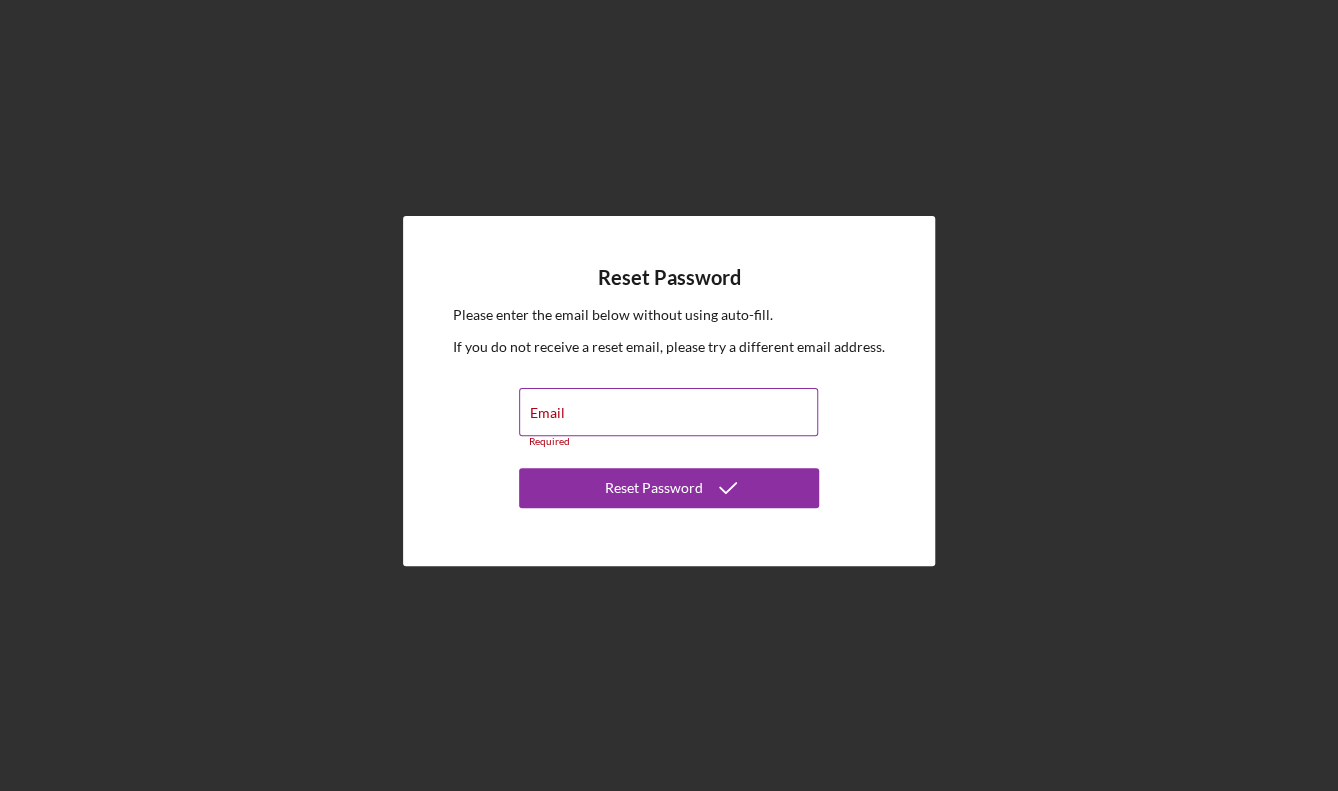 click on "Email Required" at bounding box center (669, 418) 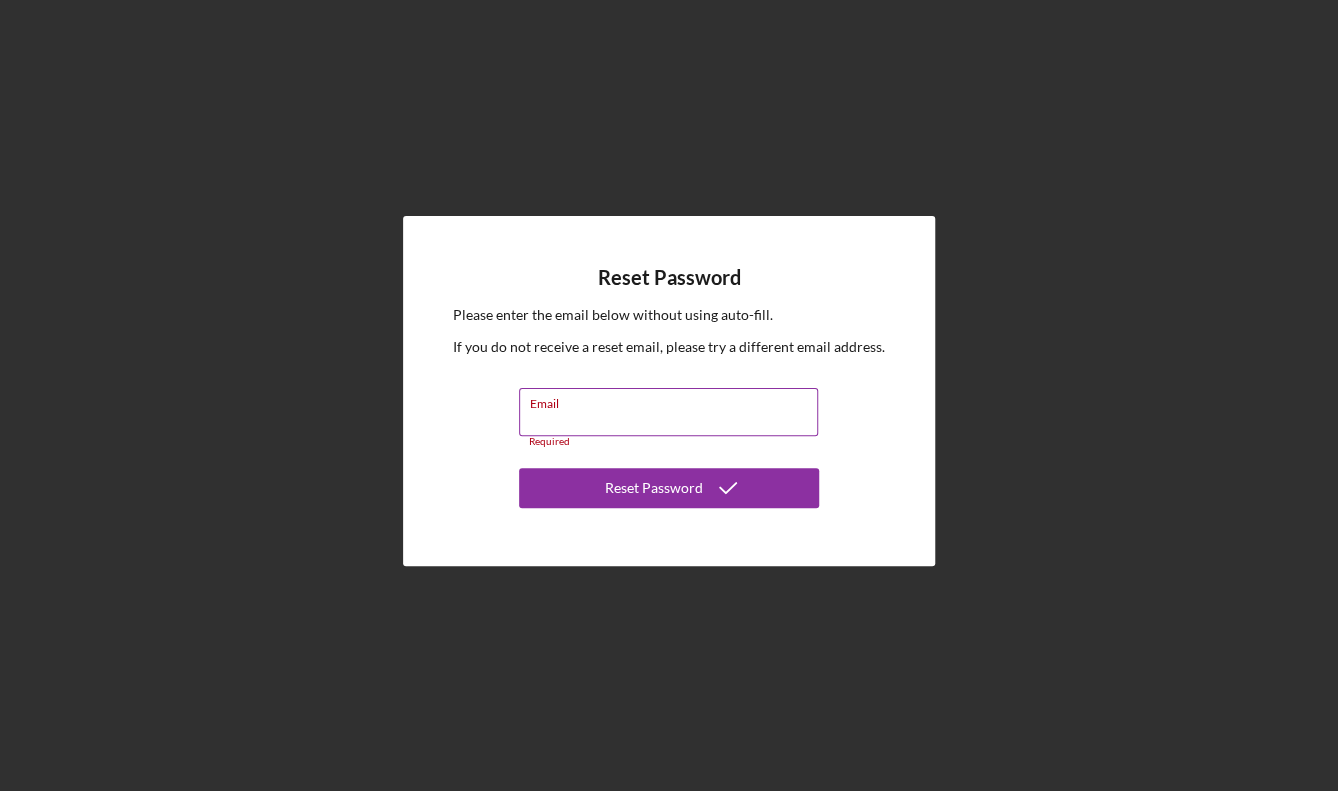 type on "[EMAIL]" 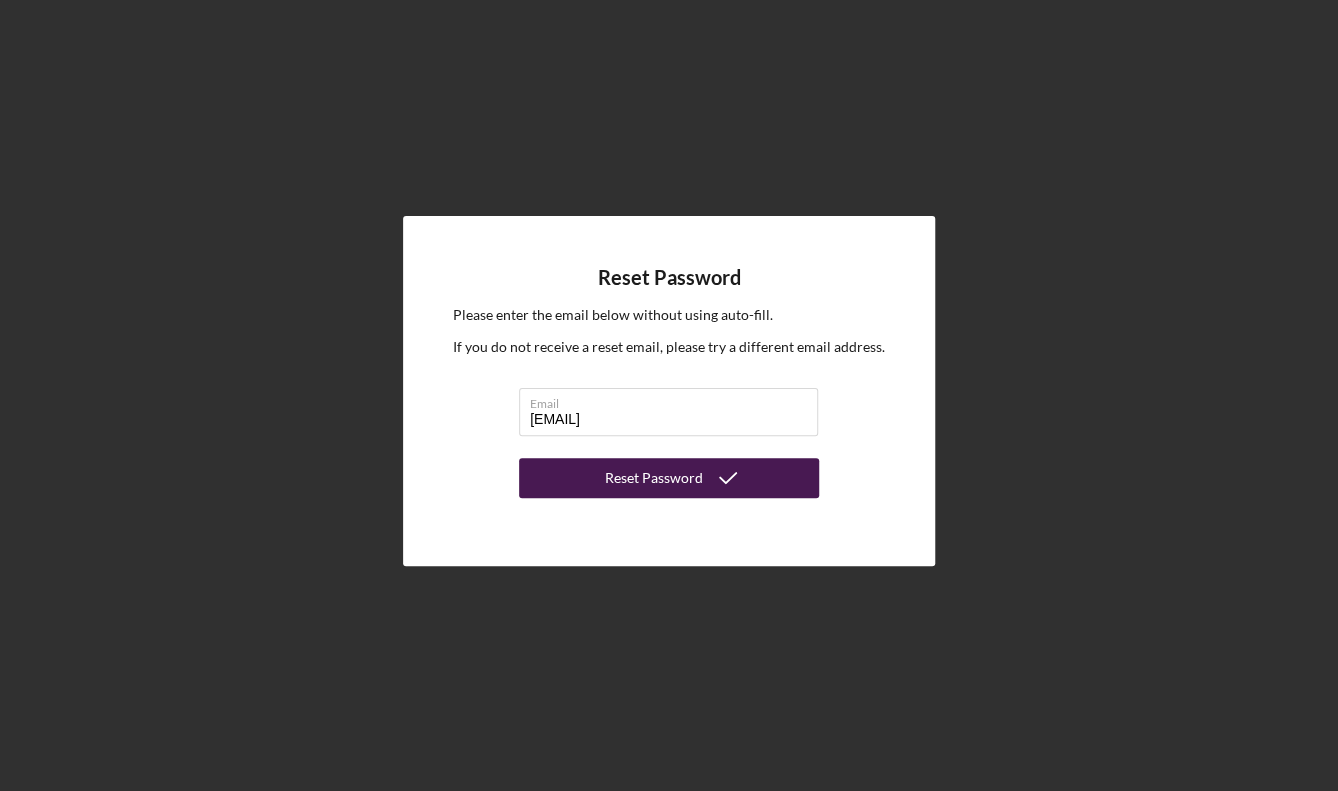 click on "Reset Password" at bounding box center (654, 478) 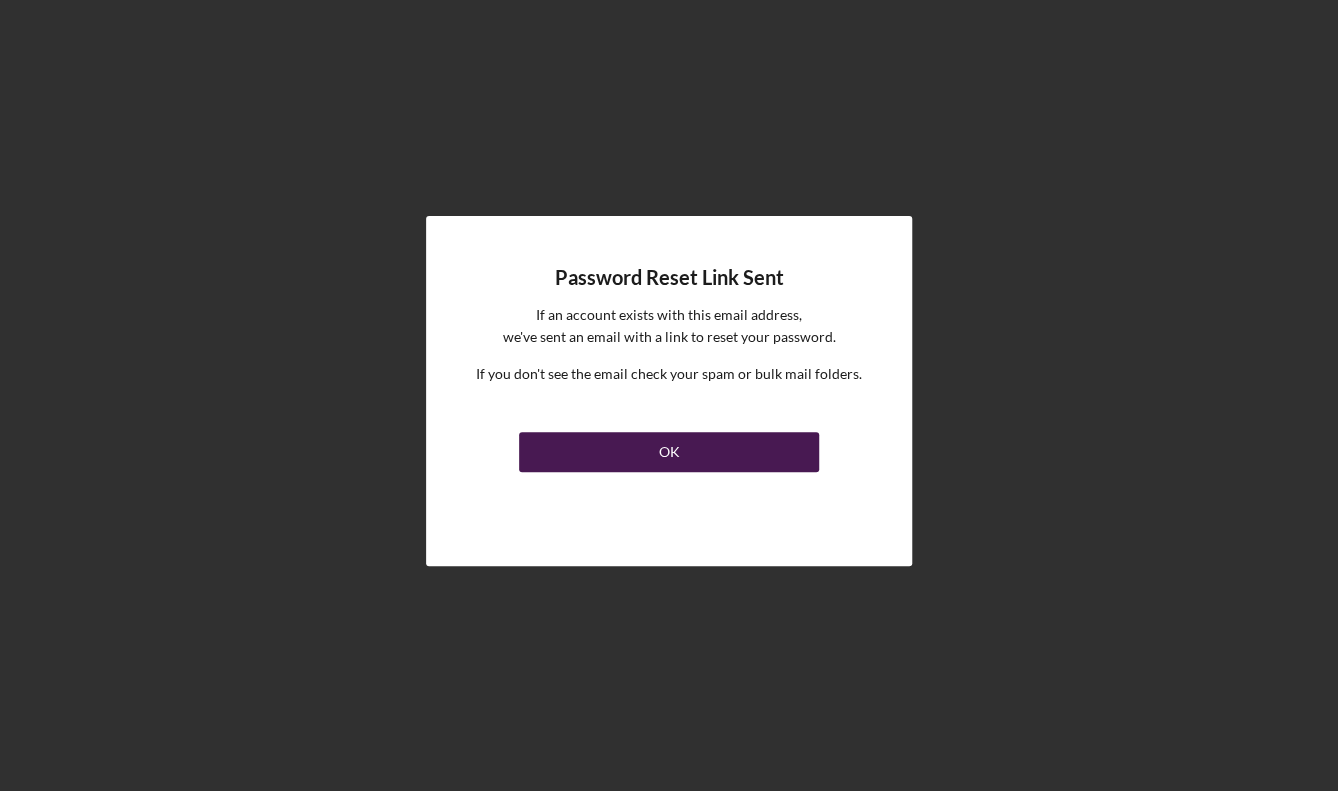 click on "OK" at bounding box center (669, 452) 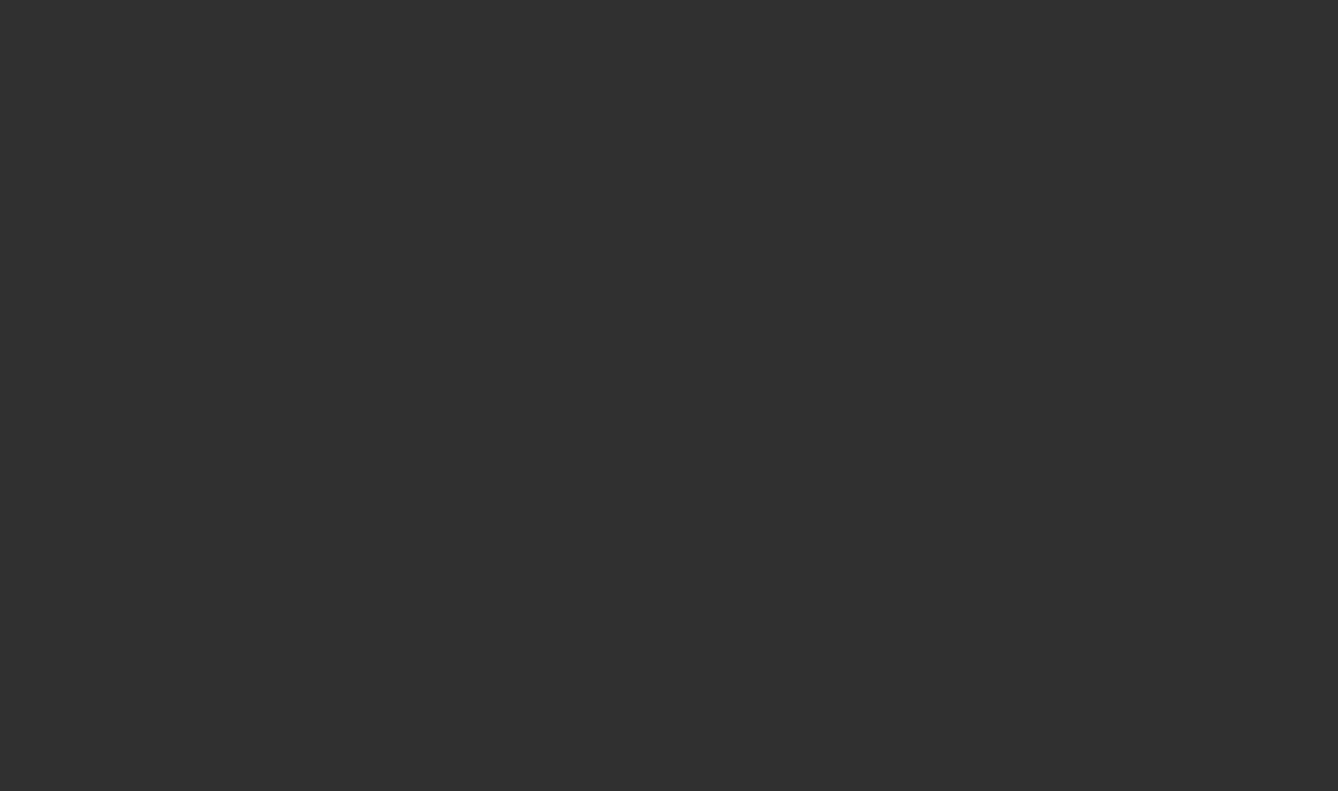 scroll, scrollTop: 0, scrollLeft: 0, axis: both 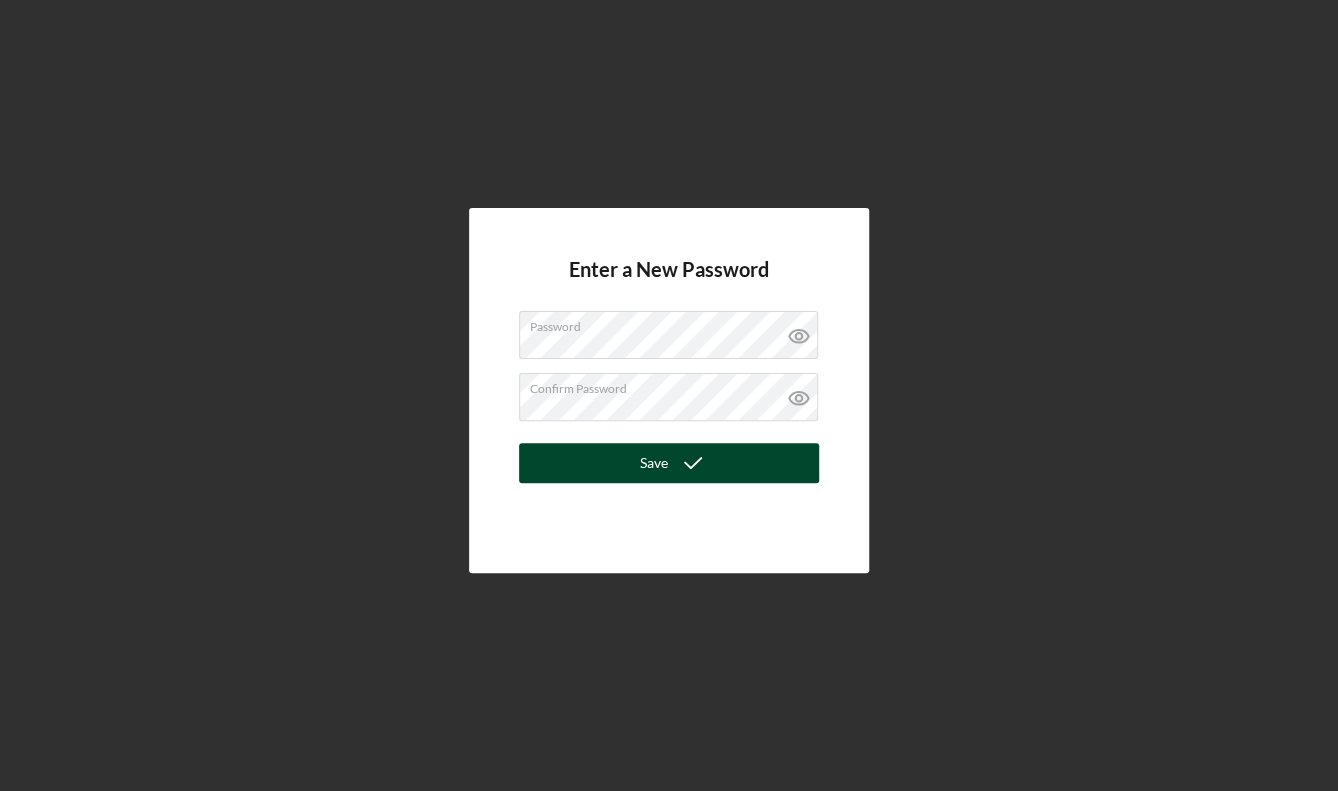 click on "Save" at bounding box center (669, 463) 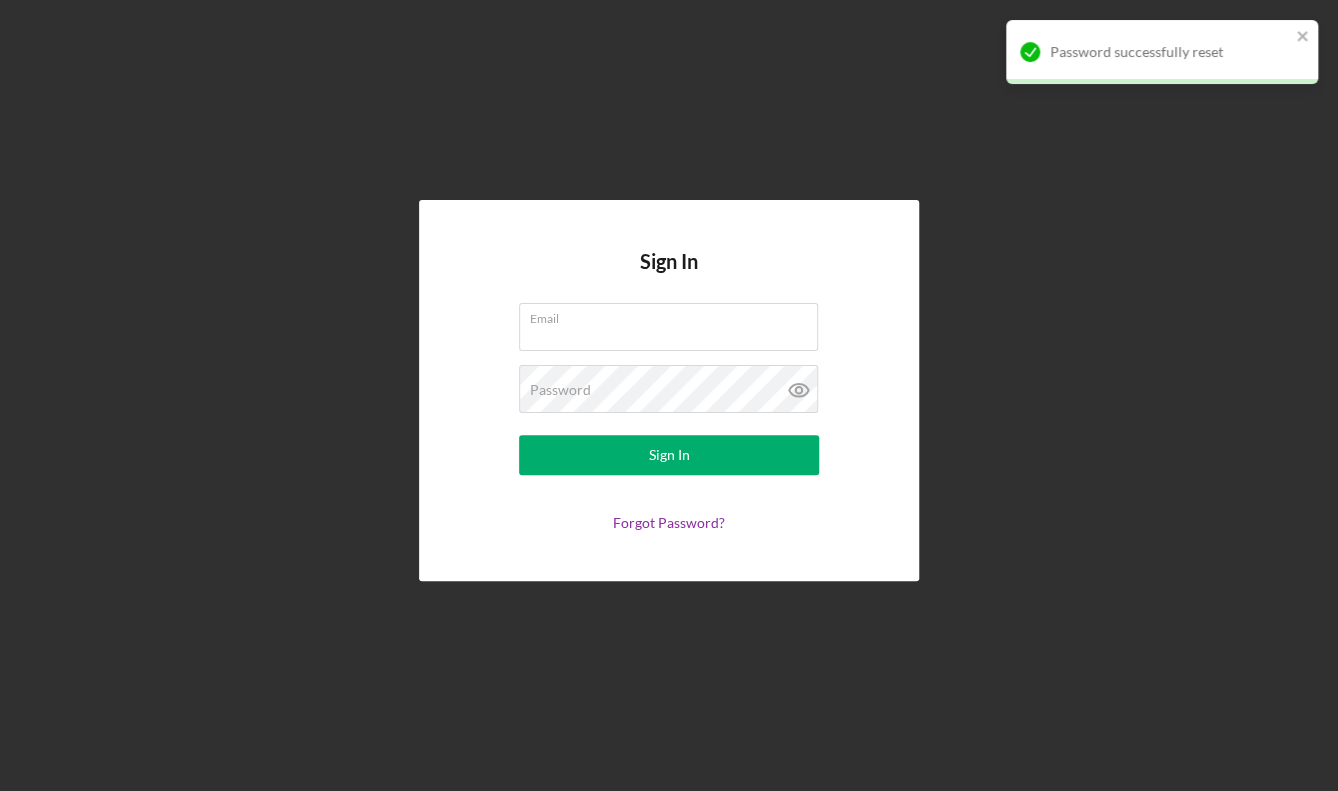 type on "[EMAIL]" 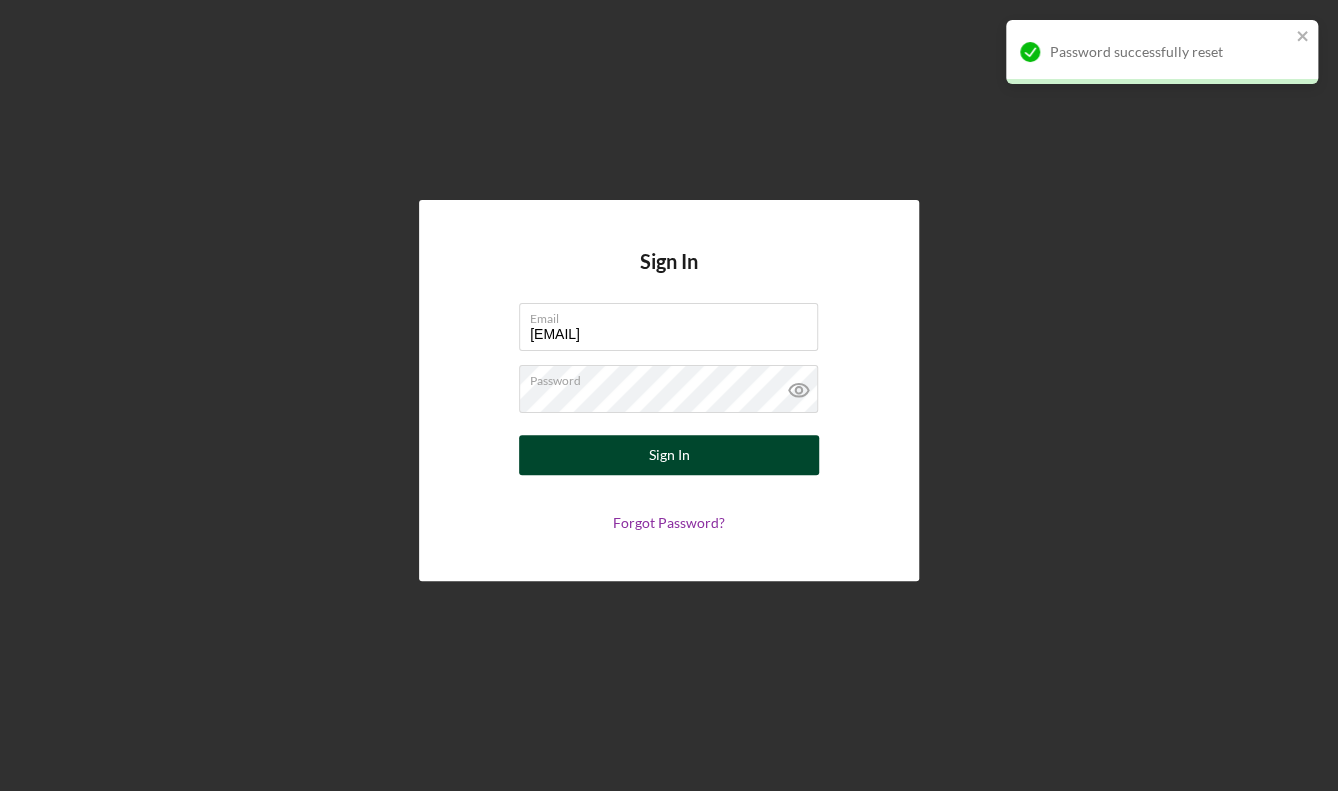 click on "Sign In" at bounding box center [669, 455] 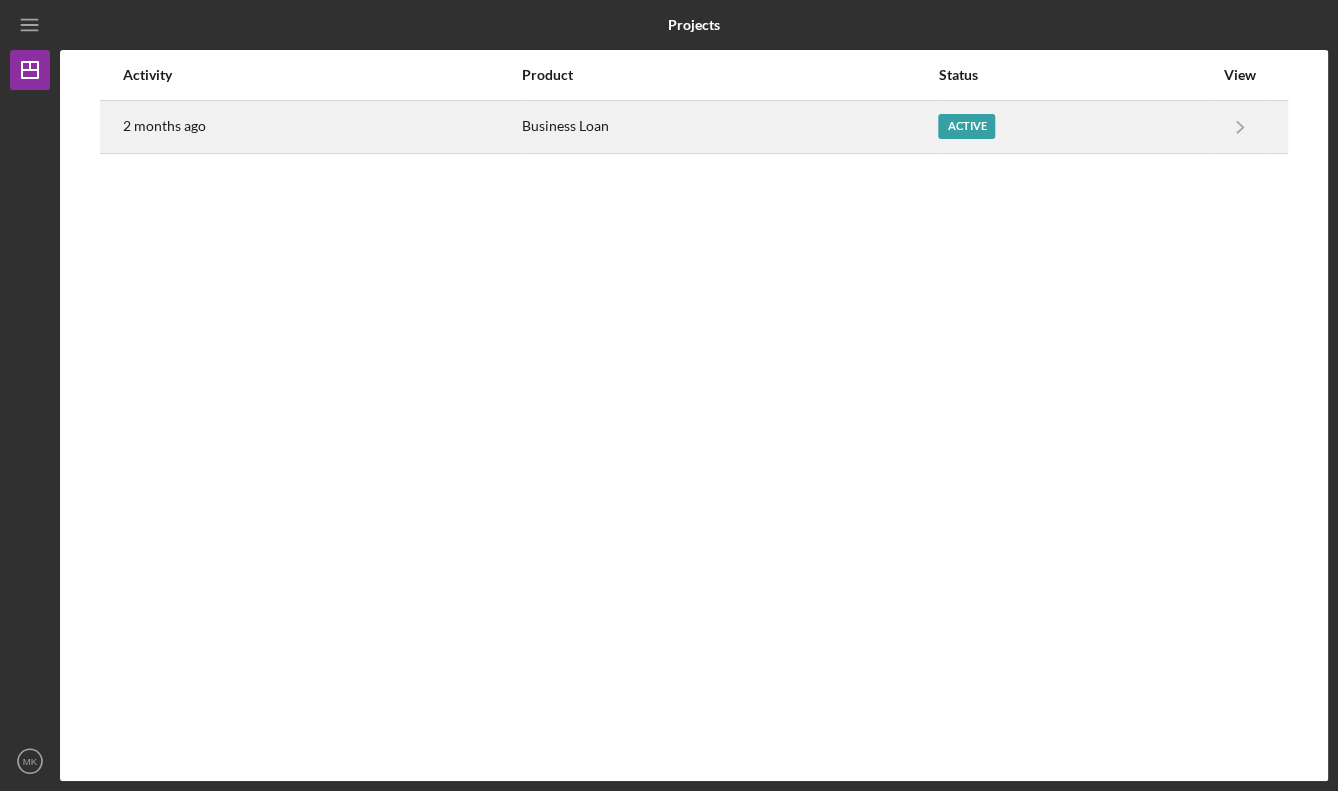 click on "Active" at bounding box center [966, 126] 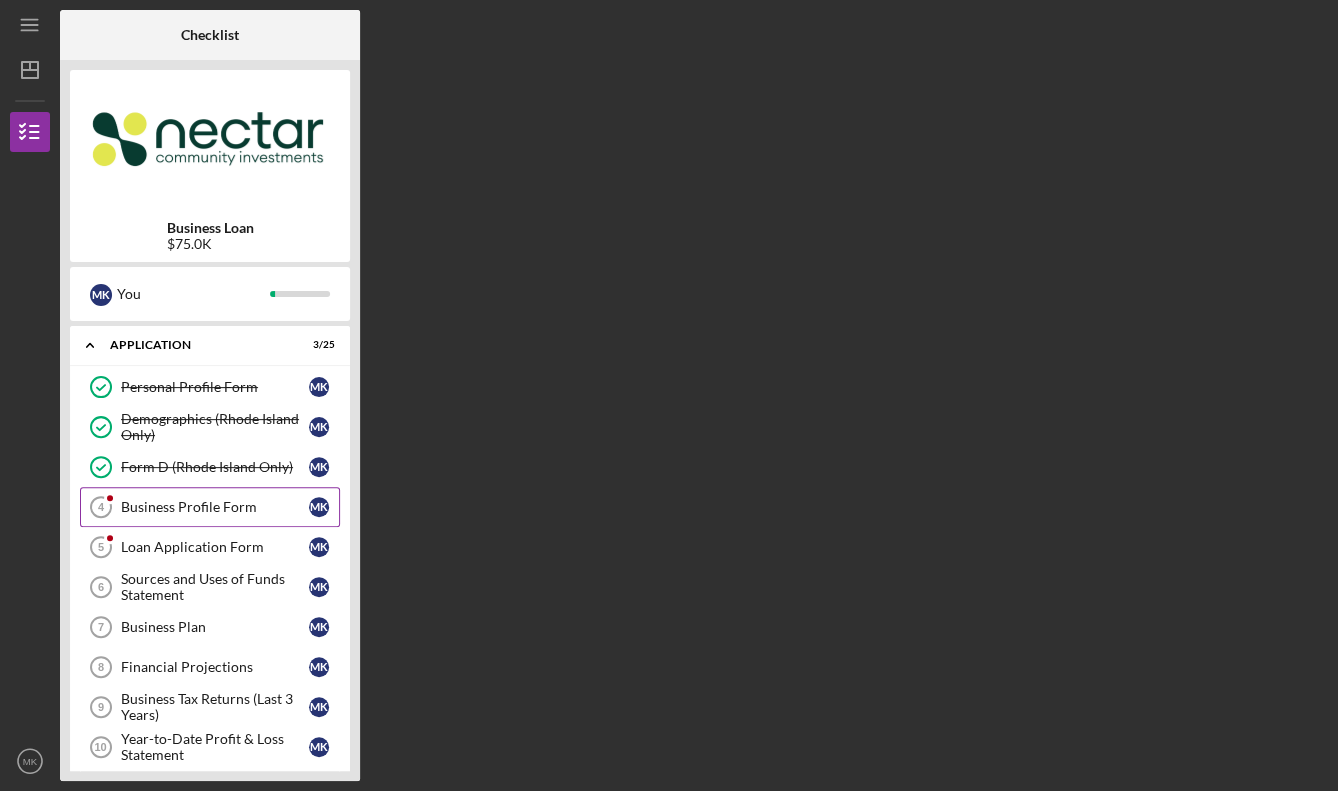 click on "Business Profile Form 4" 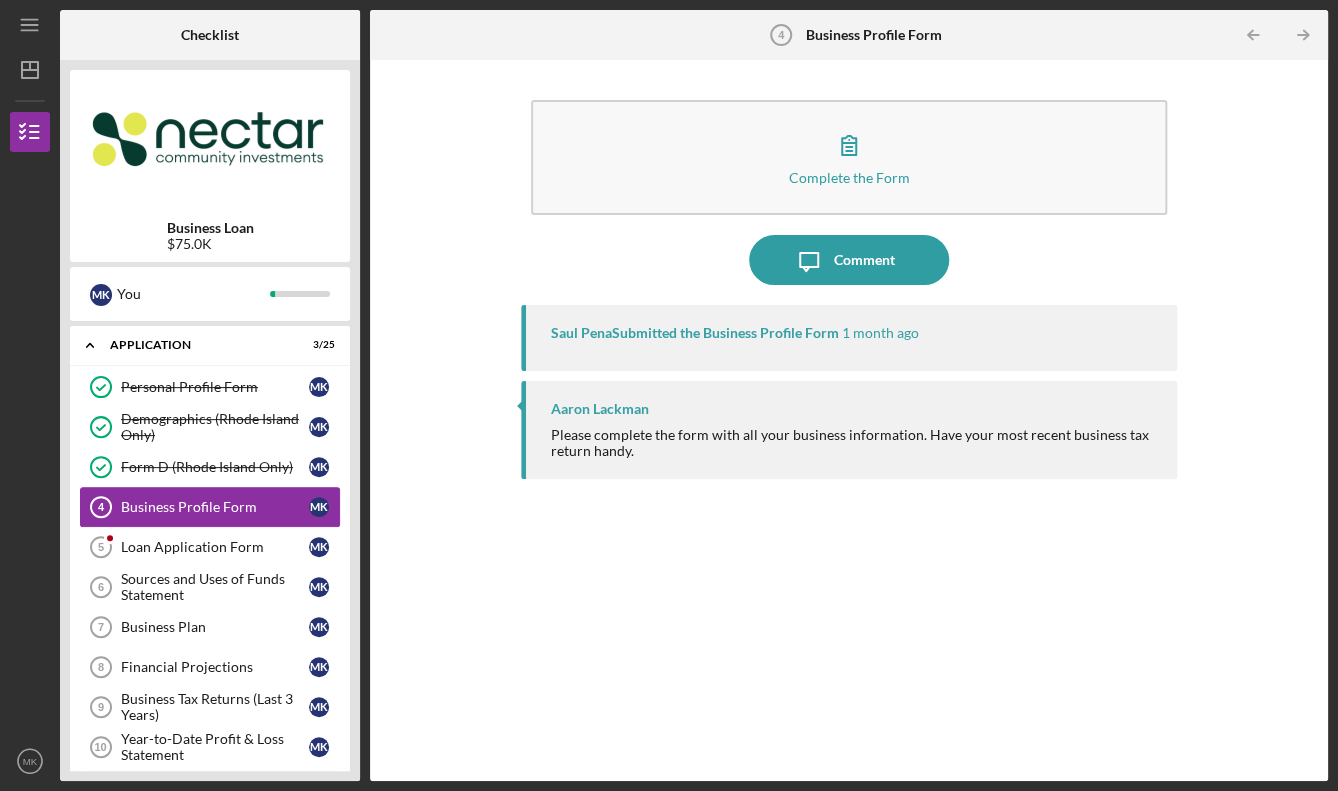 click on "1 month ago" at bounding box center [880, 333] 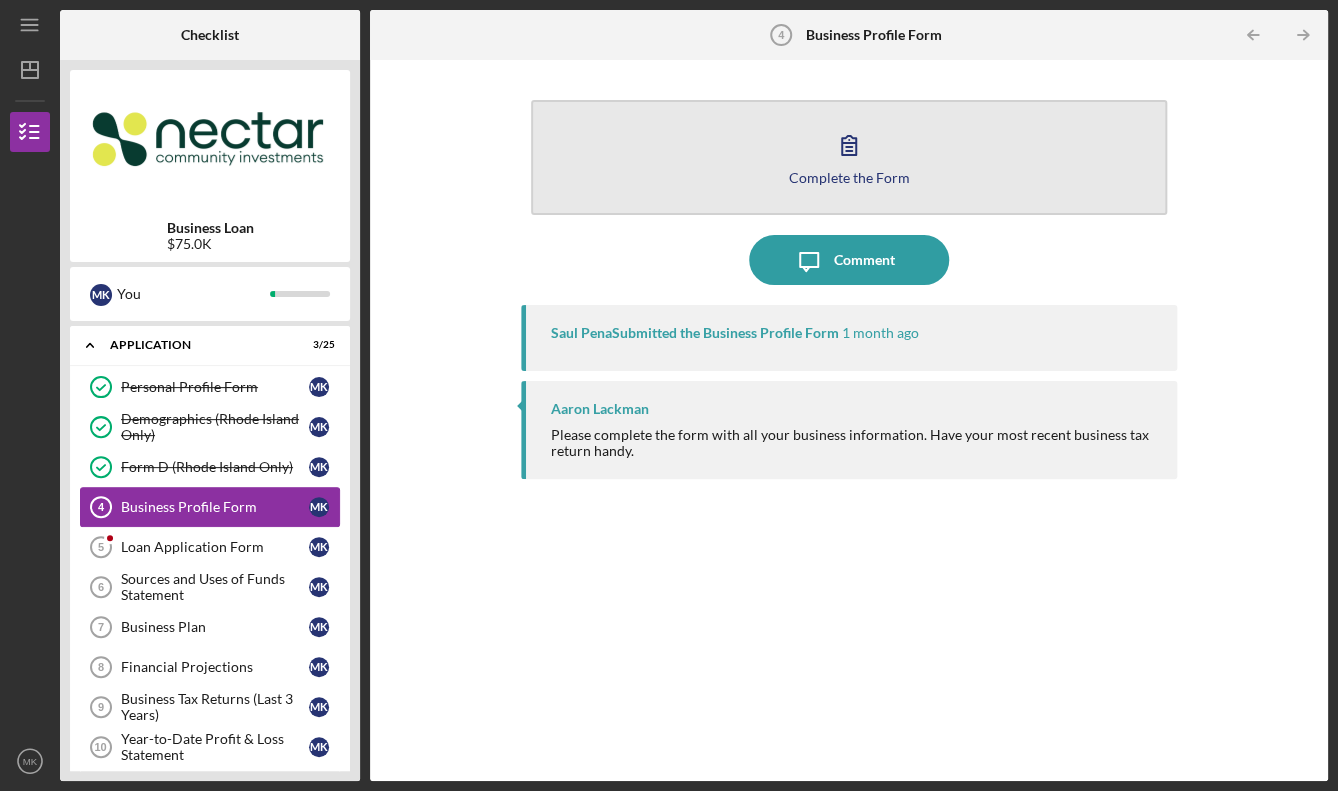 click 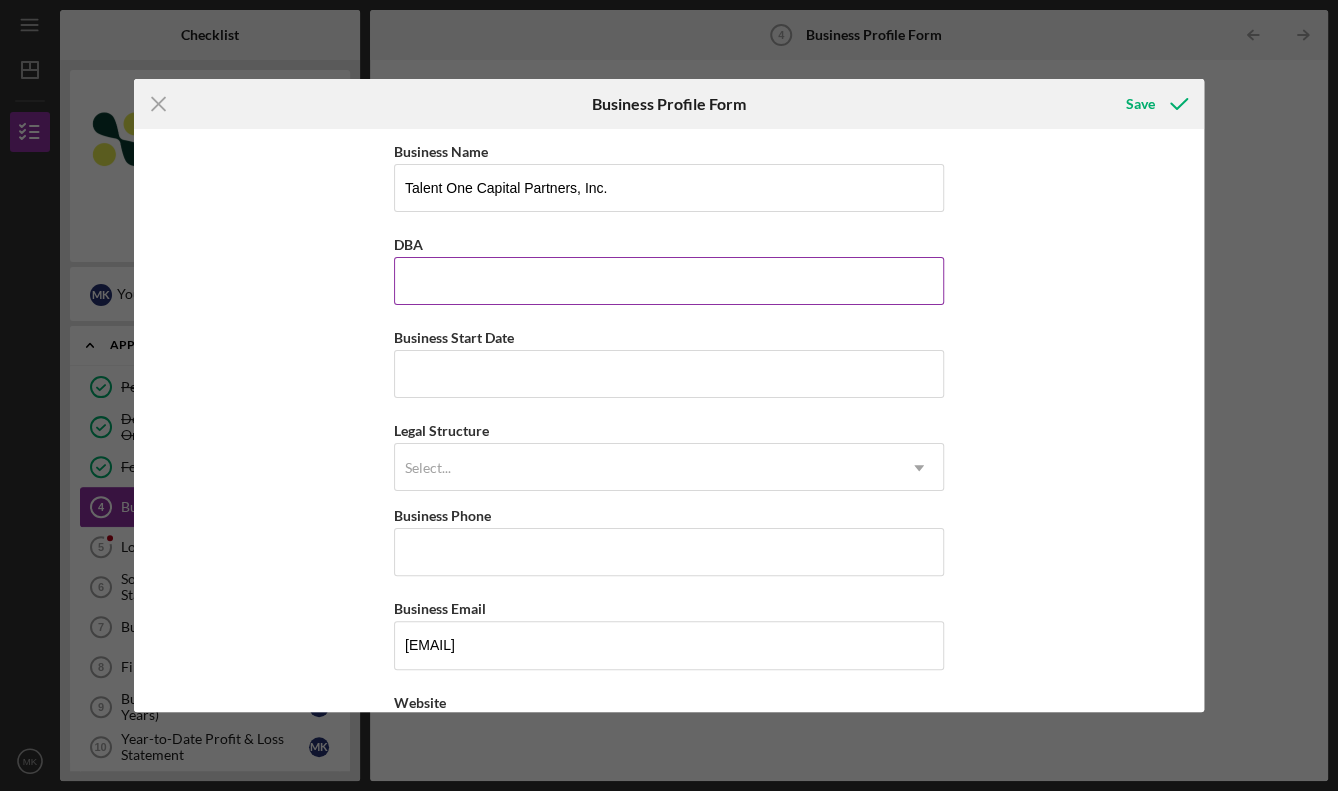 click on "DBA" at bounding box center (669, 281) 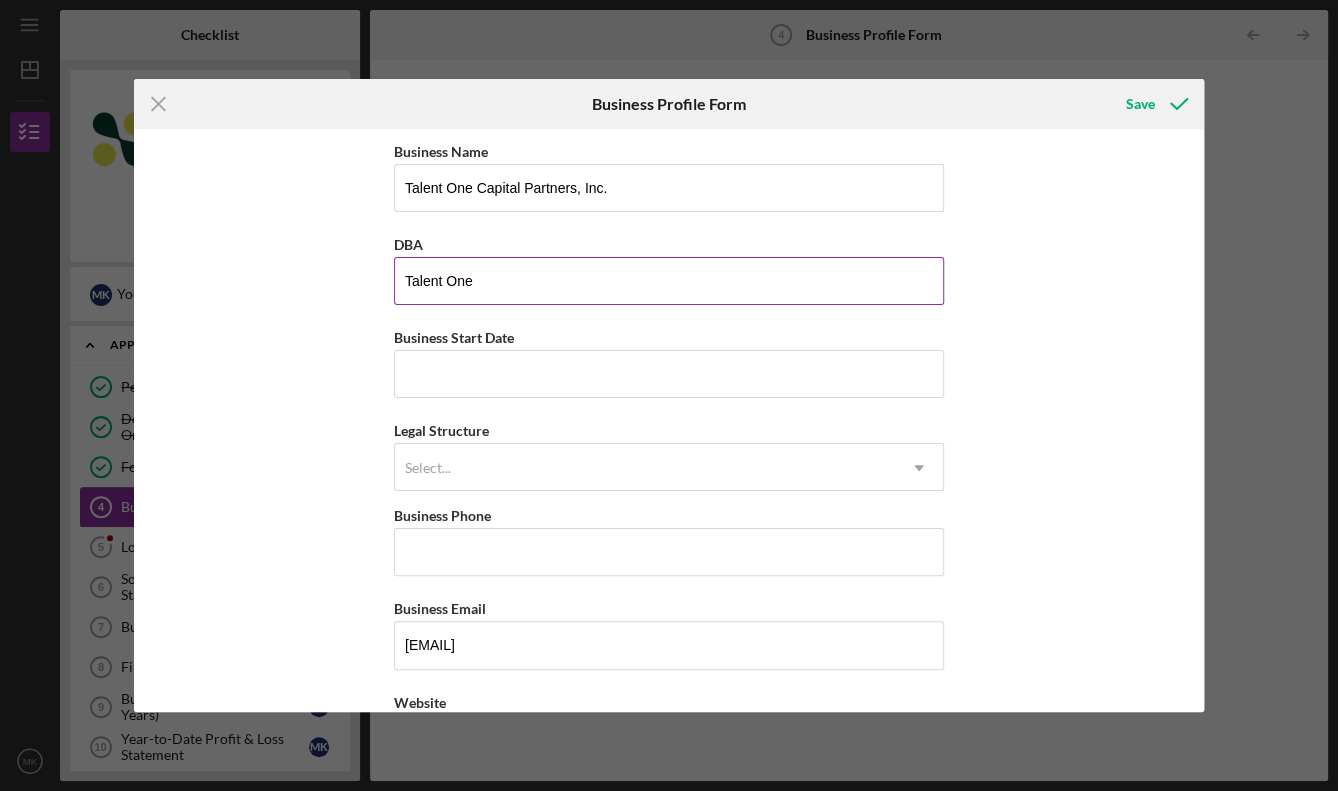 type on "Talent One" 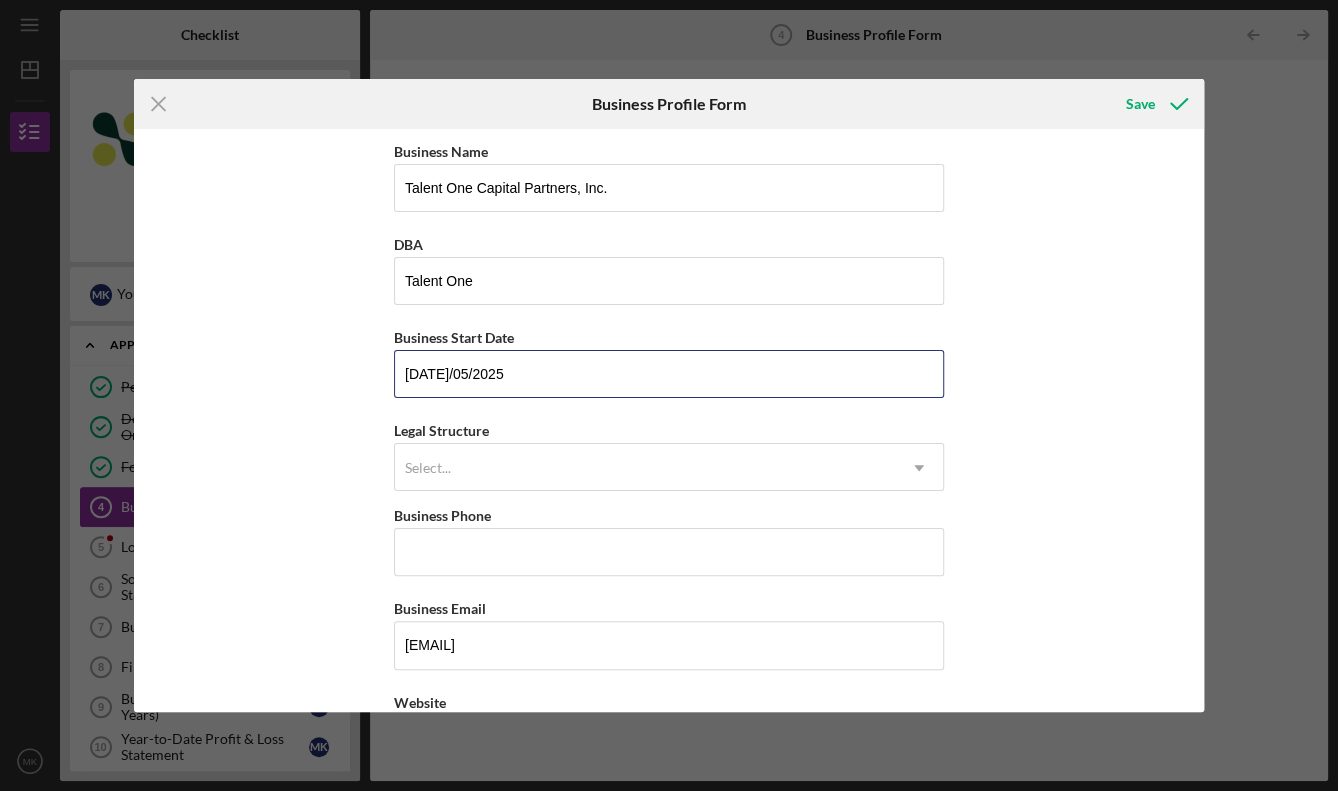 type on "[DATE]/05/2025" 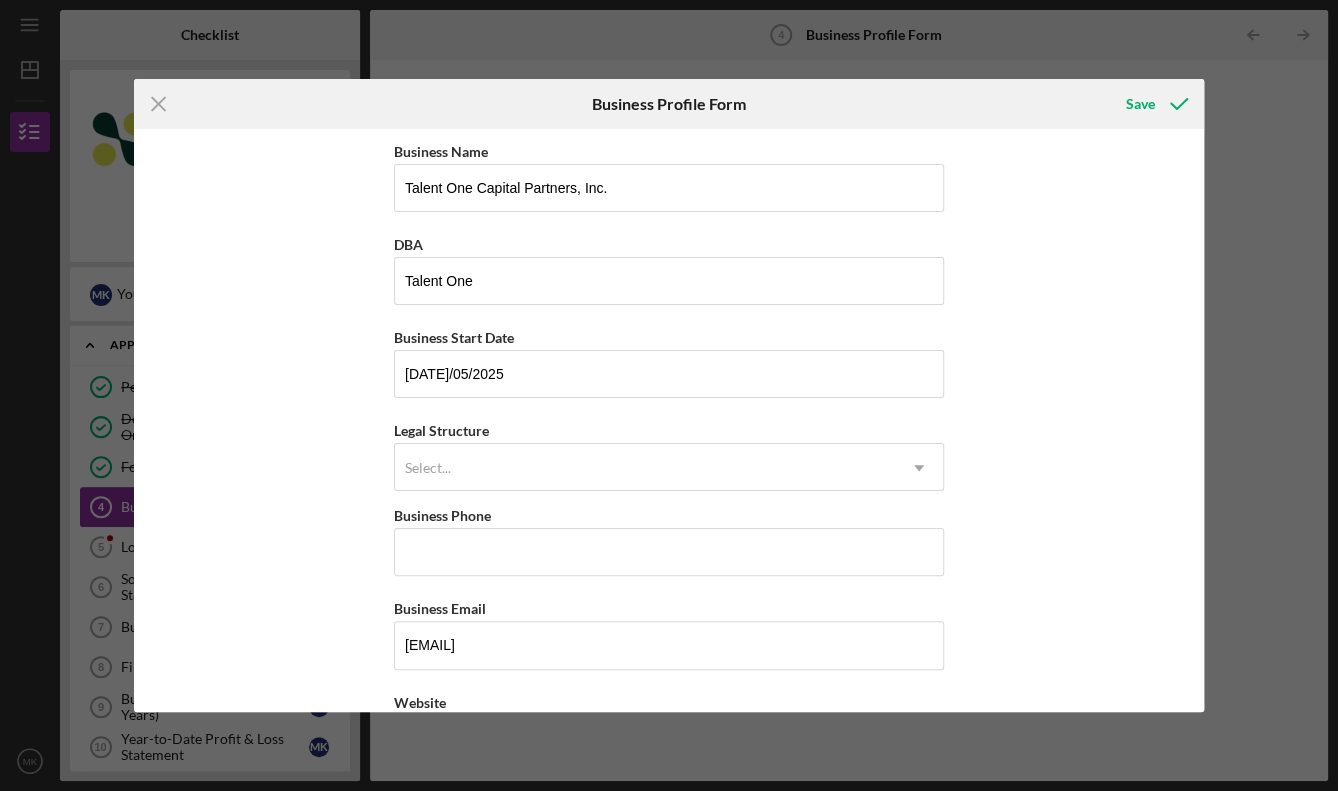 click on "Legal Structure Select... Icon/Dropdown Arrow" at bounding box center [669, 454] 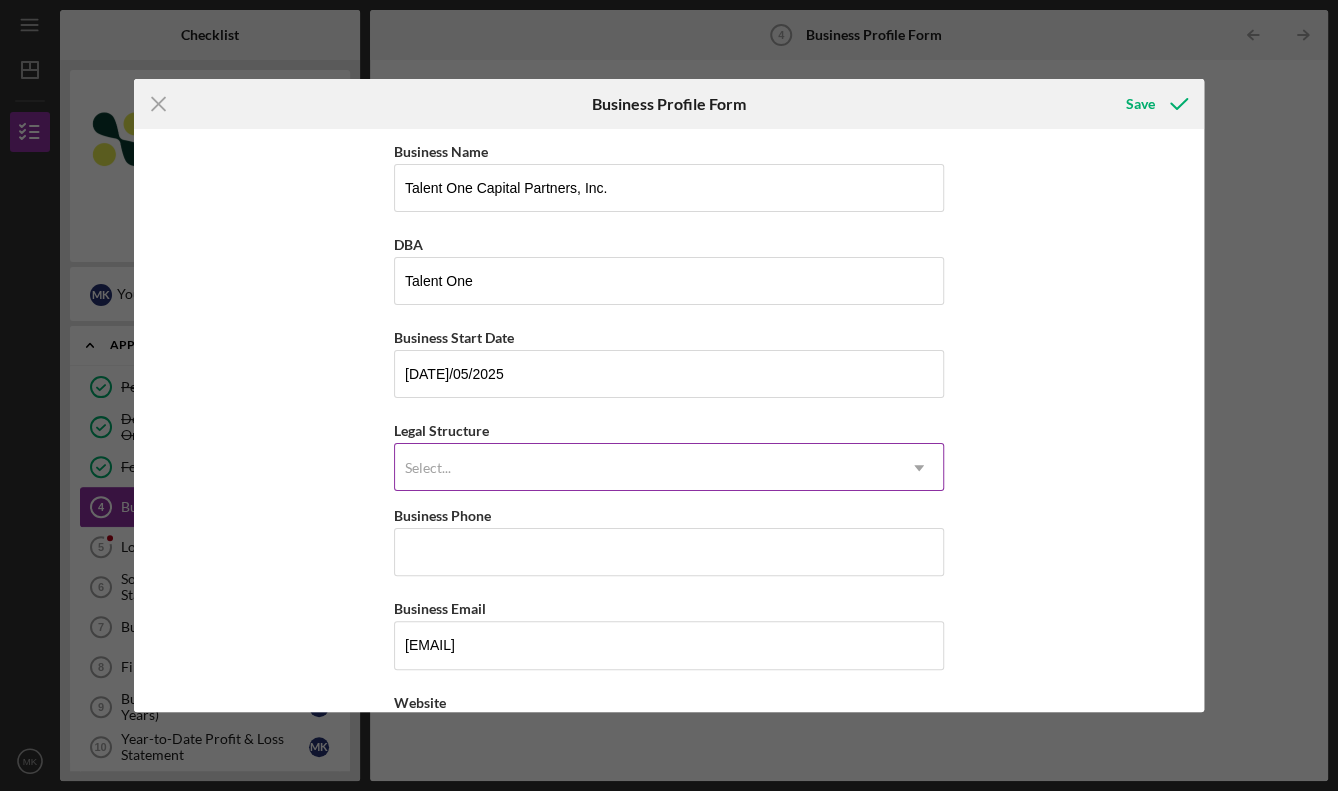 click on "Select..." at bounding box center [645, 468] 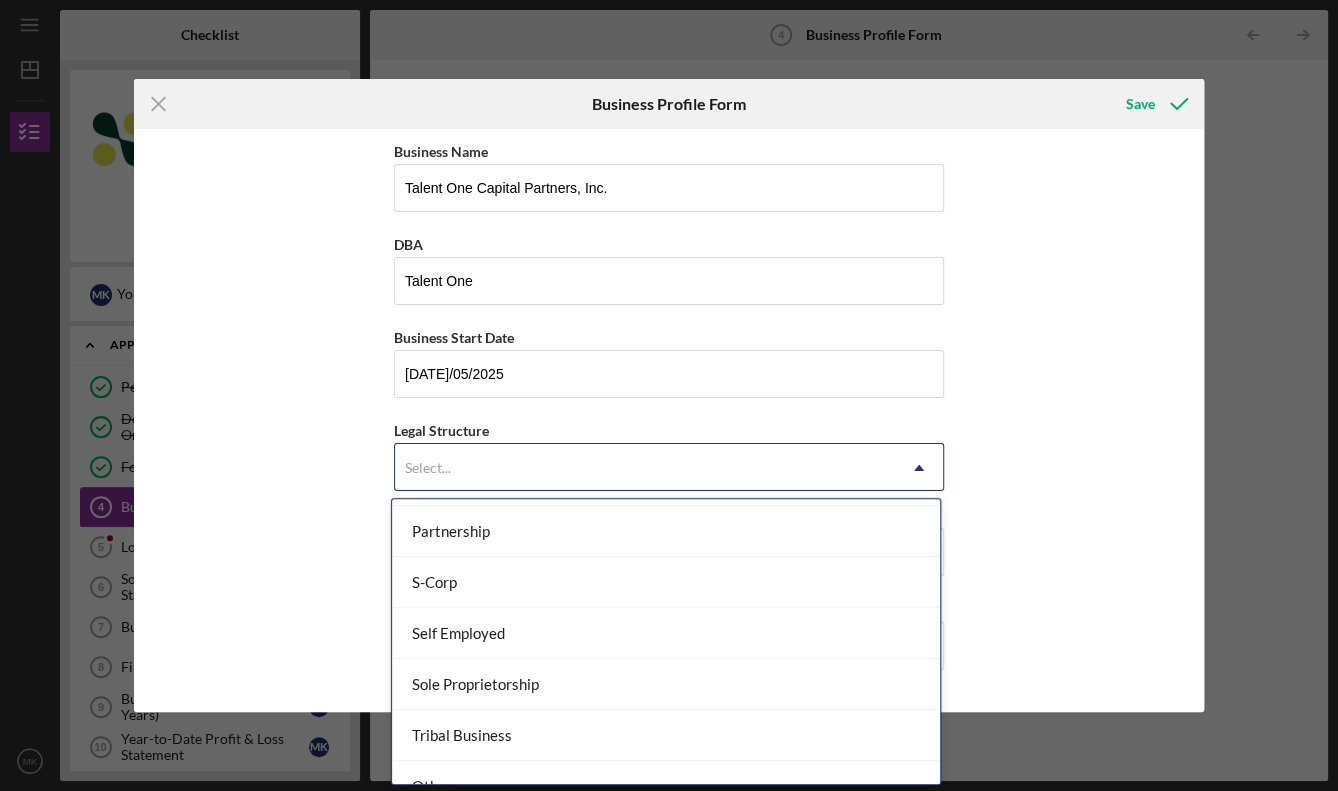 scroll, scrollTop: 445, scrollLeft: 0, axis: vertical 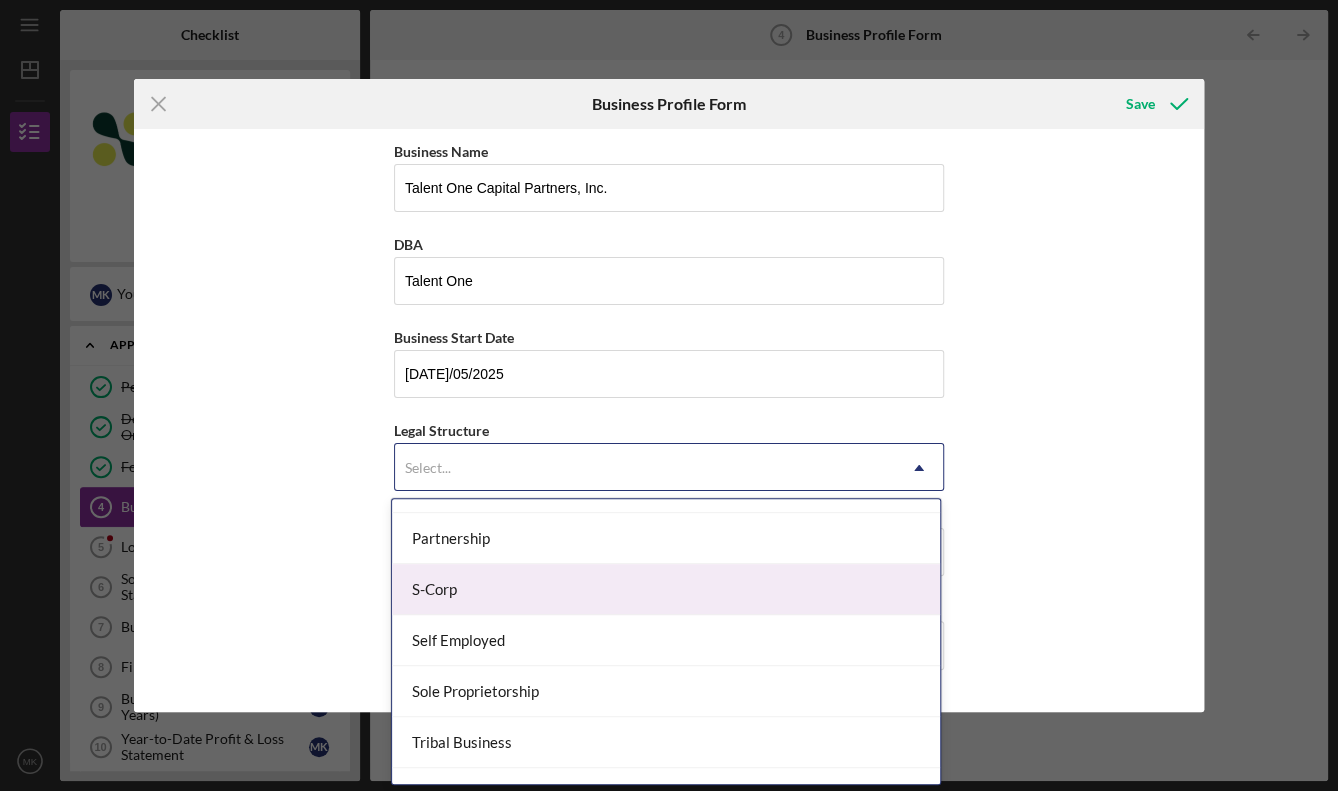 click on "S-Corp" at bounding box center [666, 589] 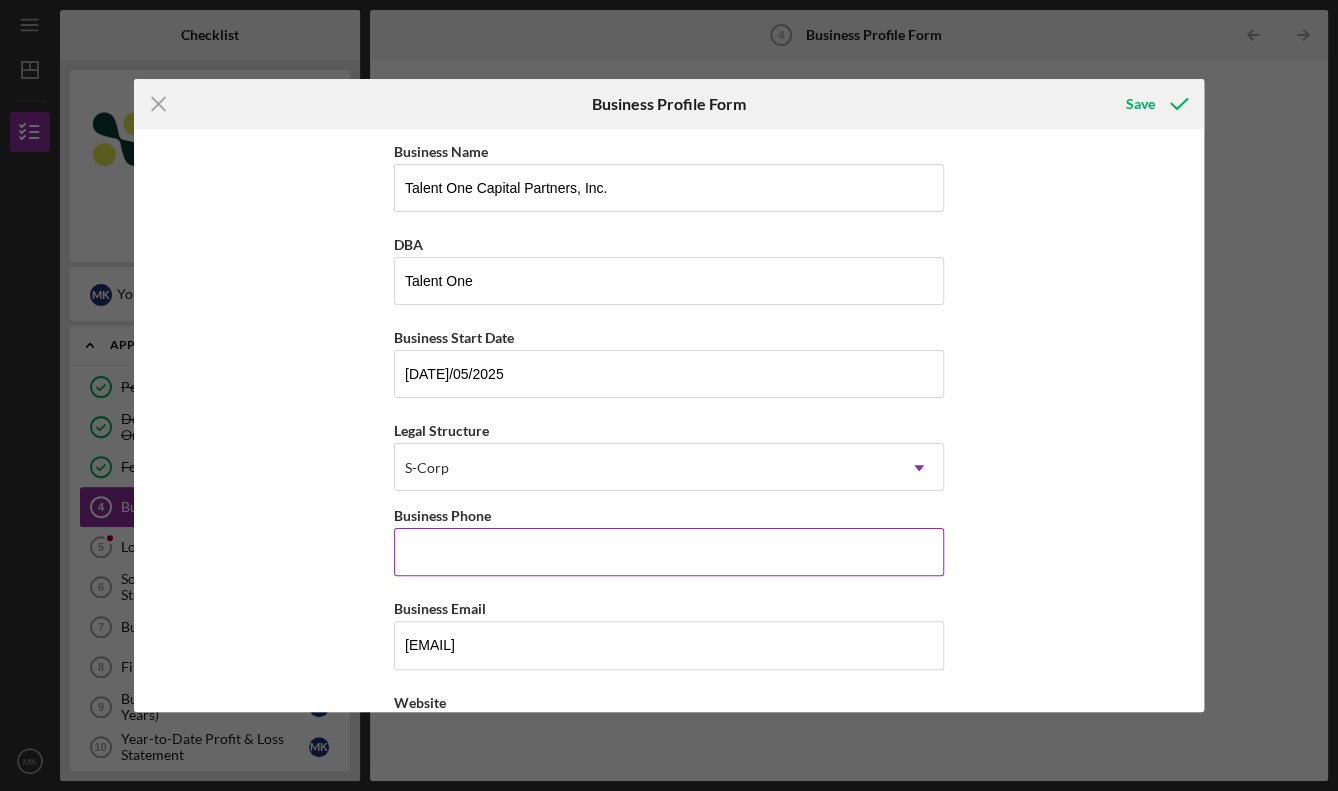click on "Business Phone" at bounding box center (669, 552) 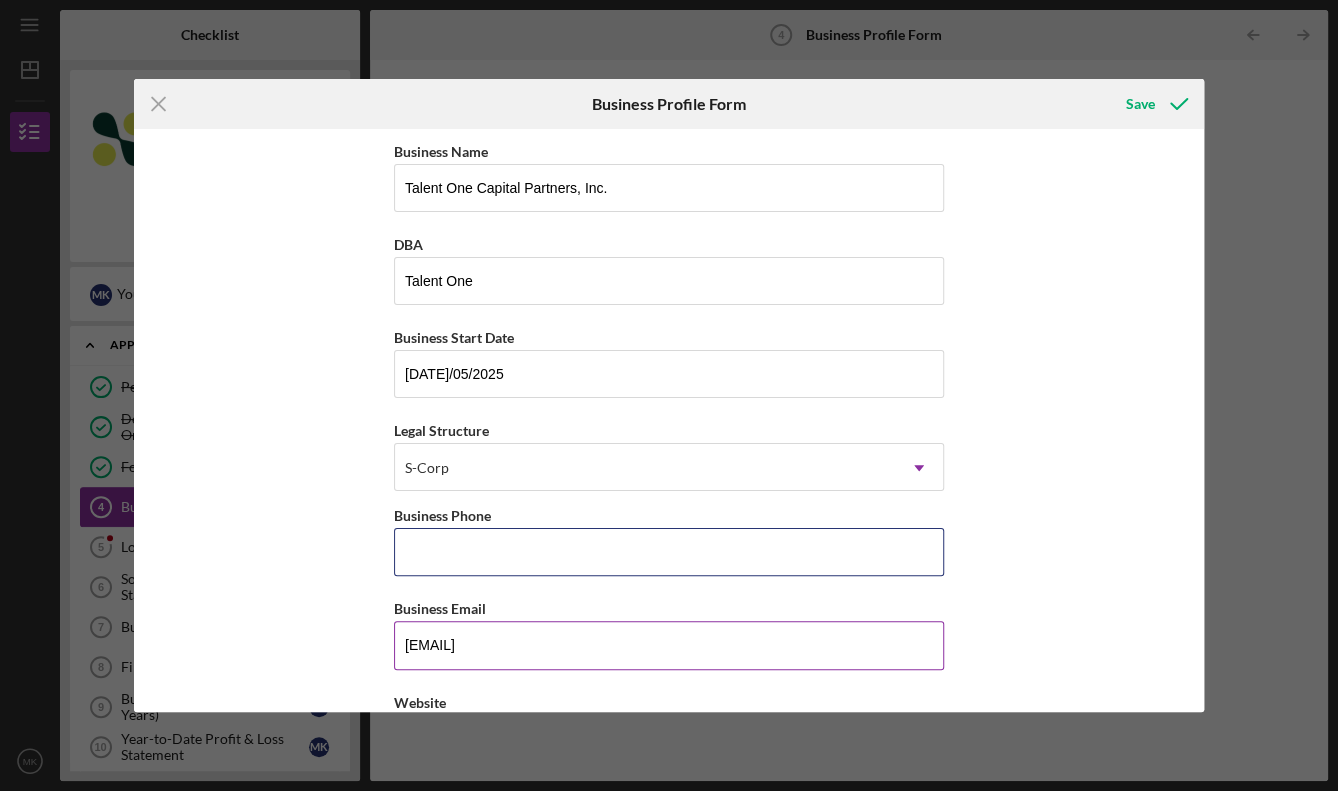 type on "([PHONE])" 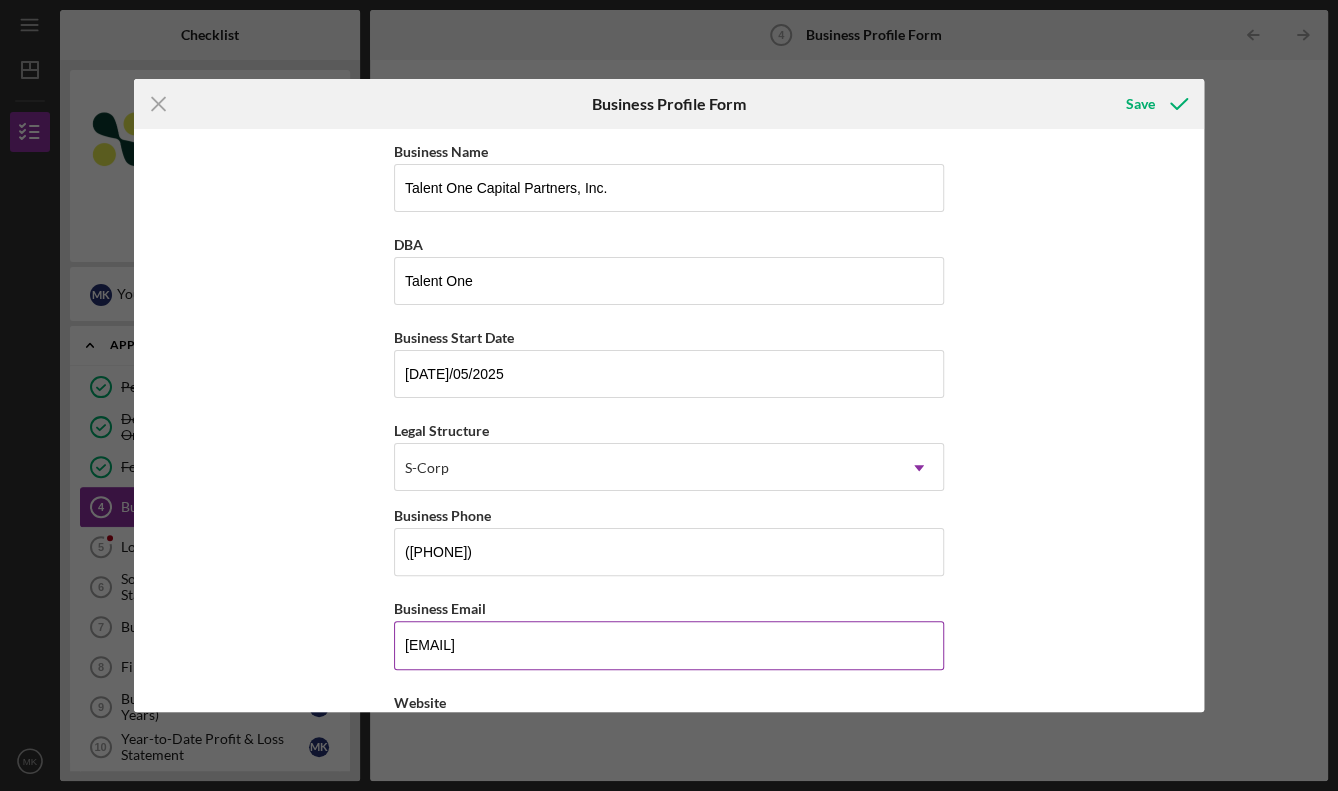 type on "DELAWARE" 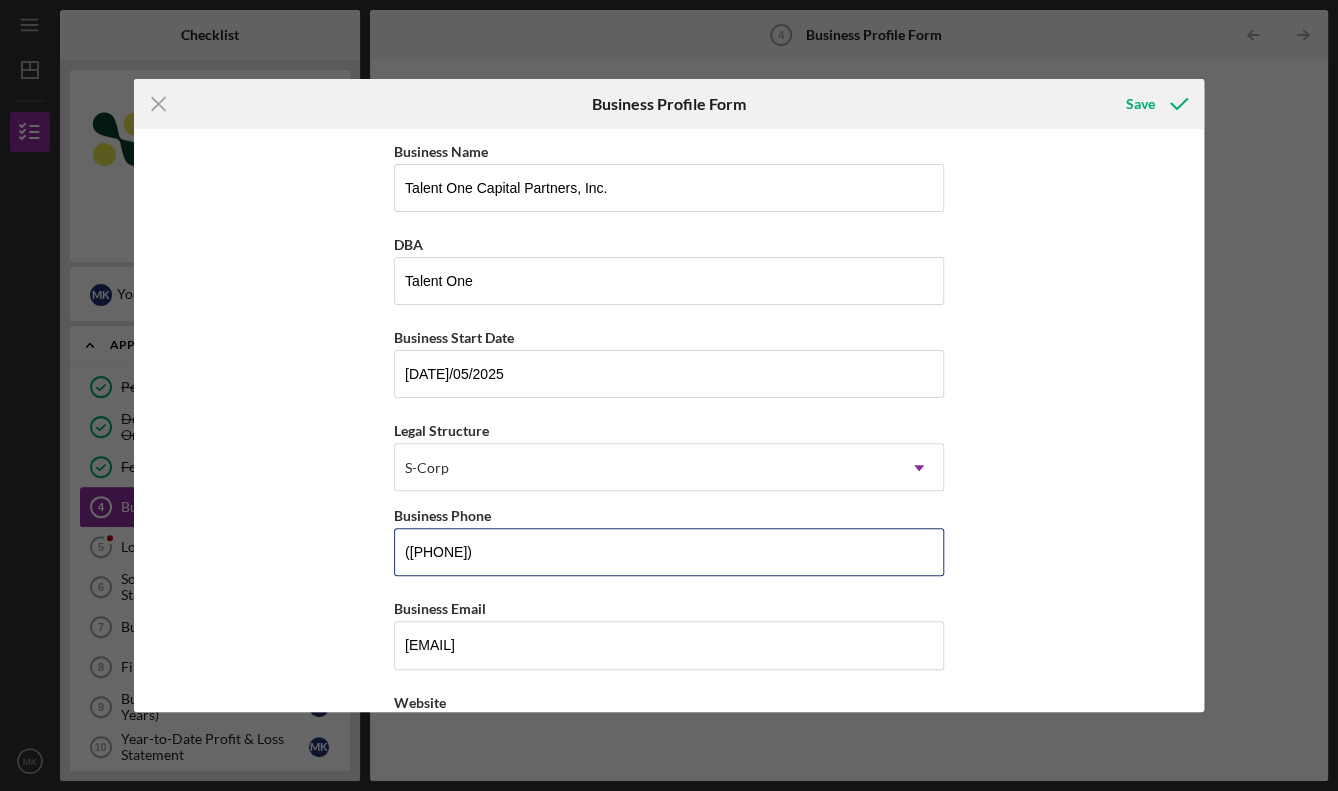 type on "([PHONE])" 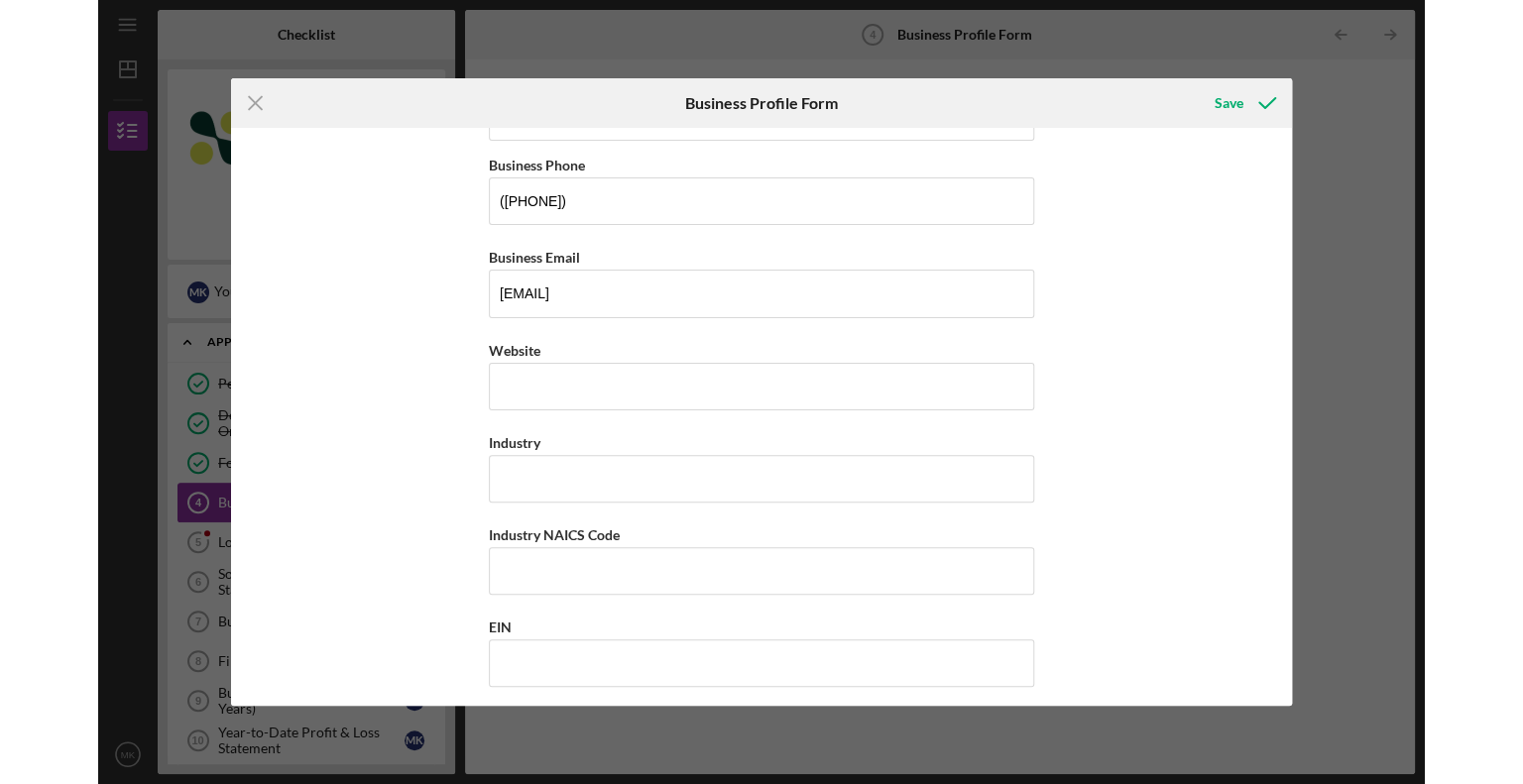 scroll, scrollTop: 349, scrollLeft: 0, axis: vertical 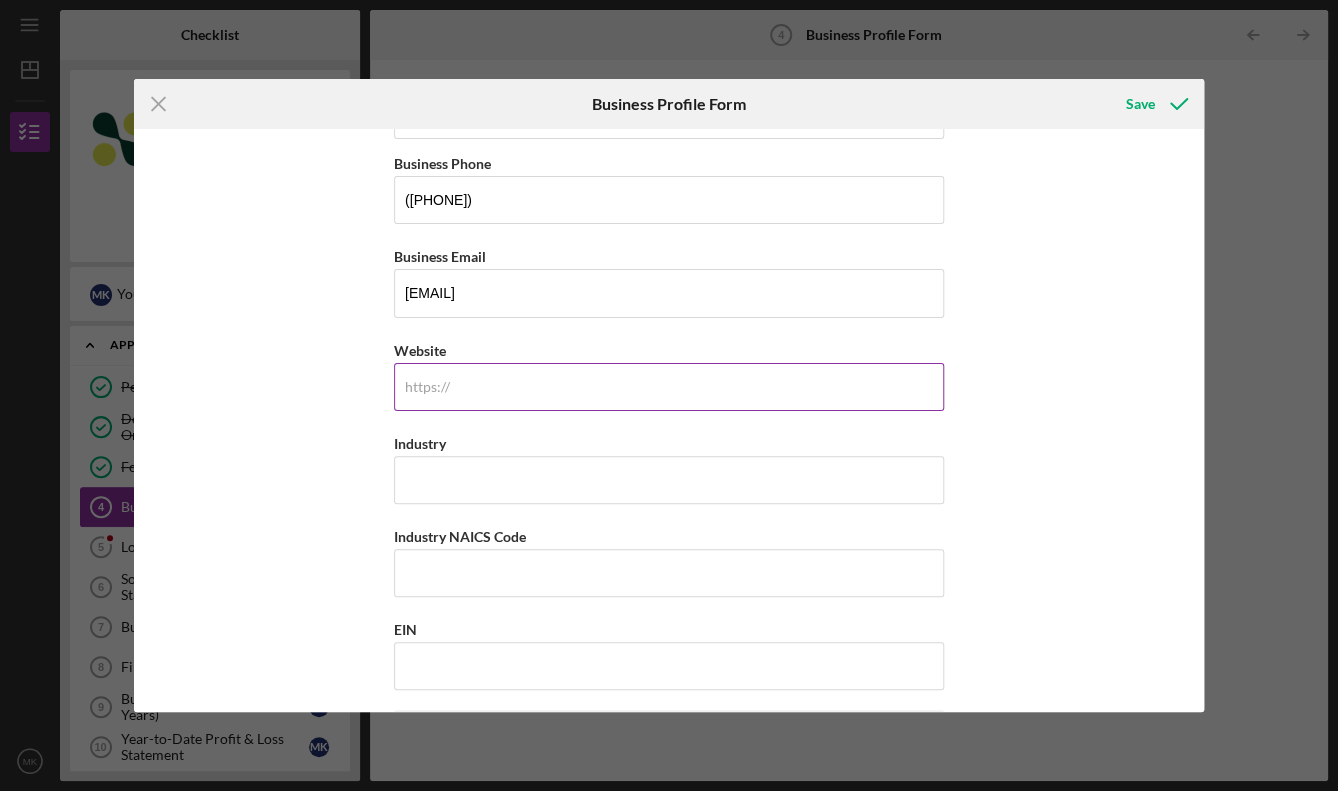 click on "Website" at bounding box center (669, 387) 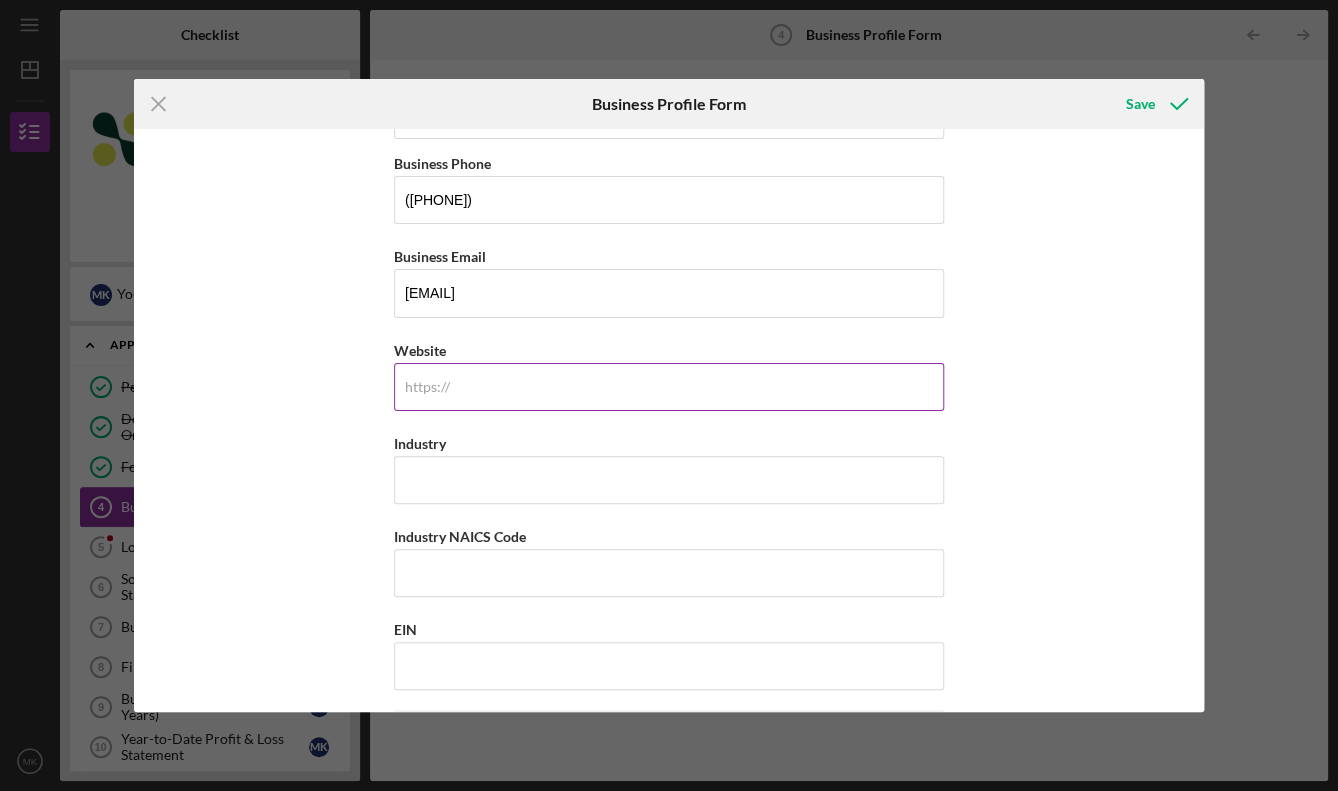click on "Website" at bounding box center (669, 387) 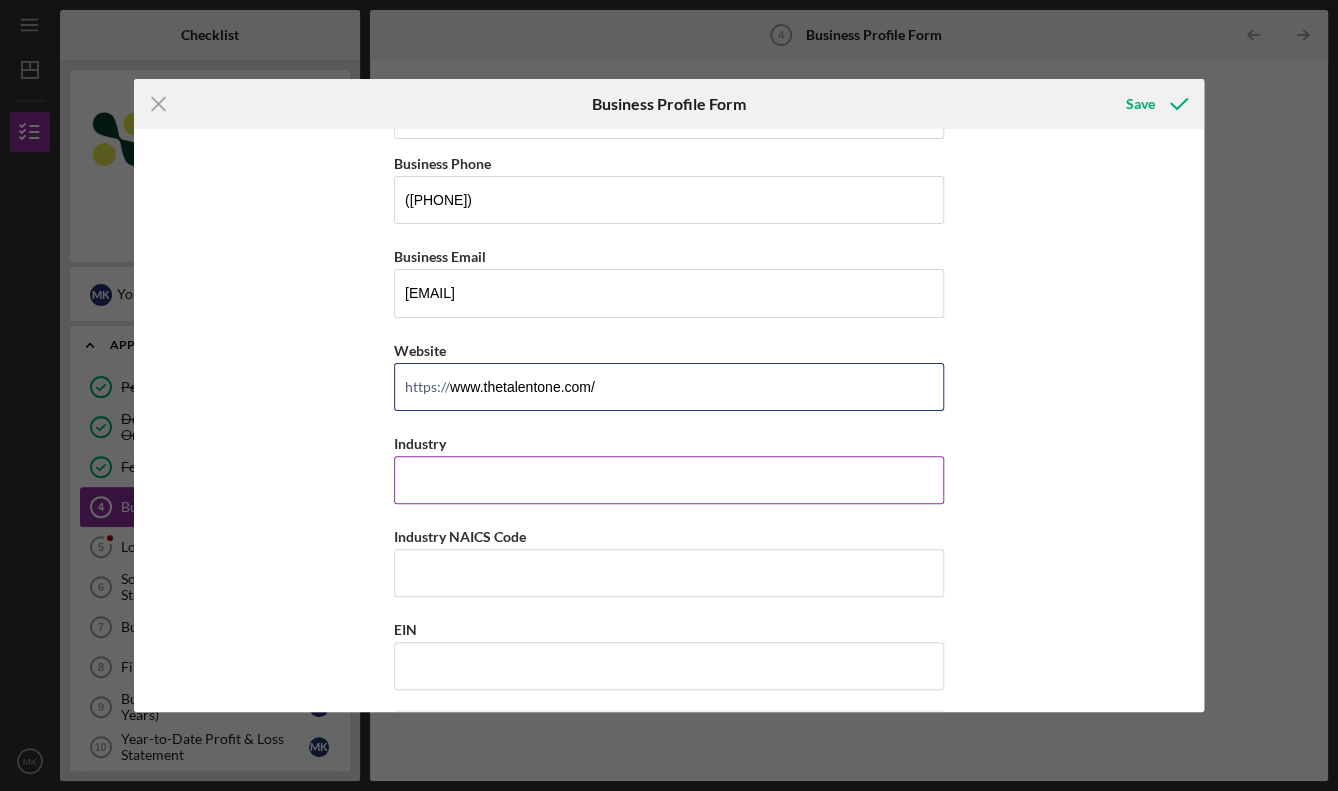 type on "www.thetalentone.com/" 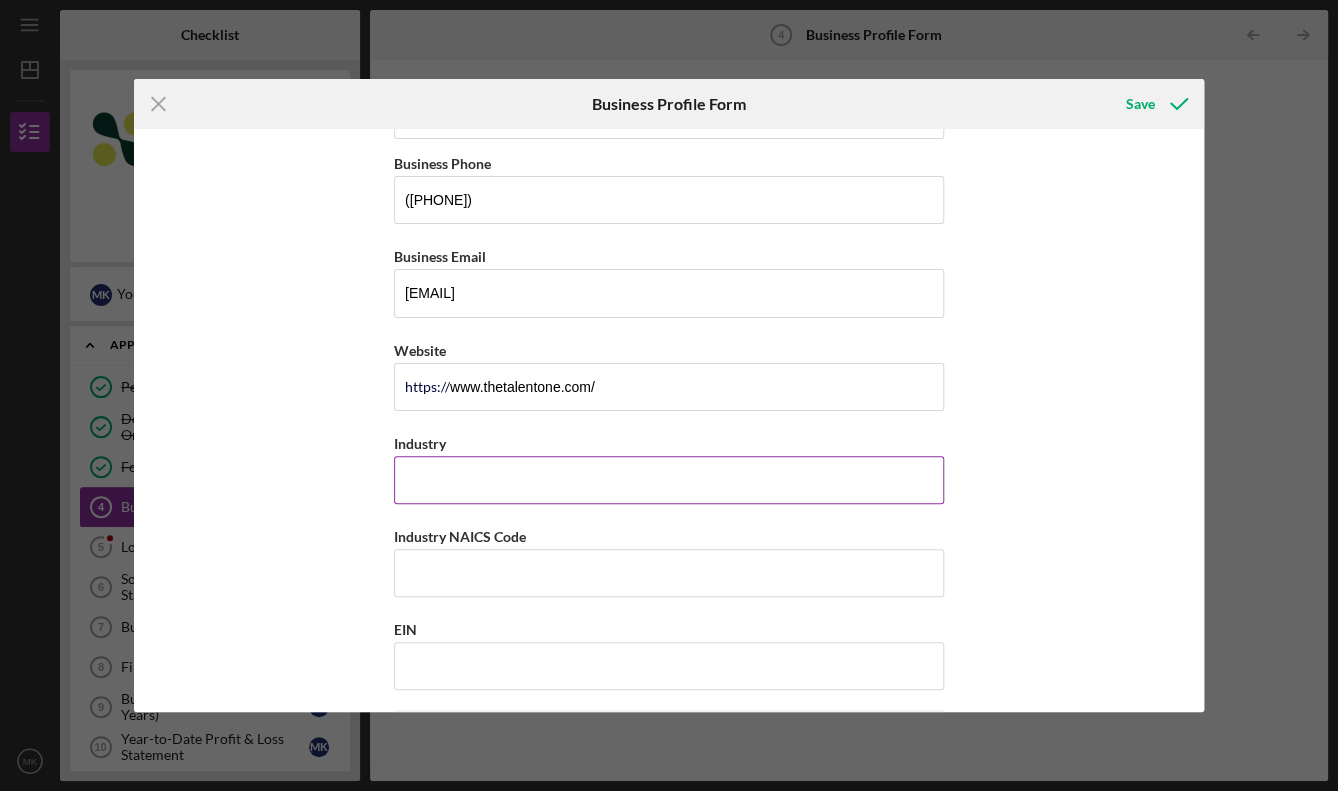 click on "Industry" at bounding box center [669, 480] 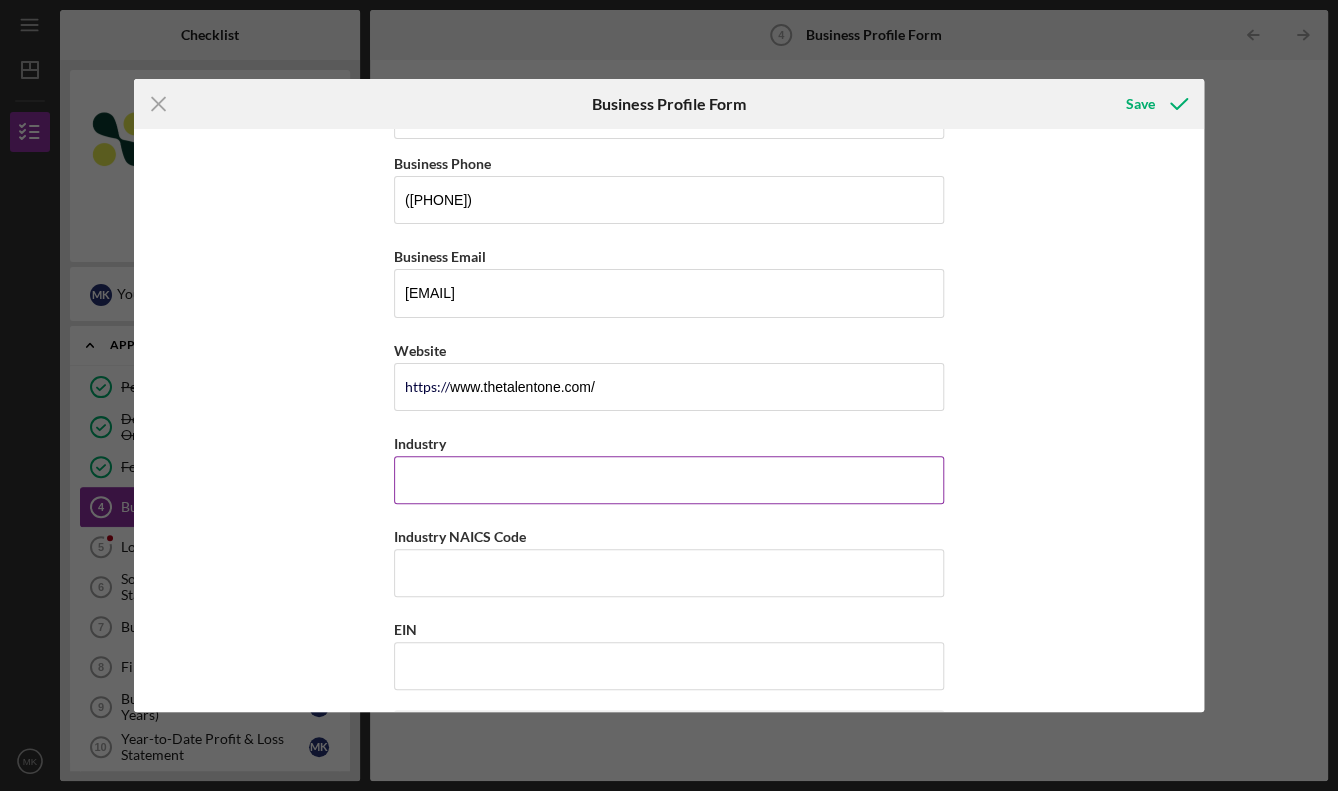 click on "Industry" at bounding box center [669, 480] 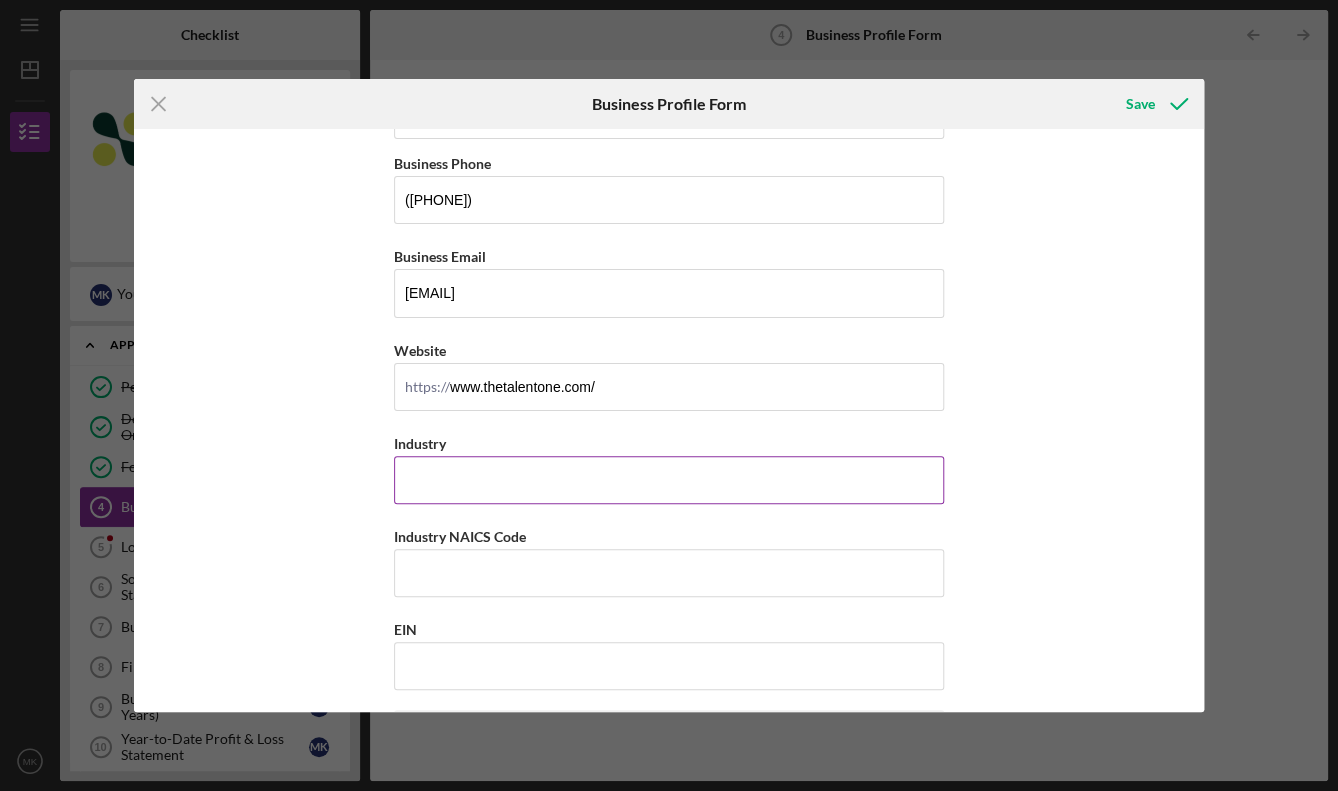 click on "Industry" at bounding box center (669, 480) 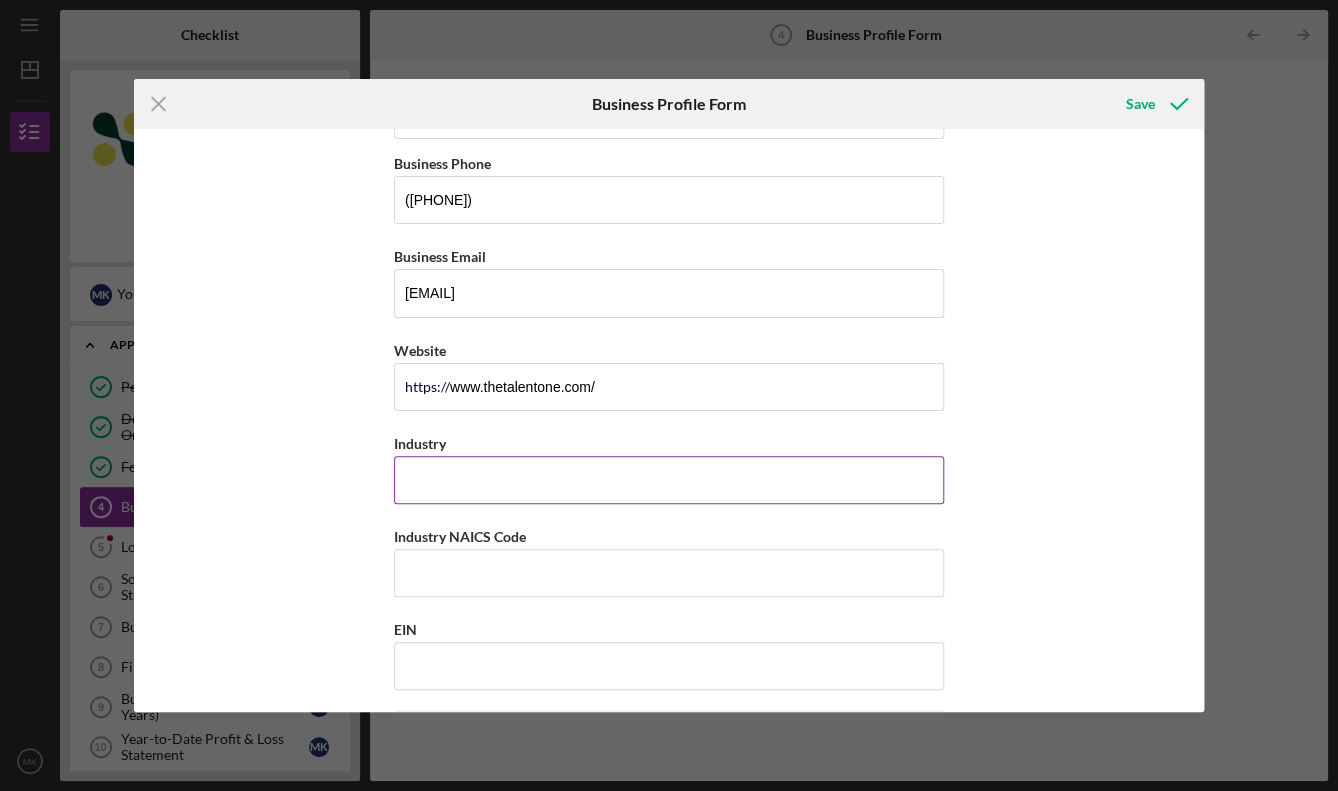 click on "Industry" at bounding box center [669, 480] 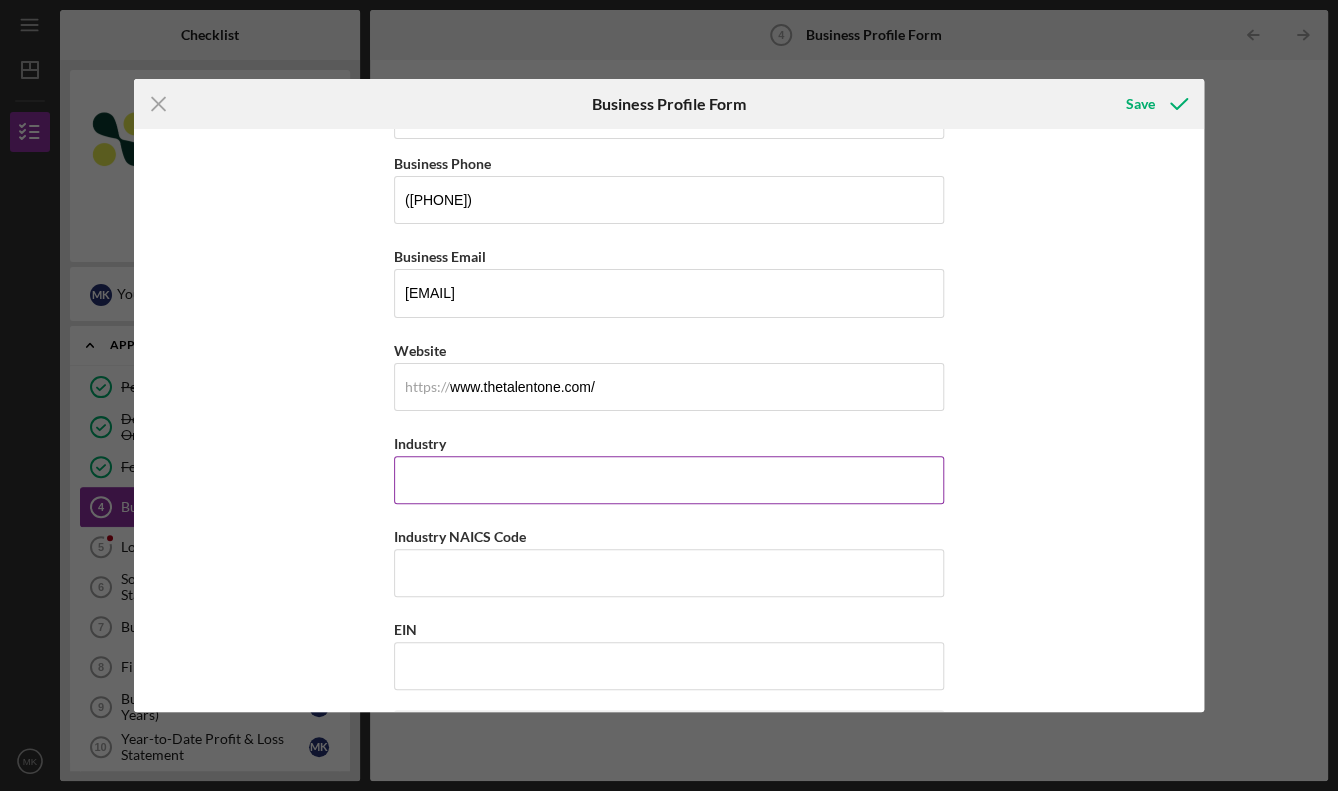 click on "Industry" at bounding box center (669, 480) 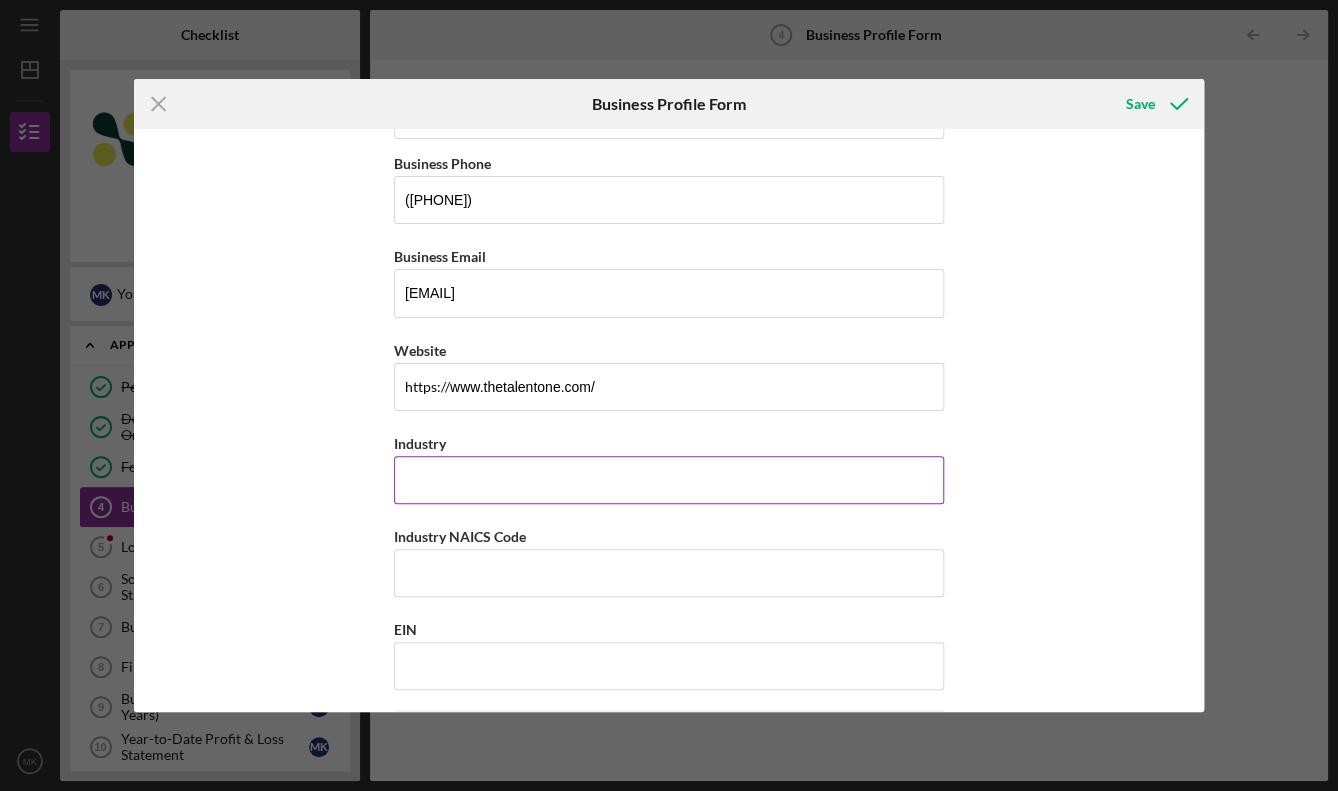 click on "Industry" at bounding box center (669, 480) 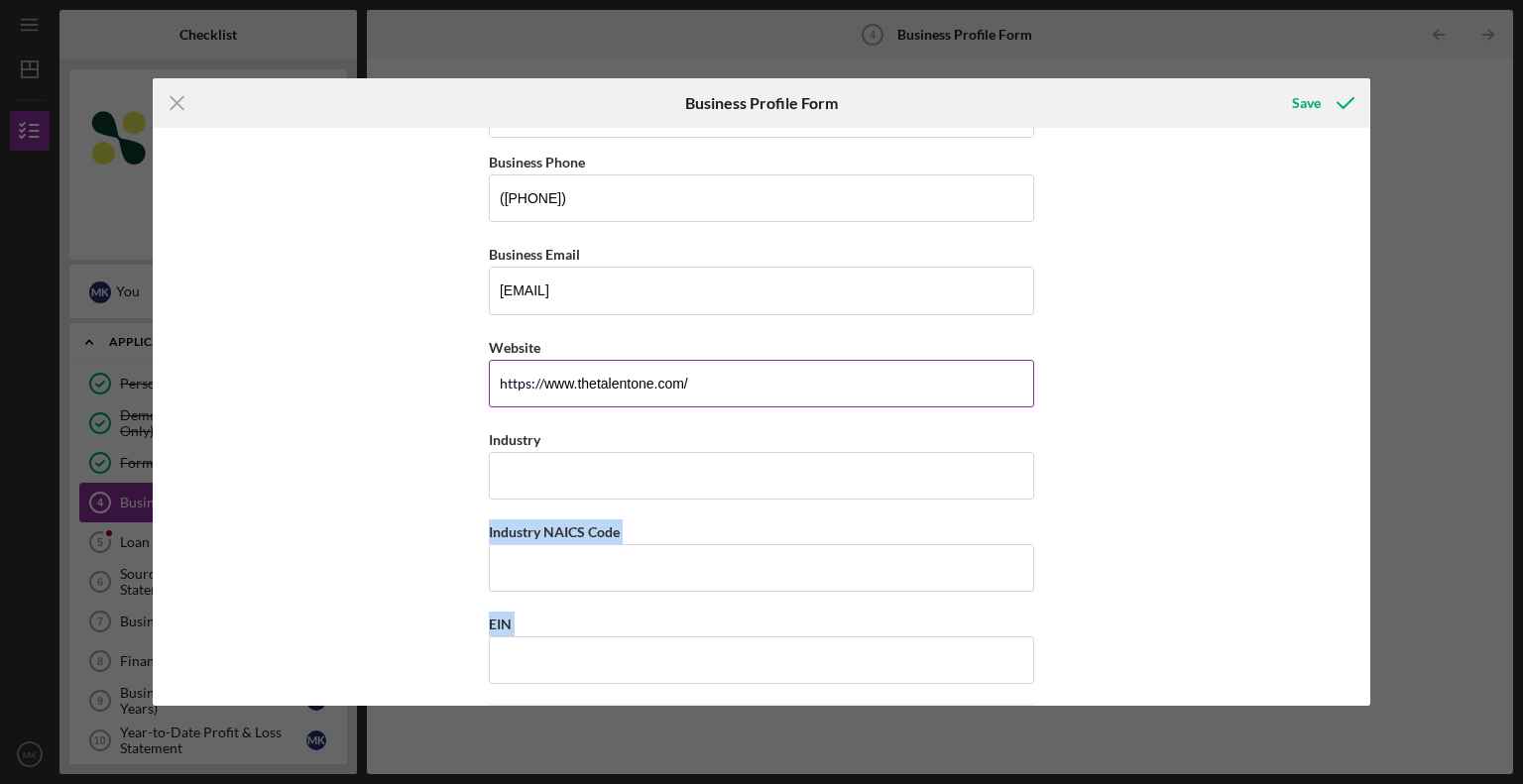 drag, startPoint x: 1028, startPoint y: 768, endPoint x: 733, endPoint y: 384, distance: 484.23238 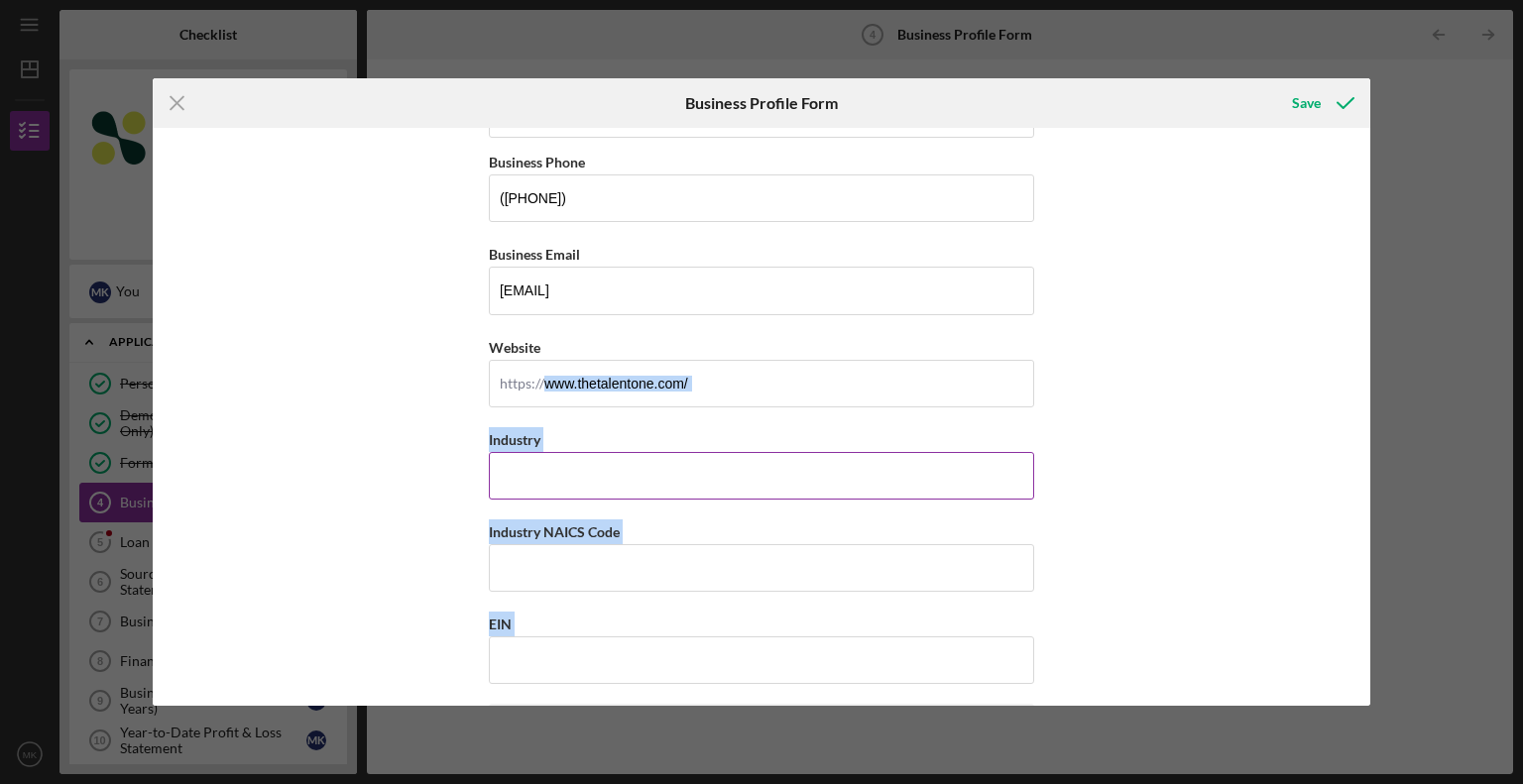 click on "Industry" at bounding box center (762, 476) 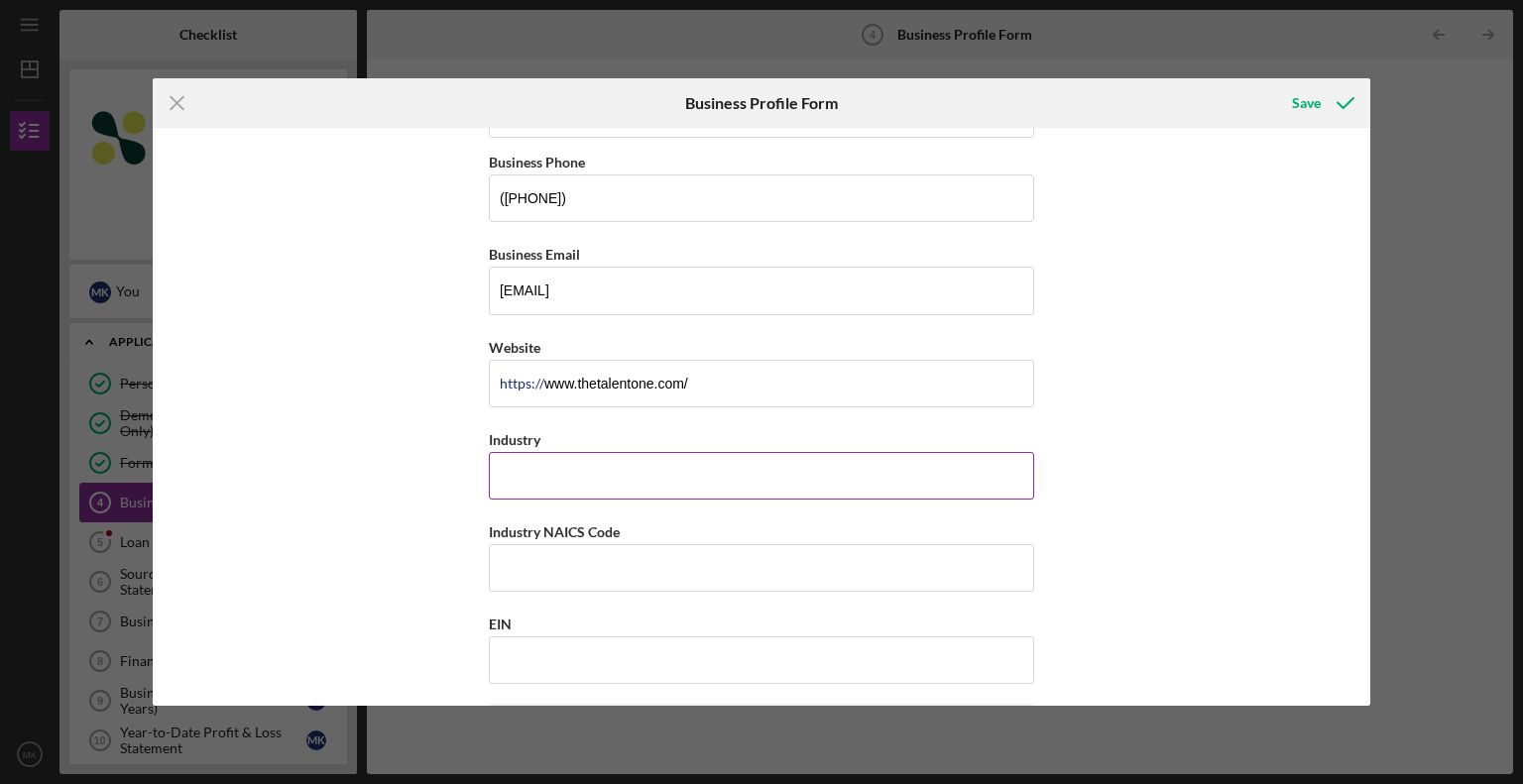 paste on "Professional, Scientific, & Technical Services" 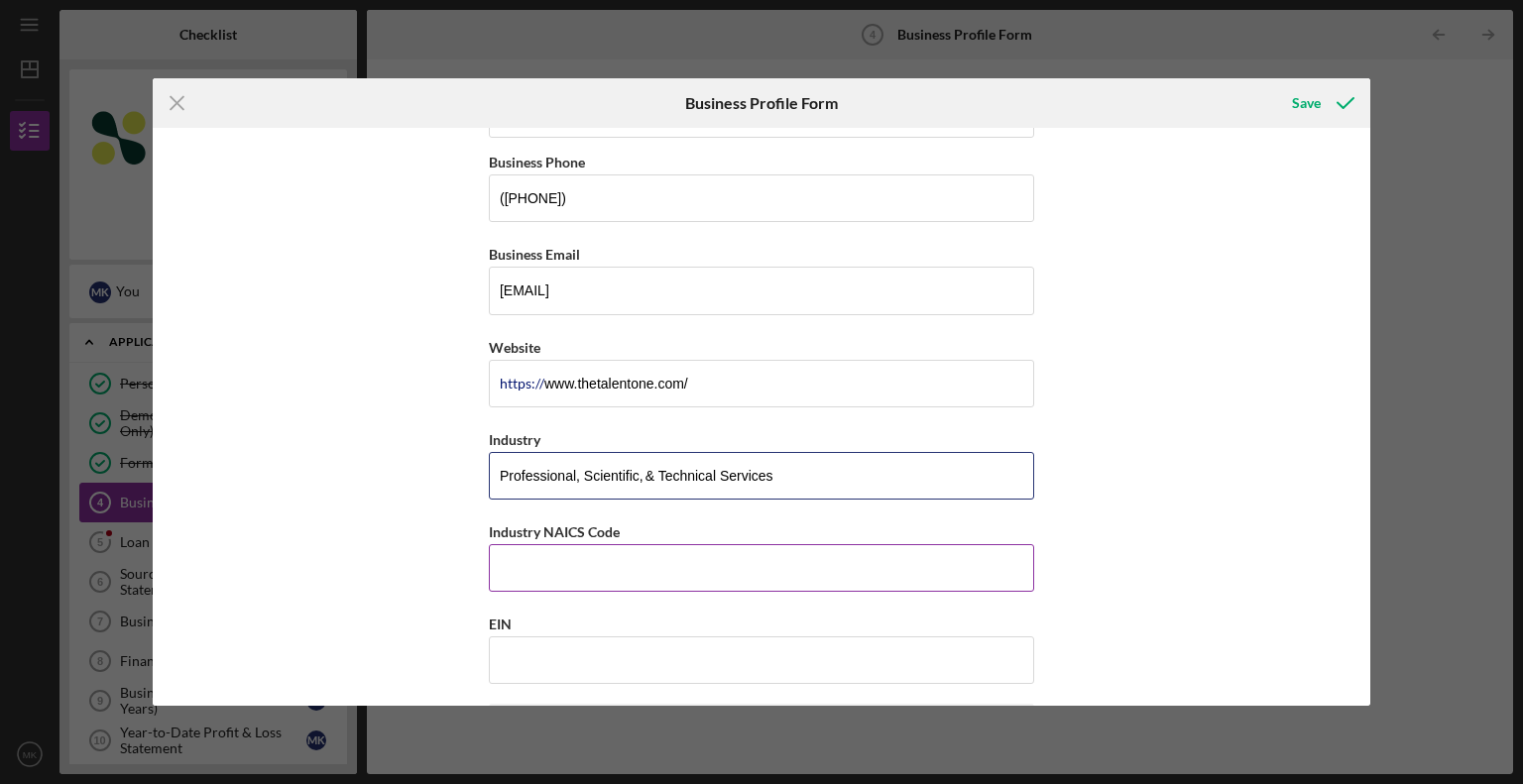 type on "Professional, Scientific, & Technical Services" 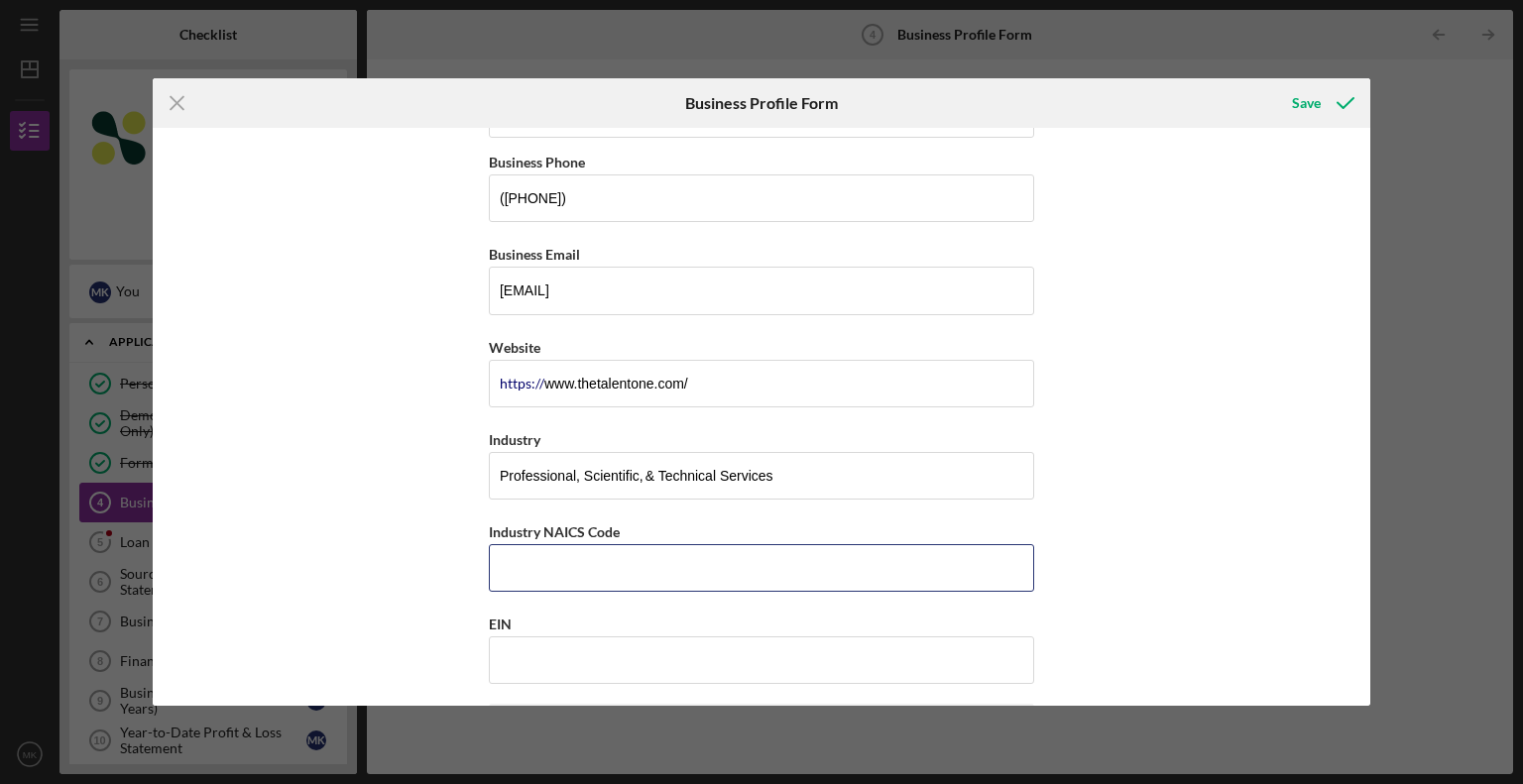 drag, startPoint x: 633, startPoint y: 586, endPoint x: 898, endPoint y: 812, distance: 348.28293 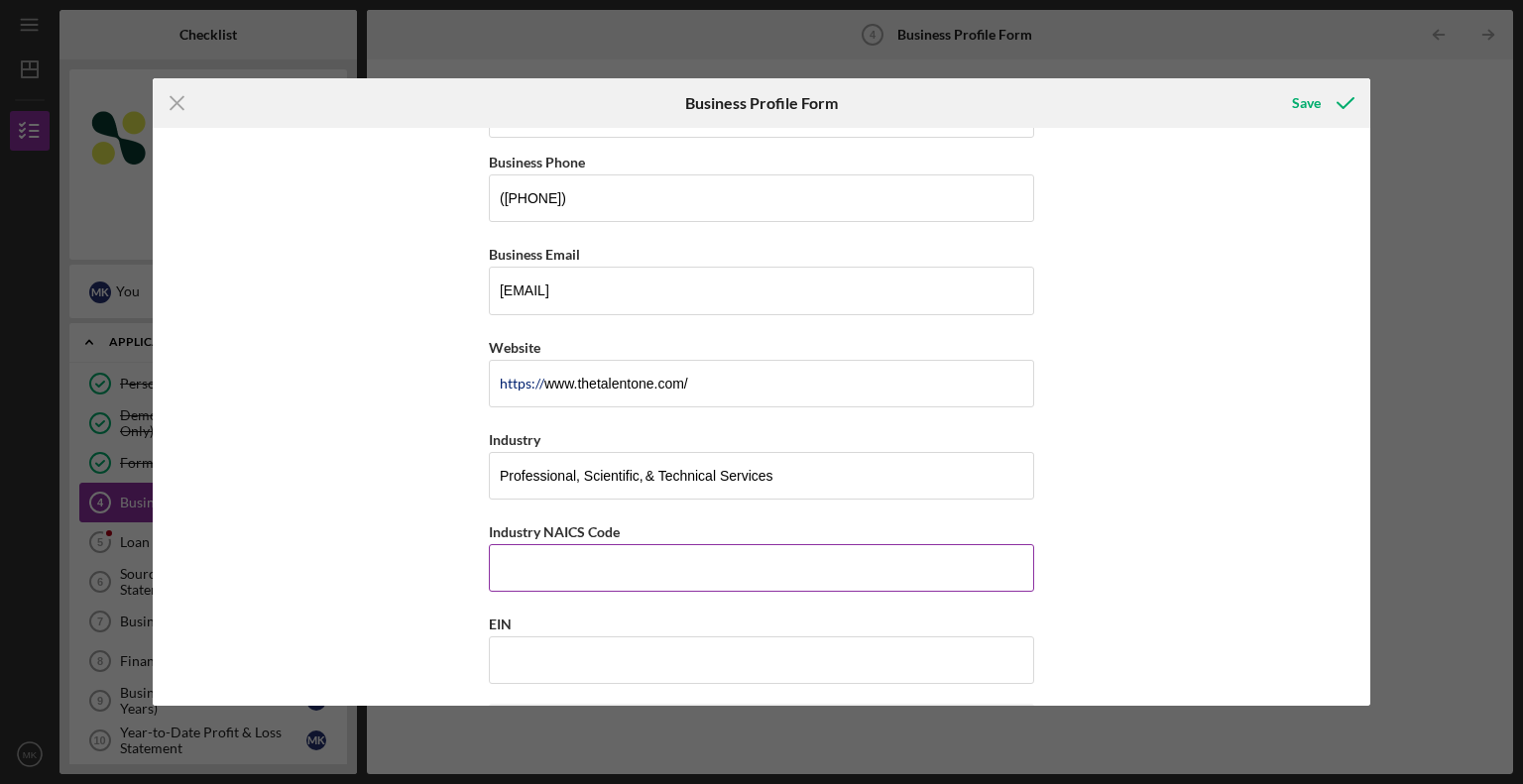 paste on "561312" 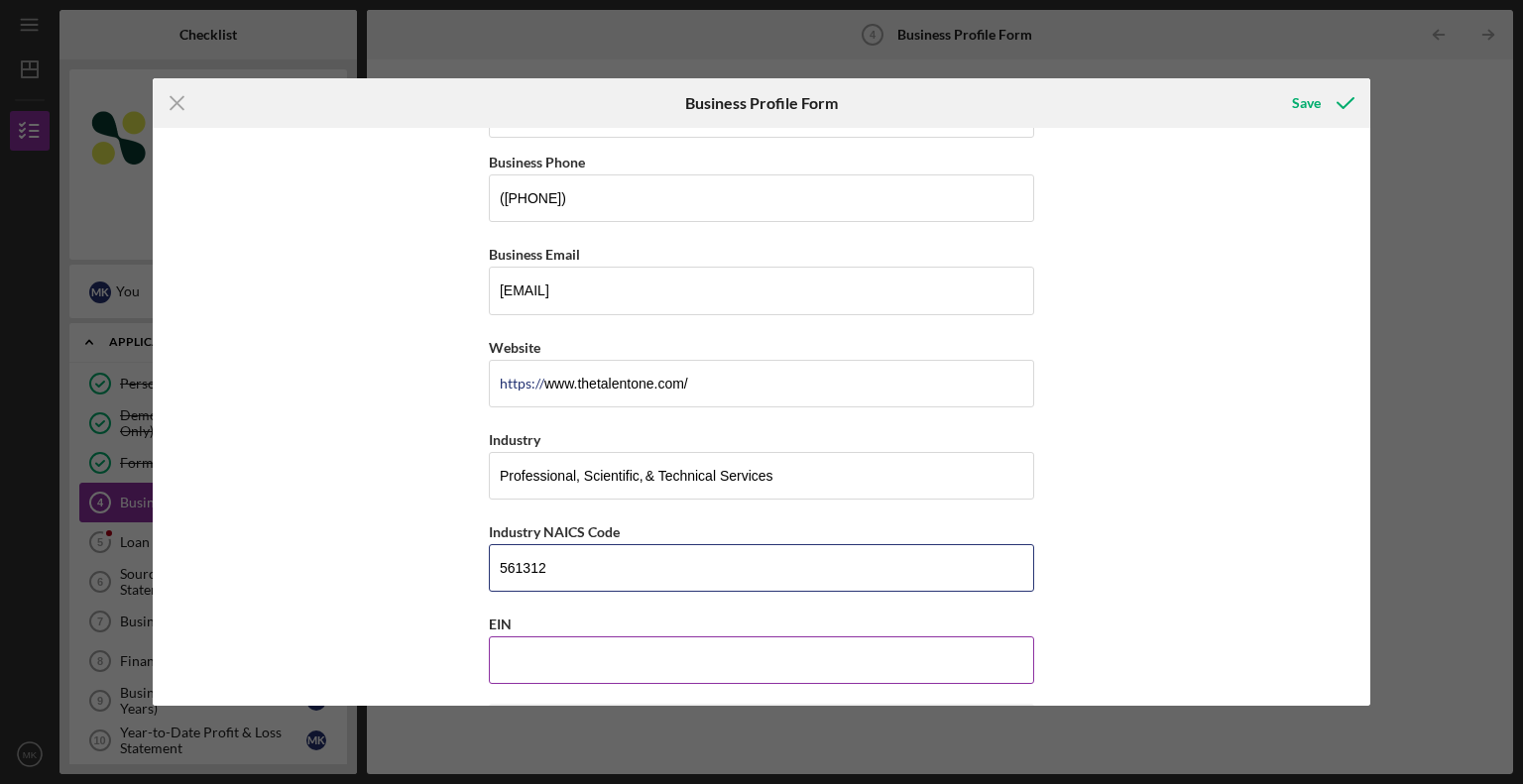 type on "561312" 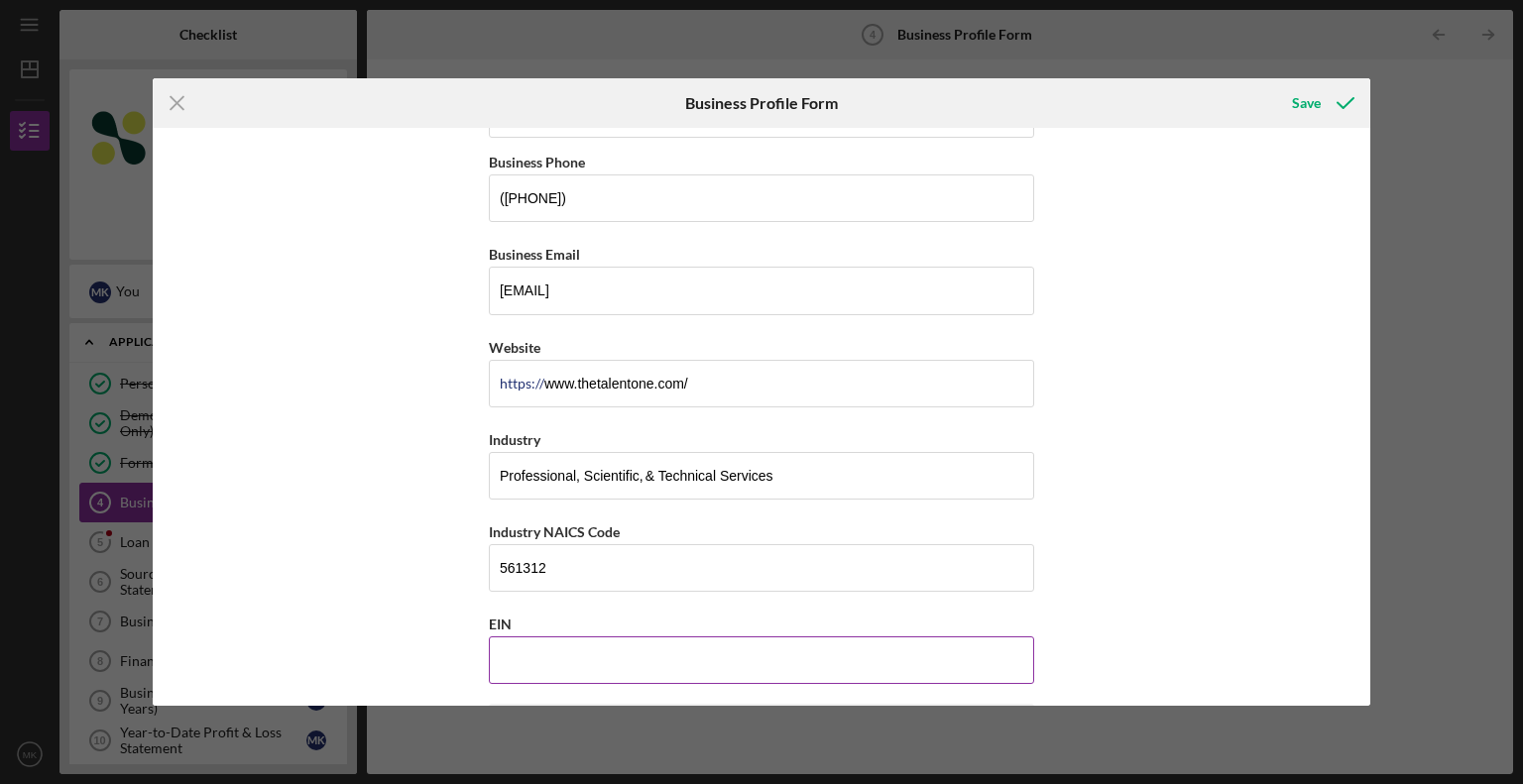 click on "EIN" at bounding box center (762, 660) 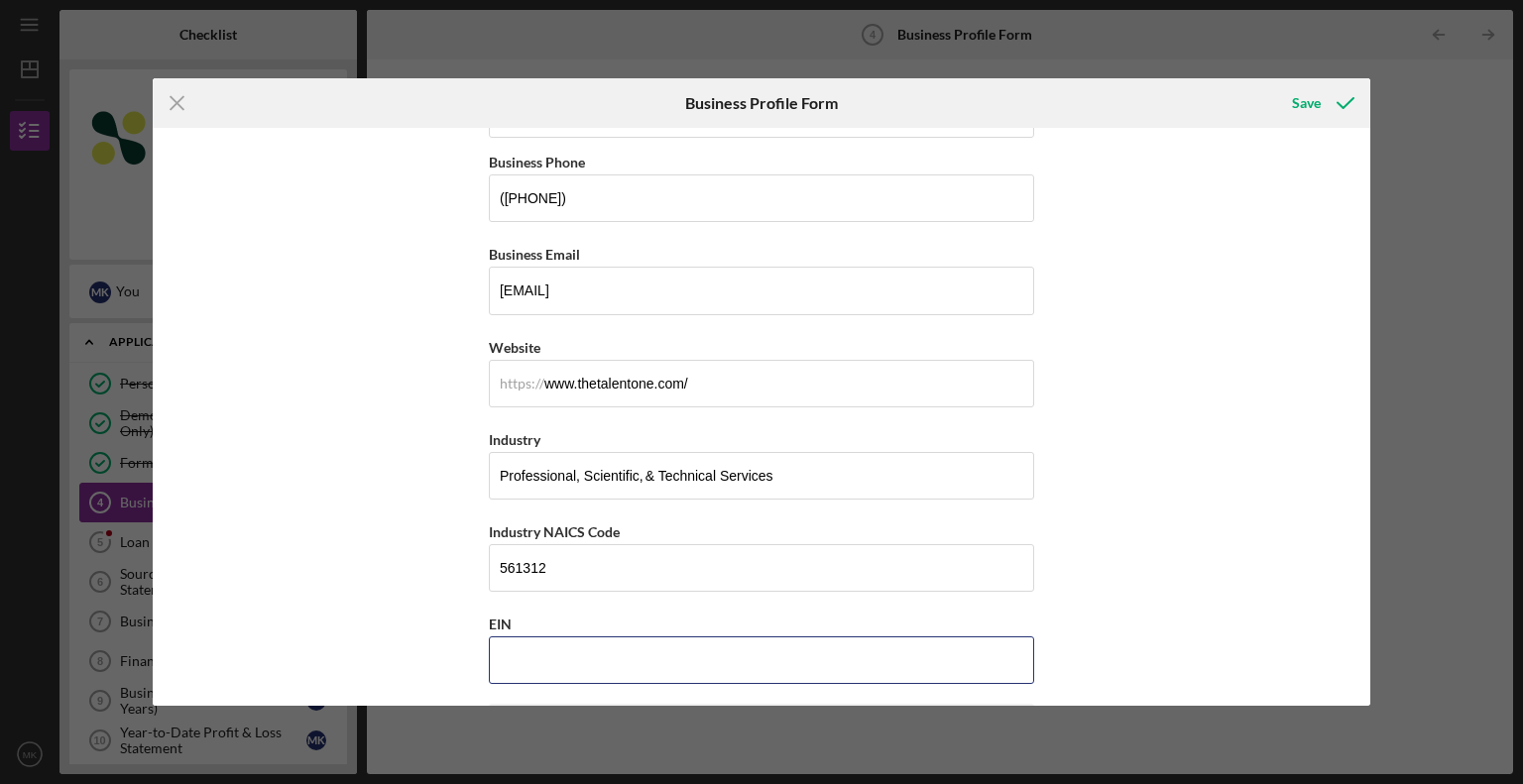 paste on "33-3878488" 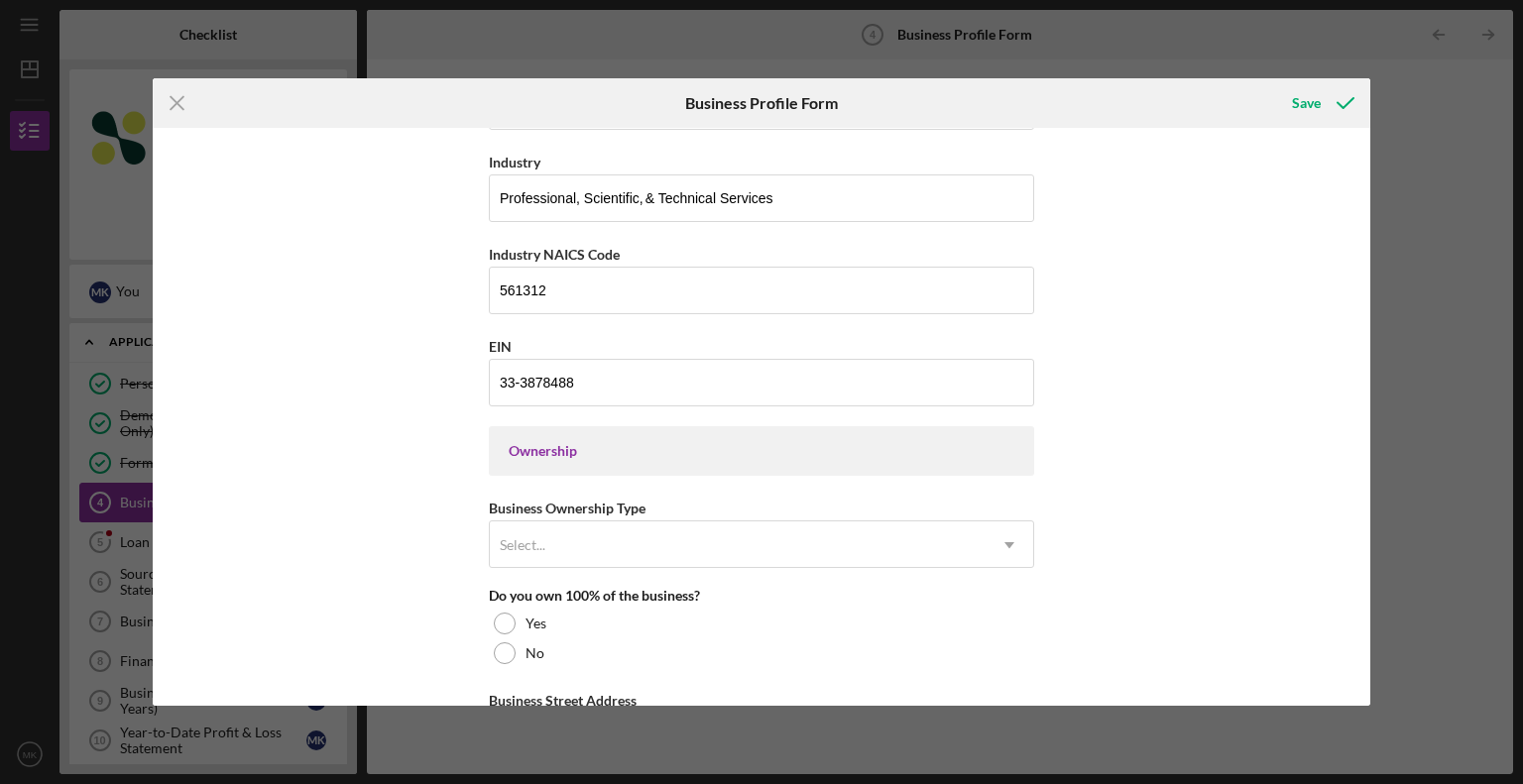 scroll, scrollTop: 654, scrollLeft: 0, axis: vertical 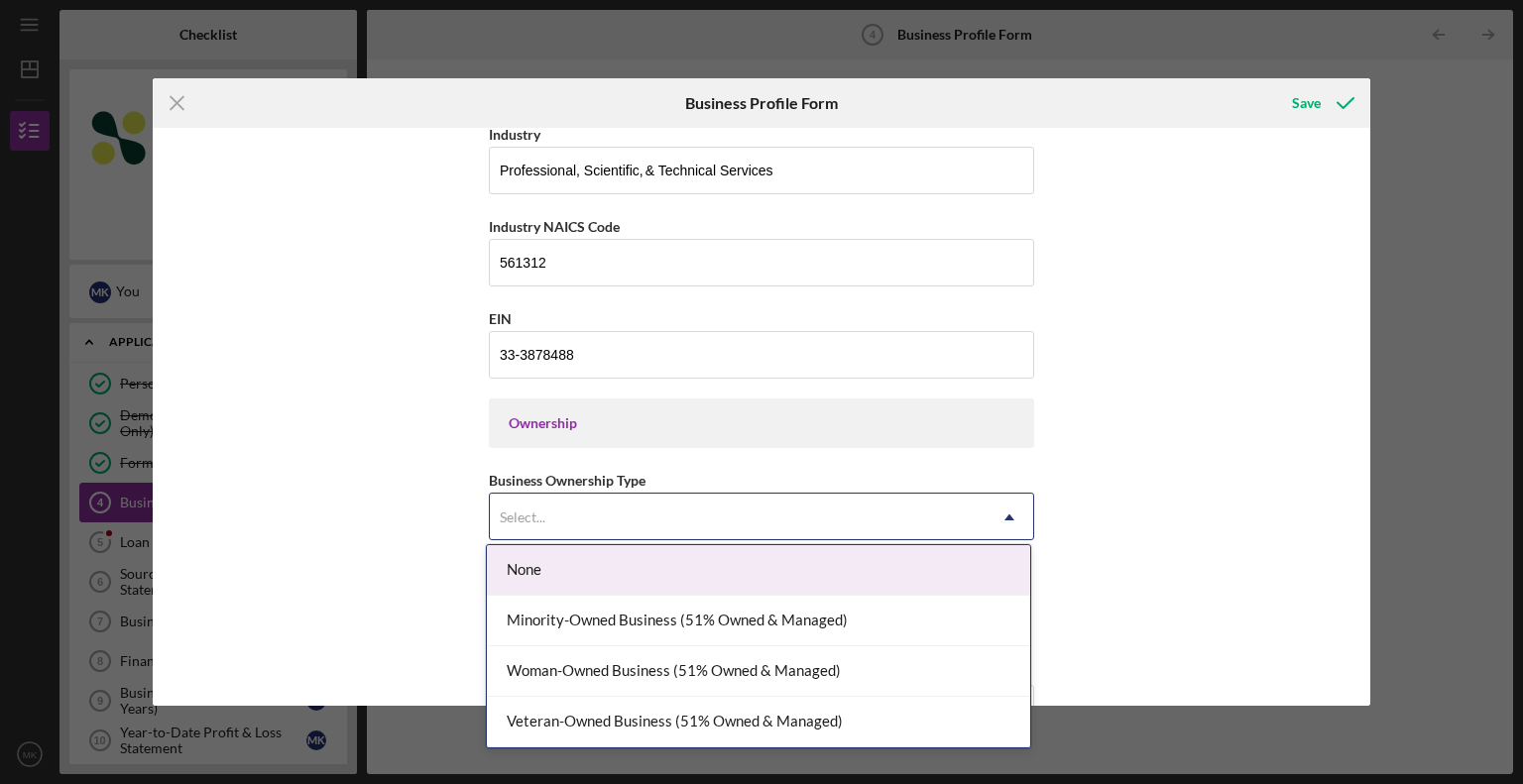 click on "Select..." at bounding box center (738, 517) 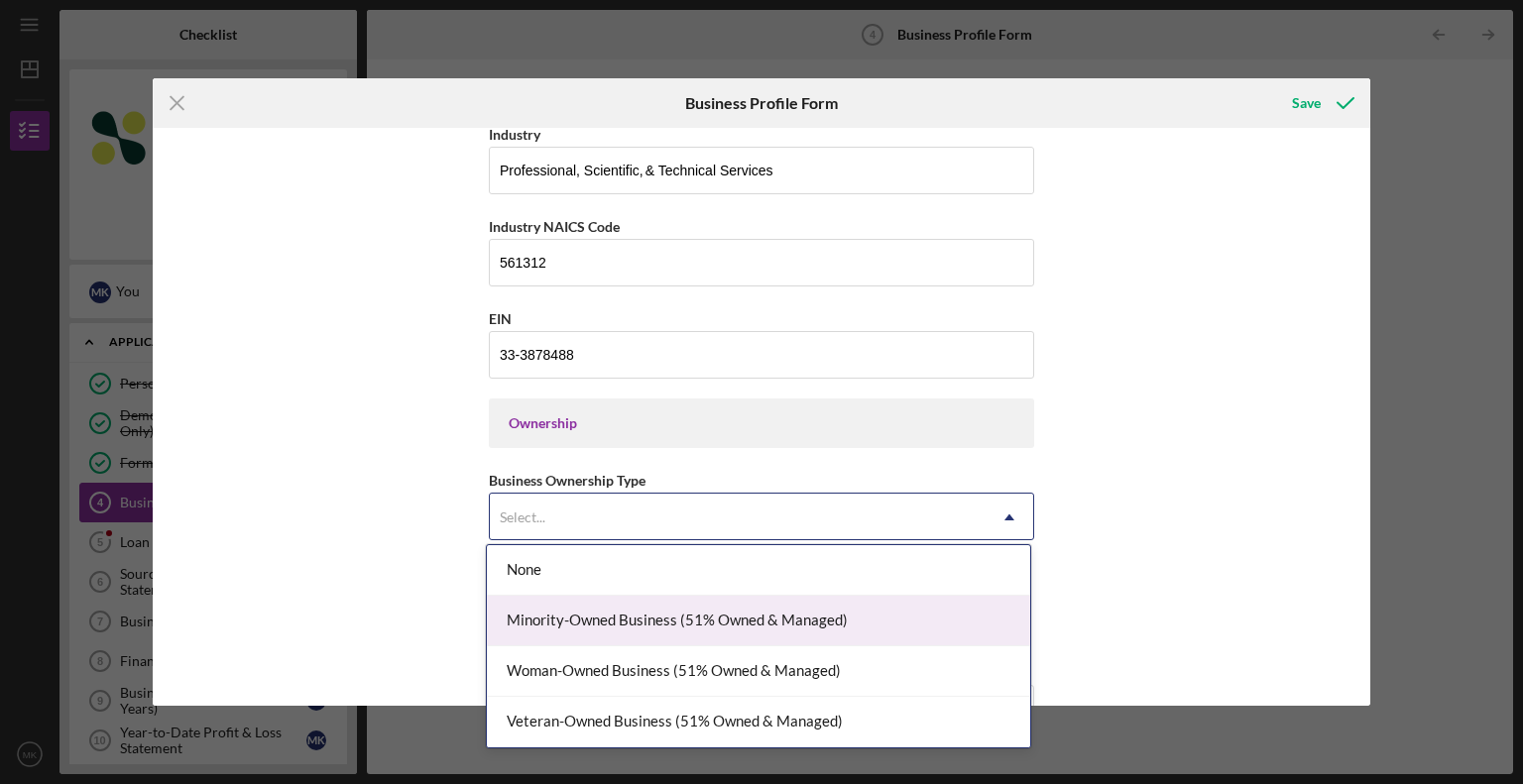 click on "Minority-Owned Business (51% Owned & Managed)" at bounding box center [759, 620] 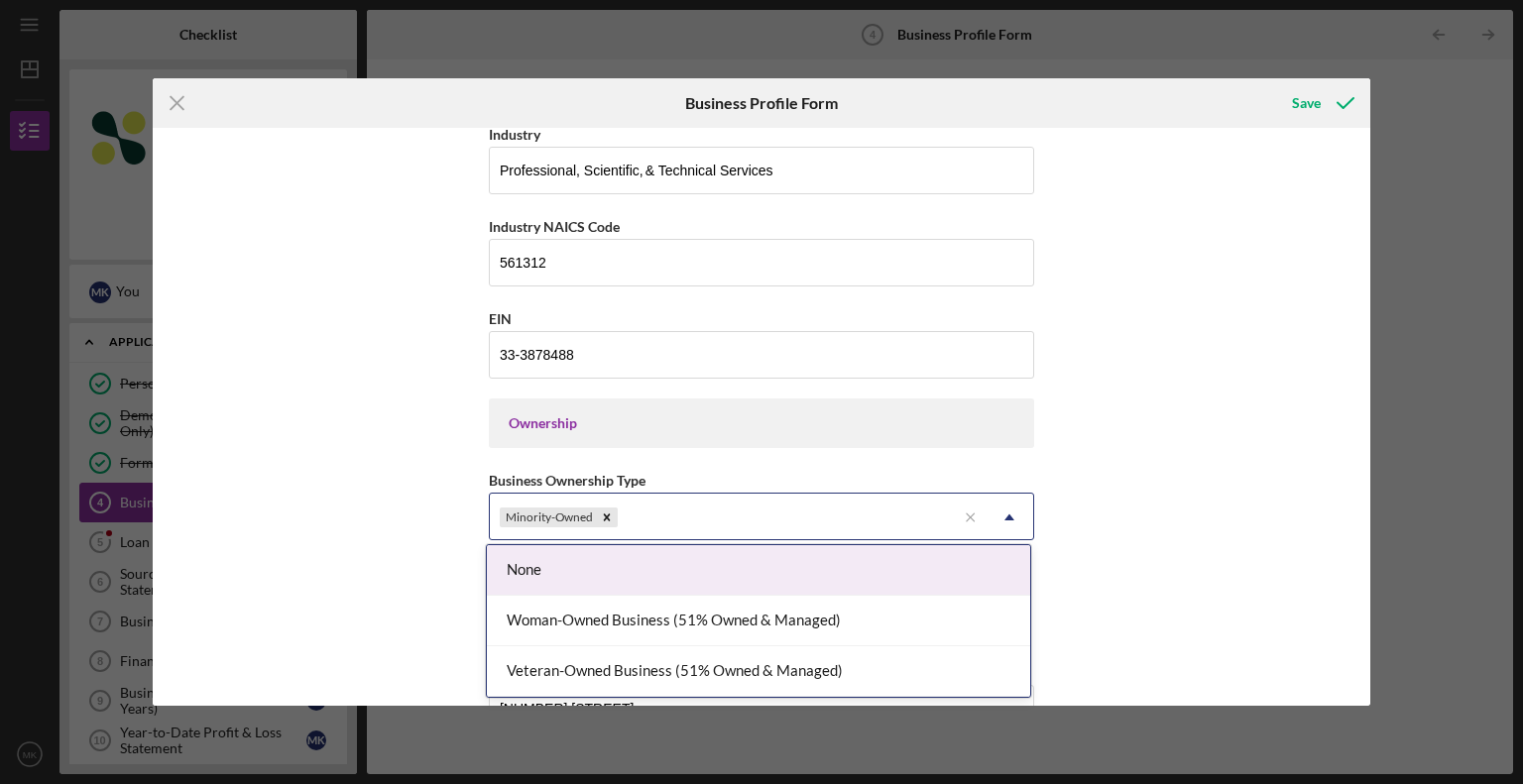 click on "Icon/Dropdown Arrow" 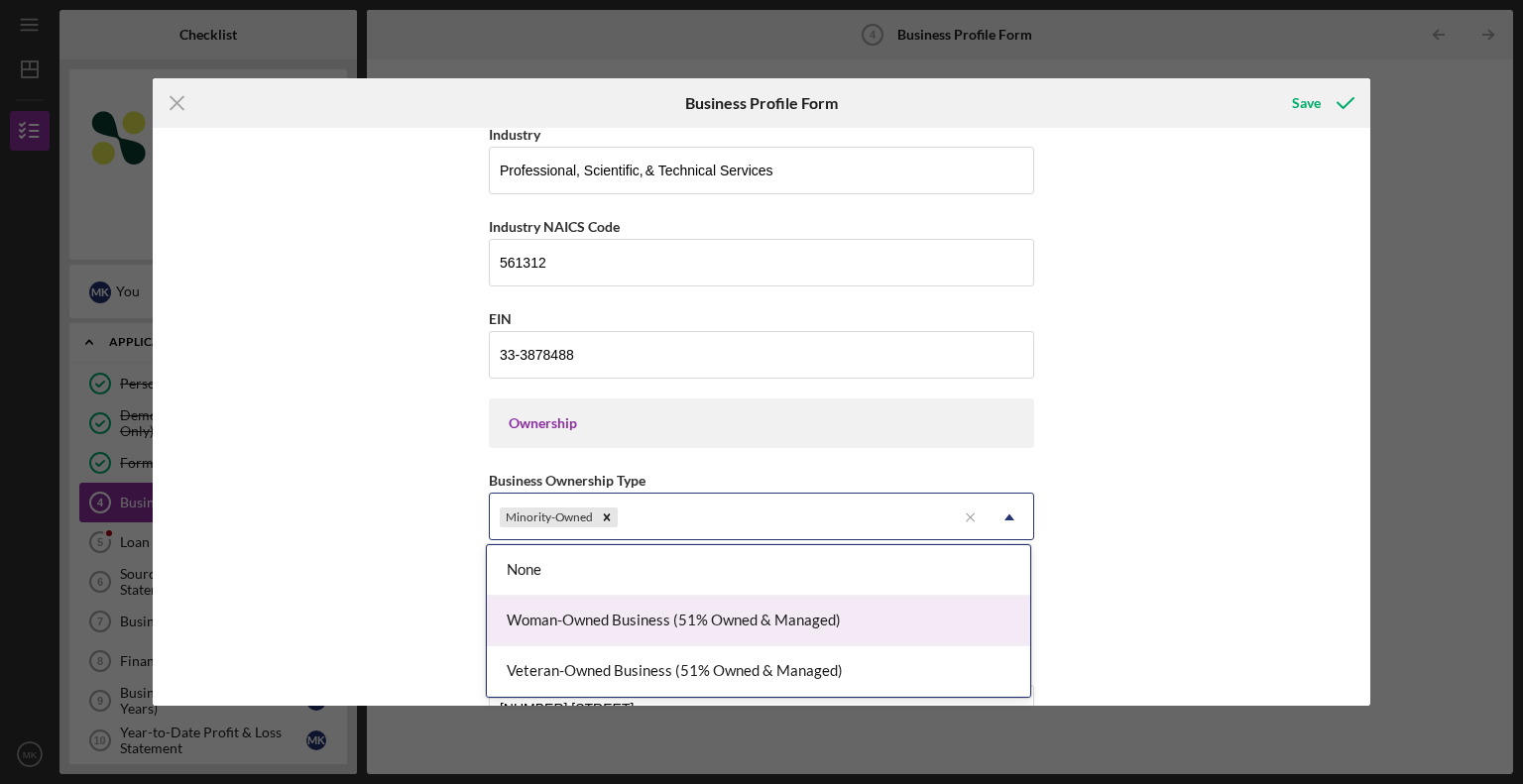 click on "Woman-Owned Business (51% Owned & Managed)" at bounding box center (759, 620) 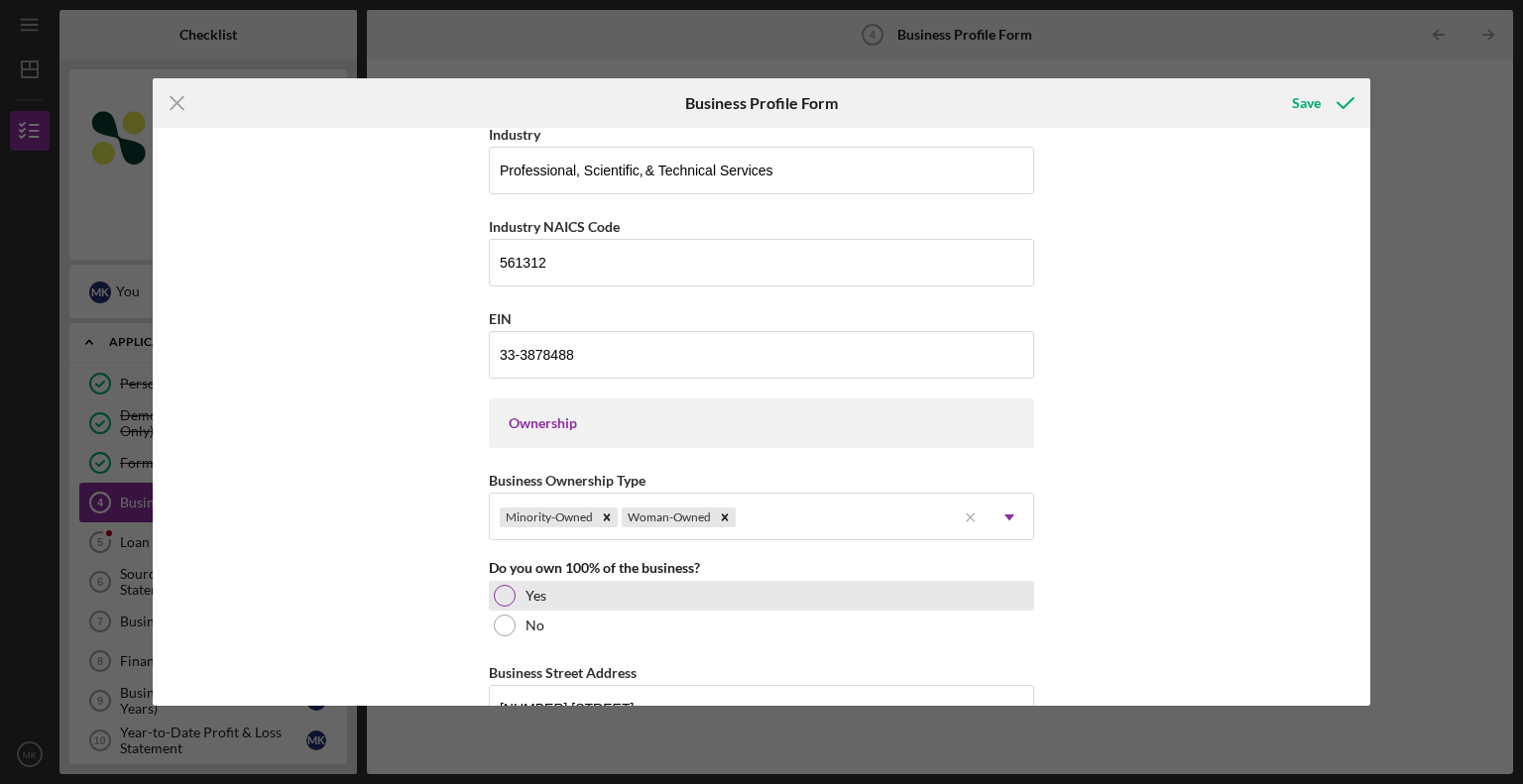 click on "Yes" at bounding box center [762, 596] 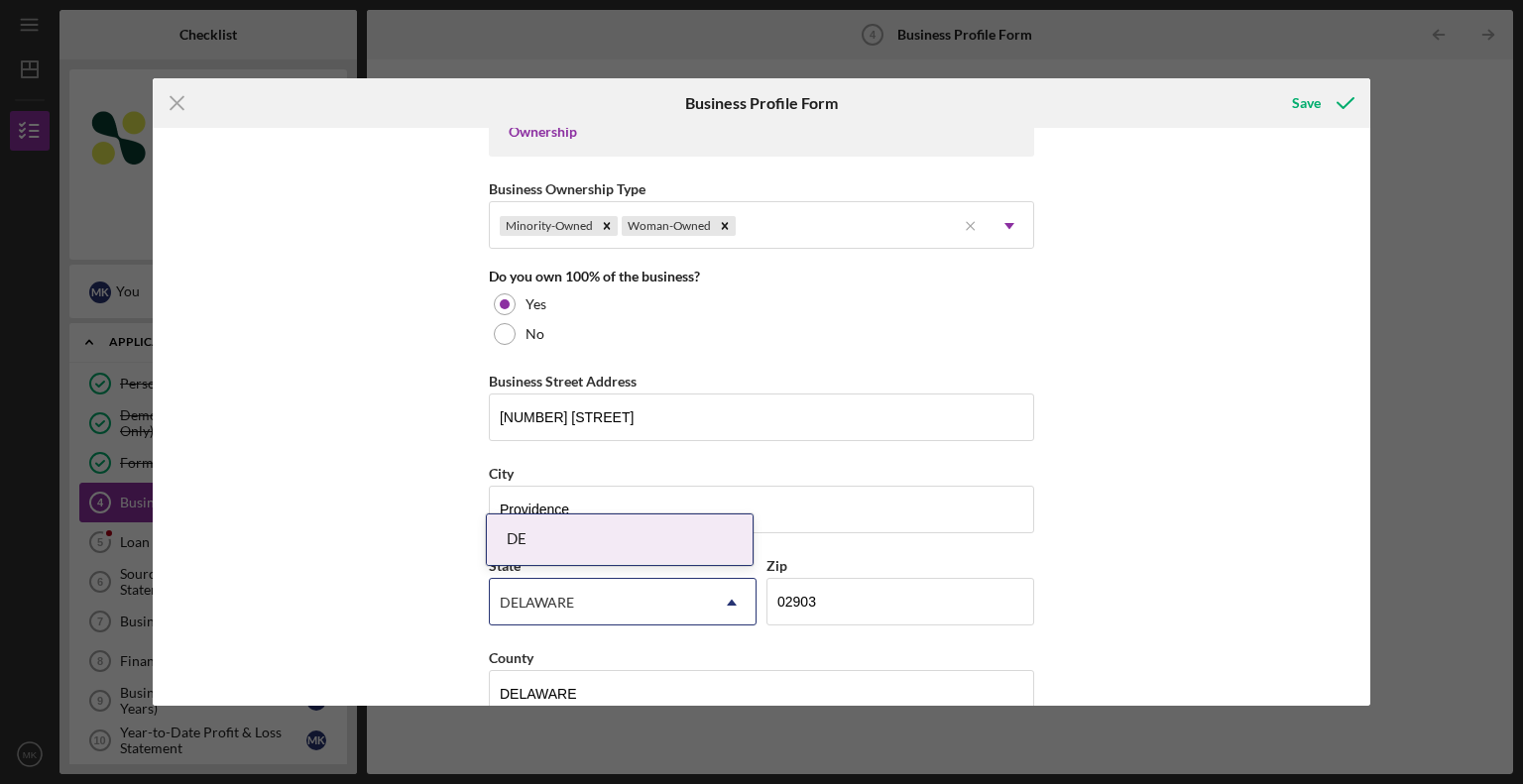 scroll, scrollTop: 1009, scrollLeft: 0, axis: vertical 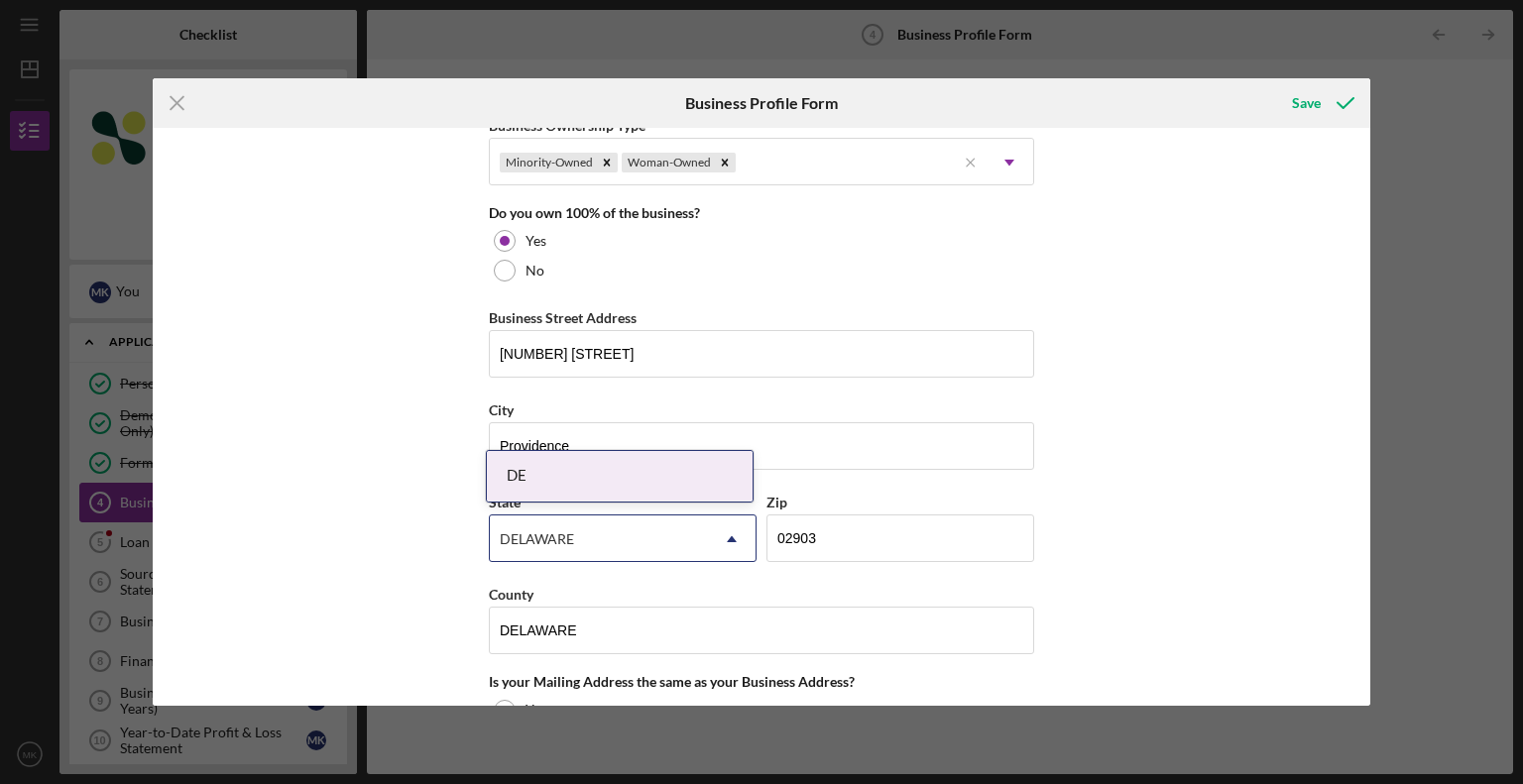 click on "Business Name Talent One Capital Partners, Inc. DBA Talent One Business Start Date [DATE]/05/2025 Legal Structure S-Corp Icon/Dropdown Arrow Business Phone ([PHONE]) Business Email [EMAIL] https:// Website www.thetalentone.com/ Industry Professional, Scientific, & Technical Services Industry NAICS Code 561312 EIN 33-3878488 Ownership Business Ownership Type Minority-Owned Woman-Owned Icon/Menu Close Icon/Dropdown Arrow Do you own 100% of the business? Yes No Business Street Address [NUMBER] [STREET] City Providence State [STATE] Icon/Dropdown Arrow Zip [POSTAL_CODE] County [STATE] Is your Mailing Address the same as your Business Address? Yes No Do you own or lease your business premisses? Select... Icon/Dropdown Arrow Annual Gross Revenue Number of Full-Time Employees Number of Part-Time Employees" at bounding box center (762, 416) 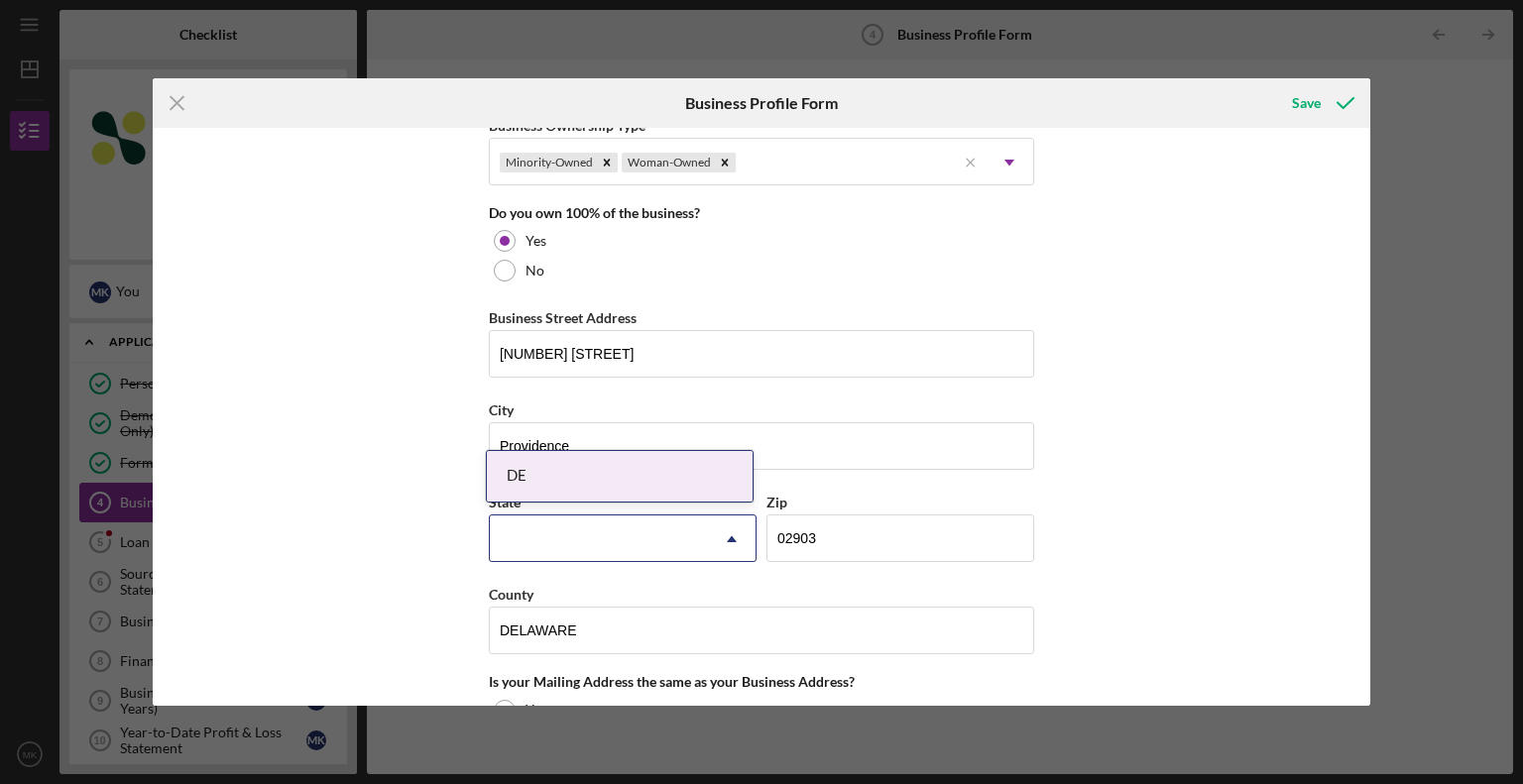 click at bounding box center (599, 539) 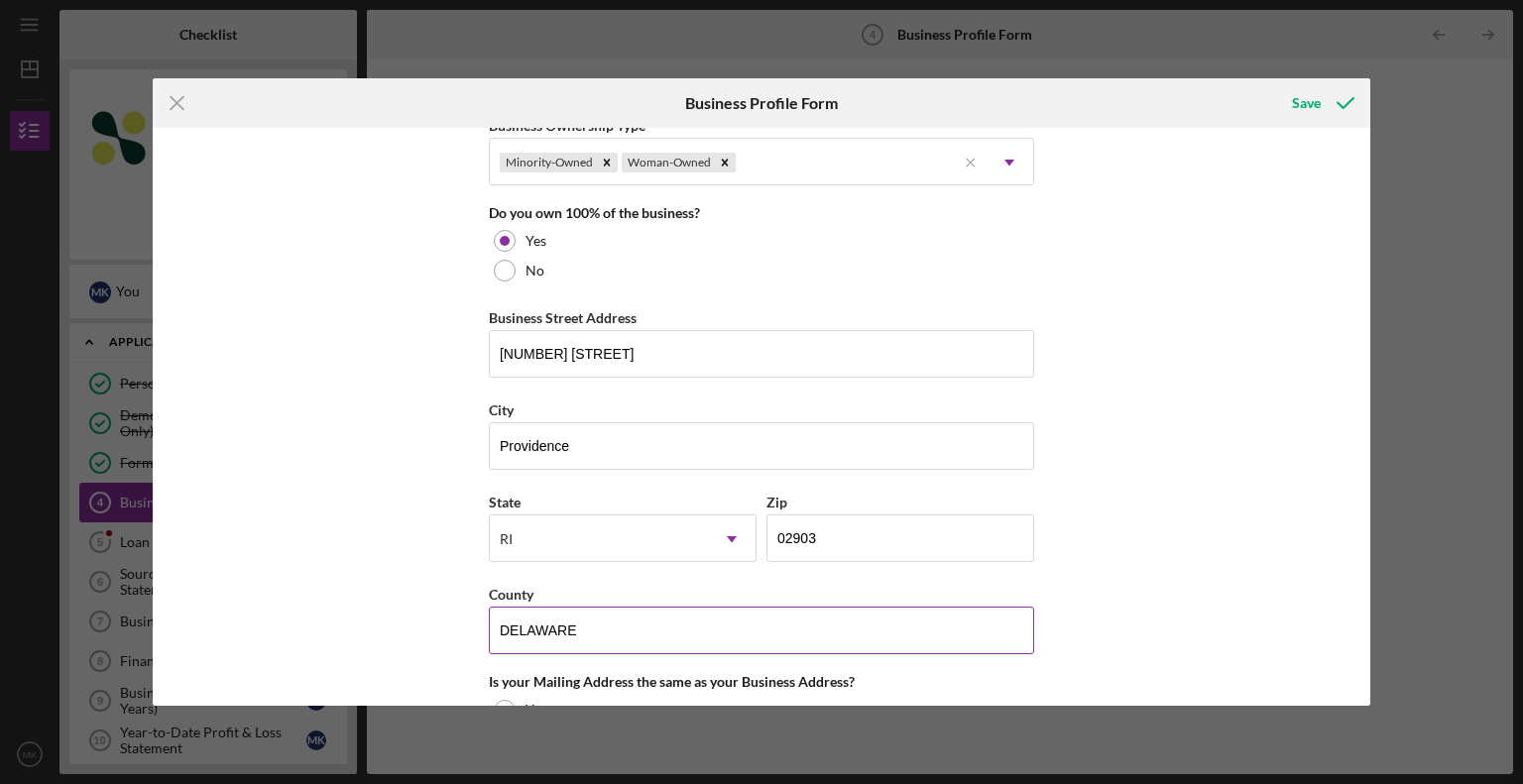 click on "DELAWARE" at bounding box center (762, 630) 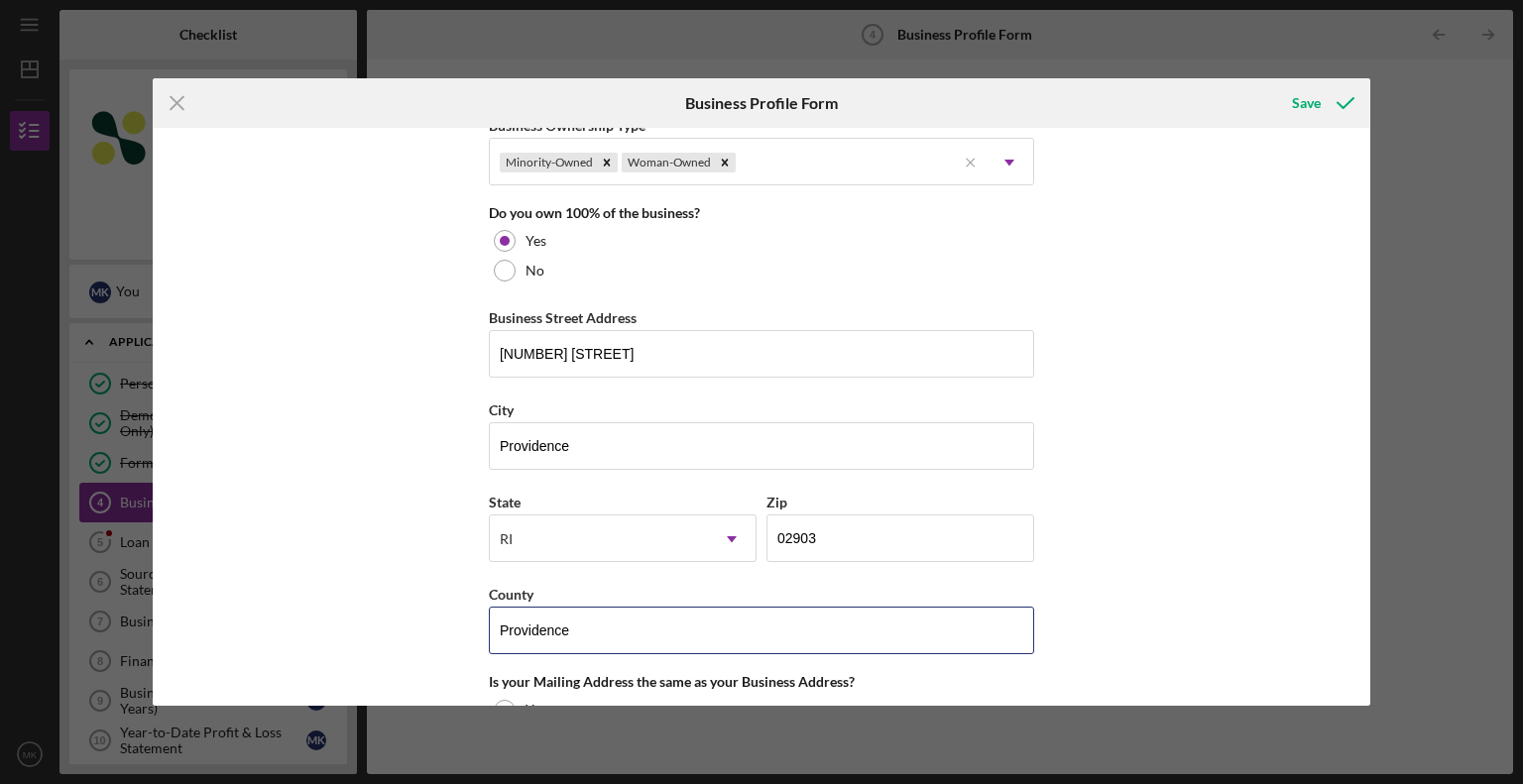 type on "Providence" 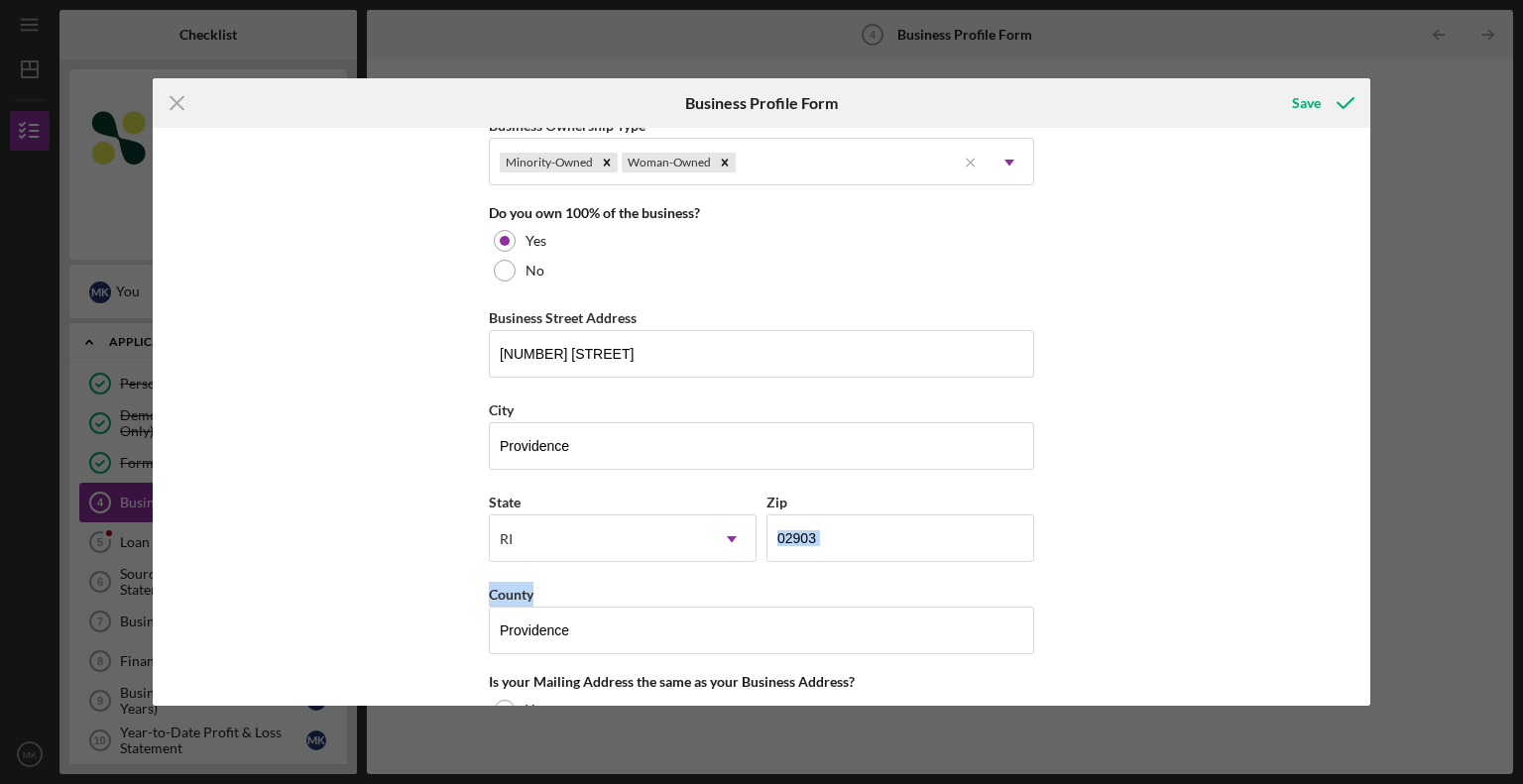 drag, startPoint x: 1361, startPoint y: 531, endPoint x: 1358, endPoint y: 622, distance: 91.0494 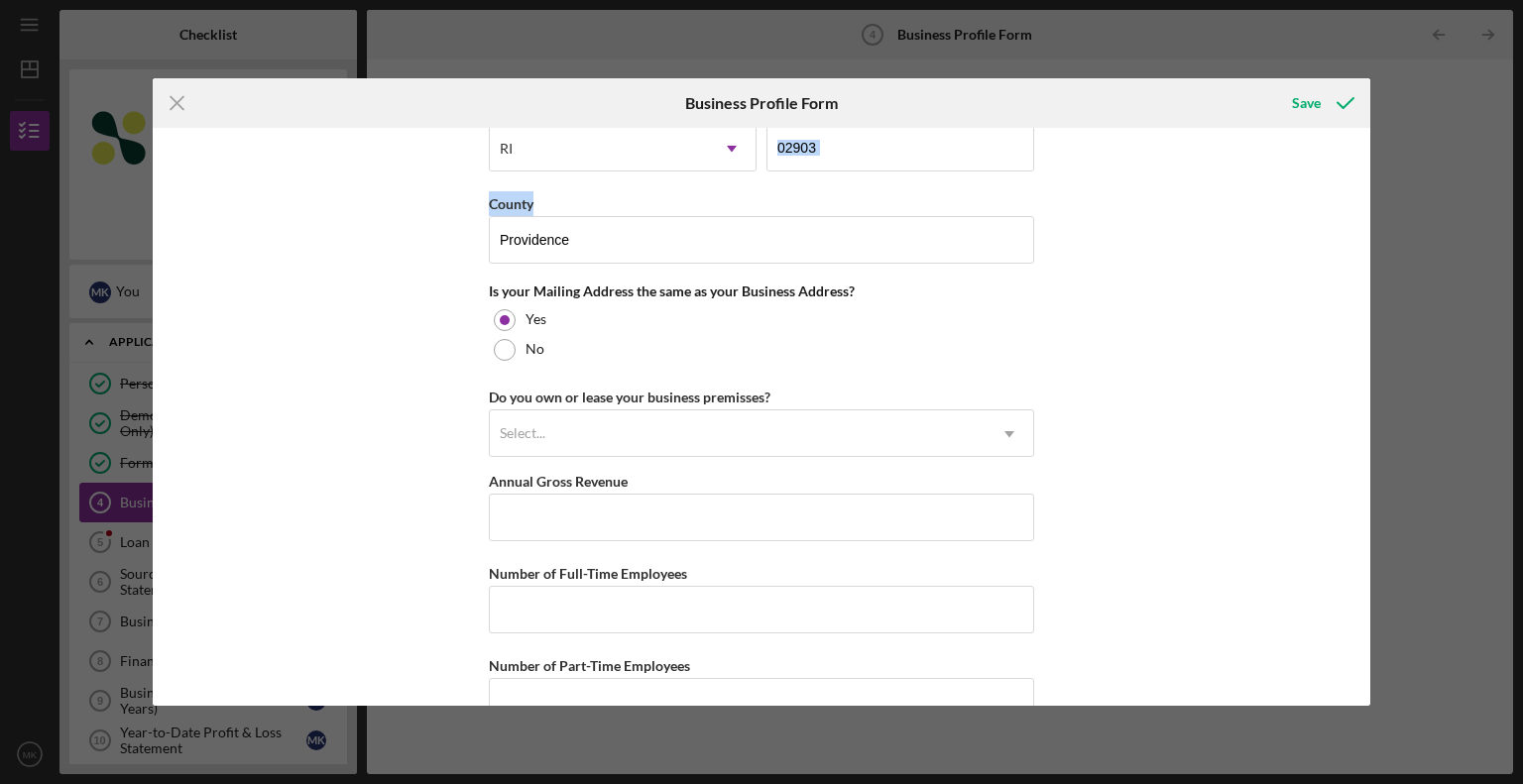 scroll, scrollTop: 1414, scrollLeft: 0, axis: vertical 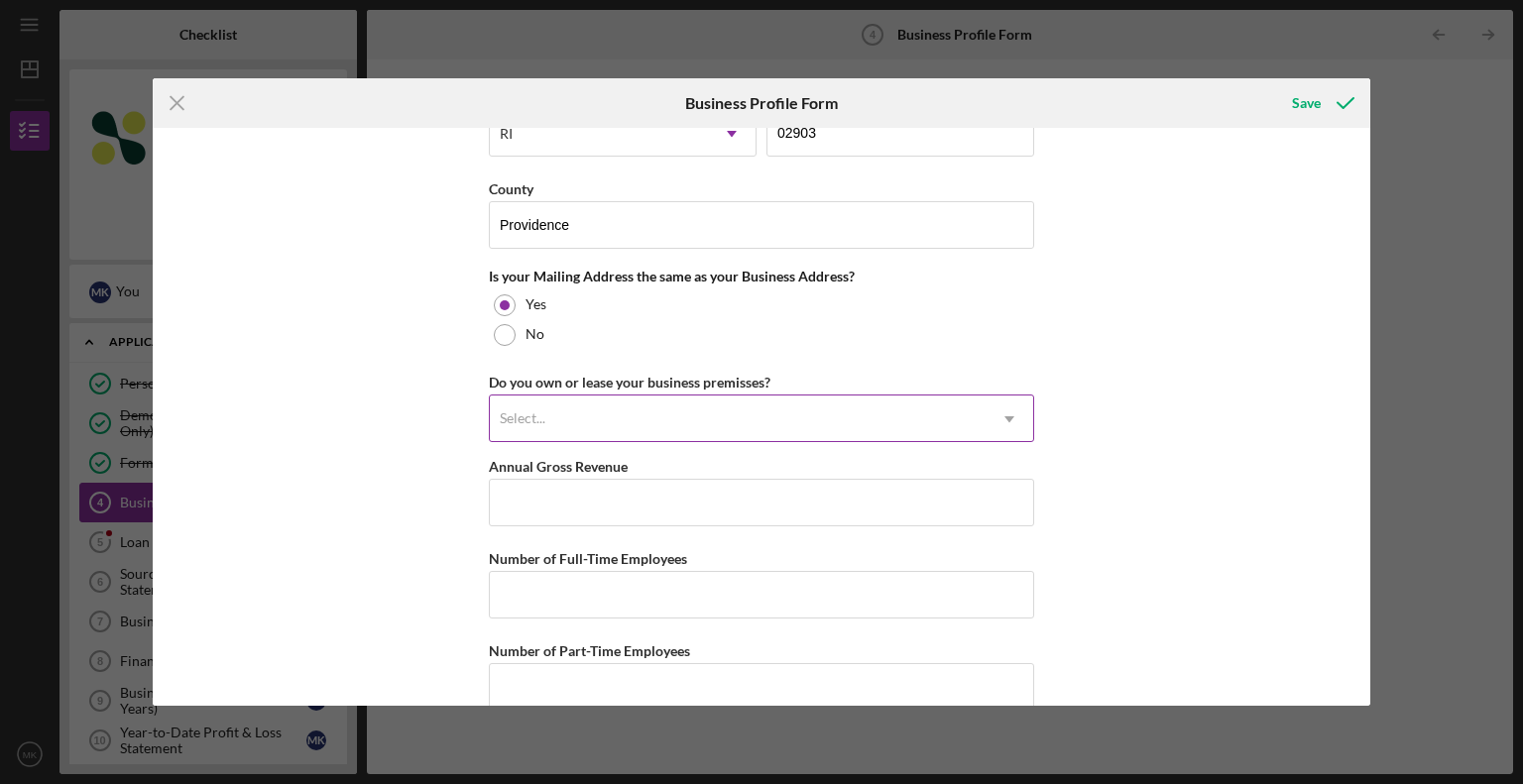 click on "Select..." at bounding box center [738, 419] 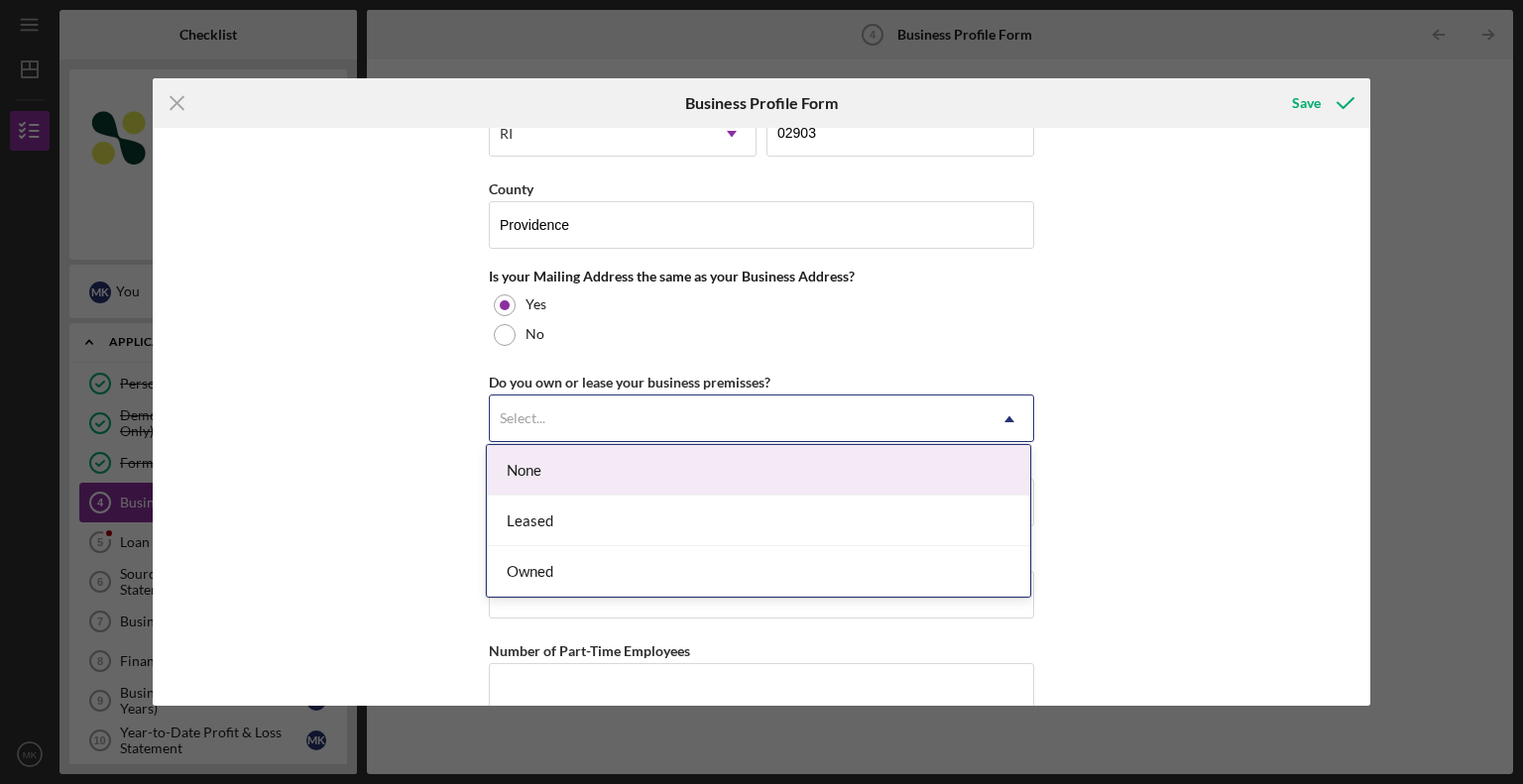 click on "None" at bounding box center [759, 470] 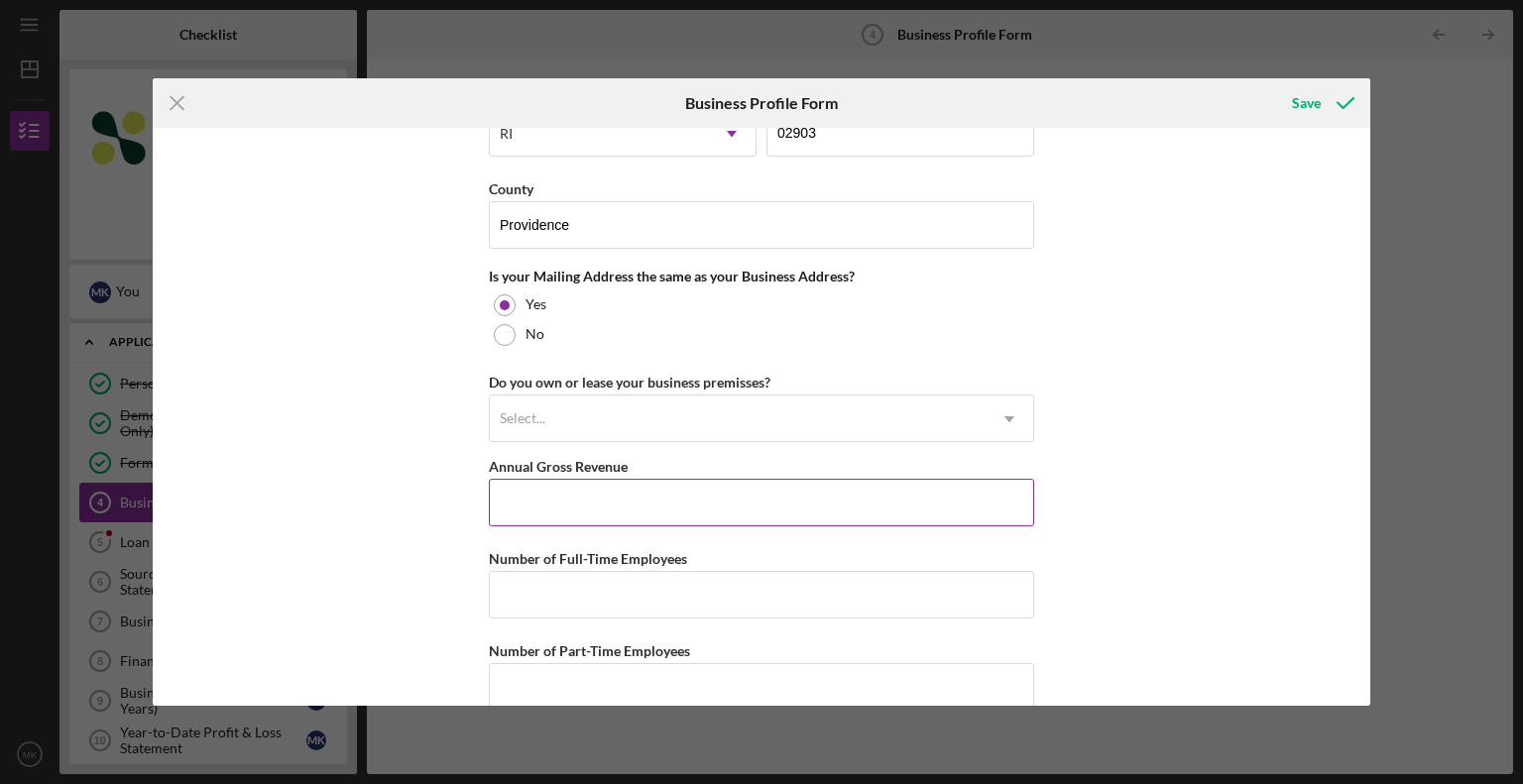 click on "Annual Gross Revenue" at bounding box center (762, 503) 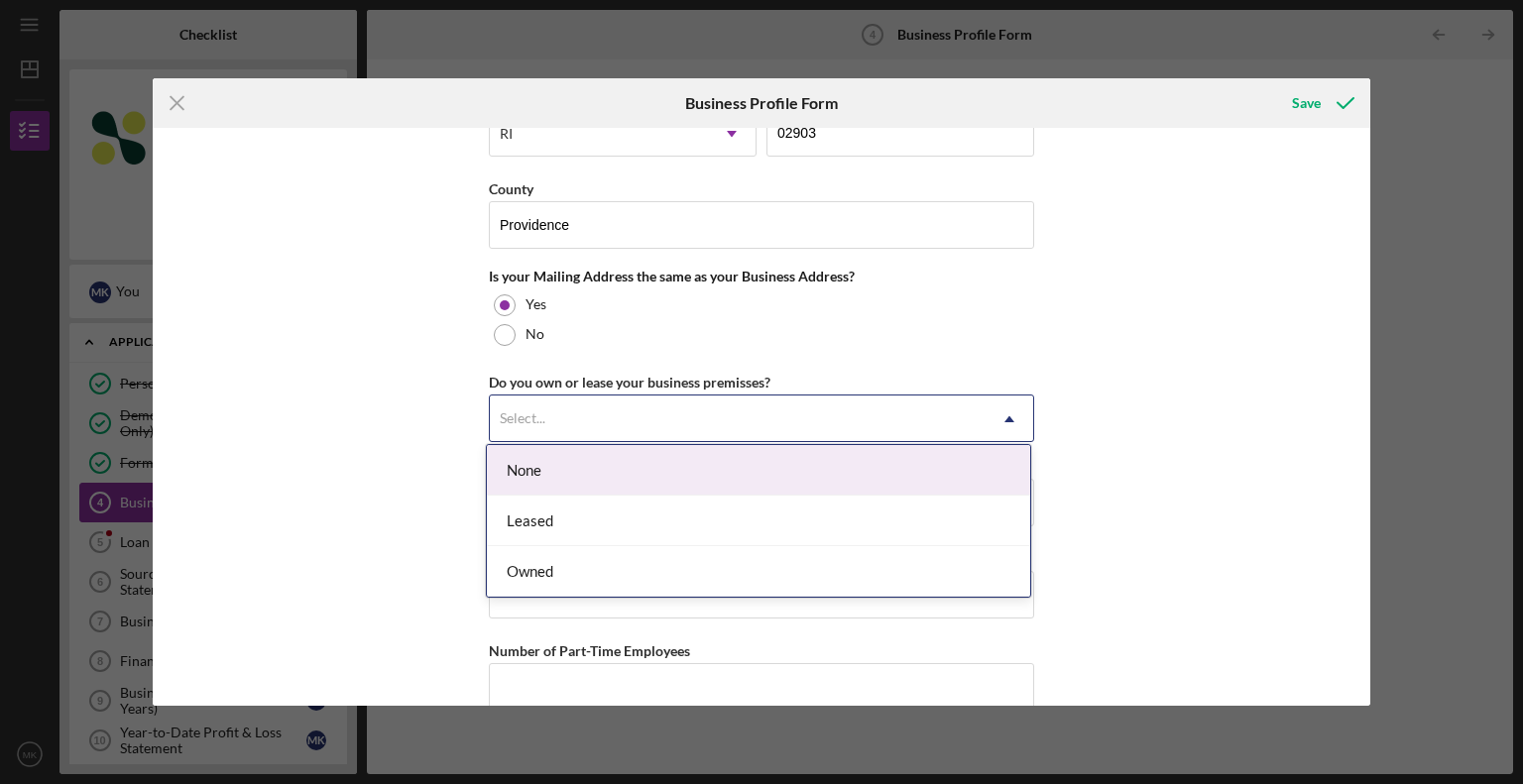 click on "Select..." at bounding box center (738, 419) 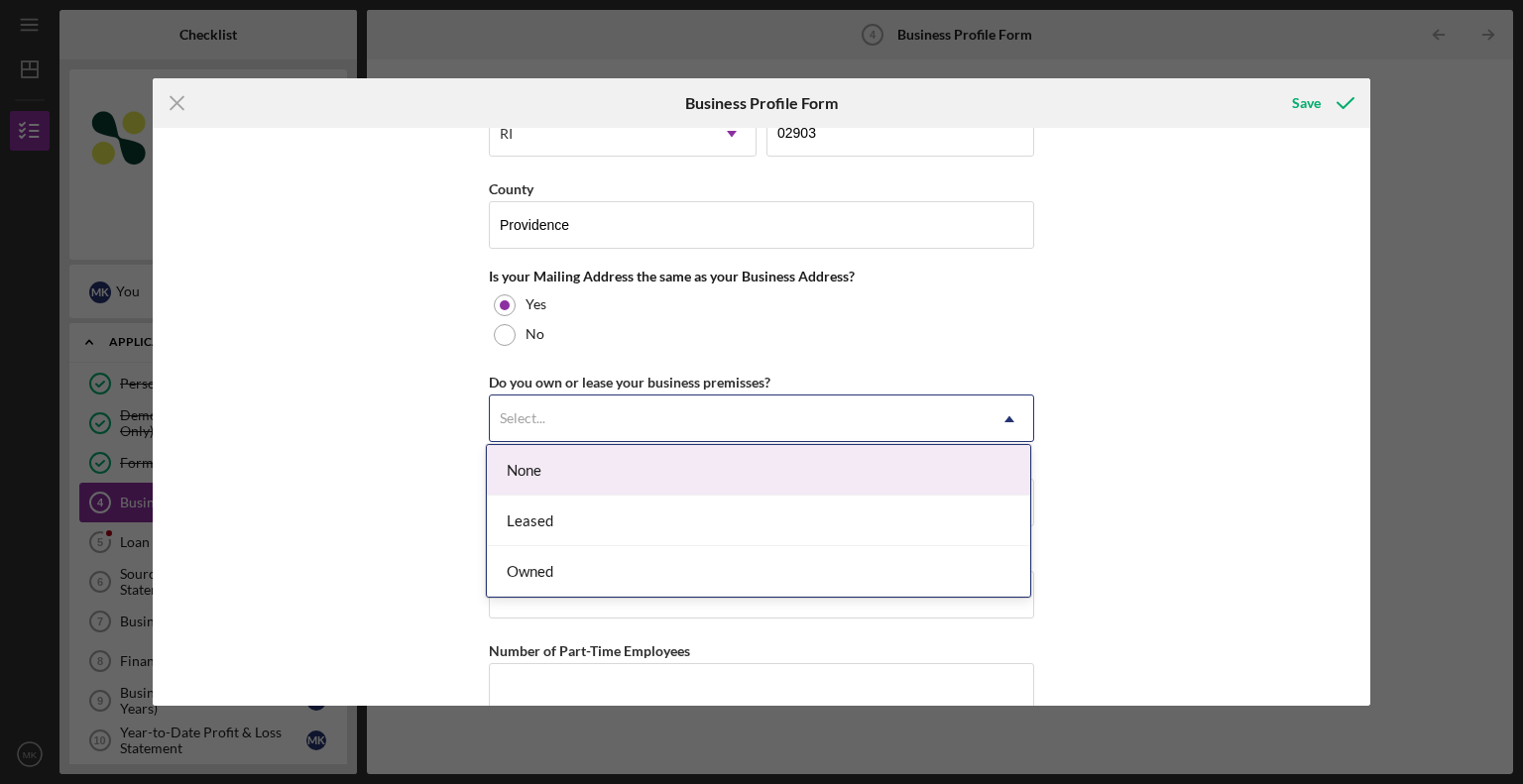 click on "Select..." at bounding box center [738, 419] 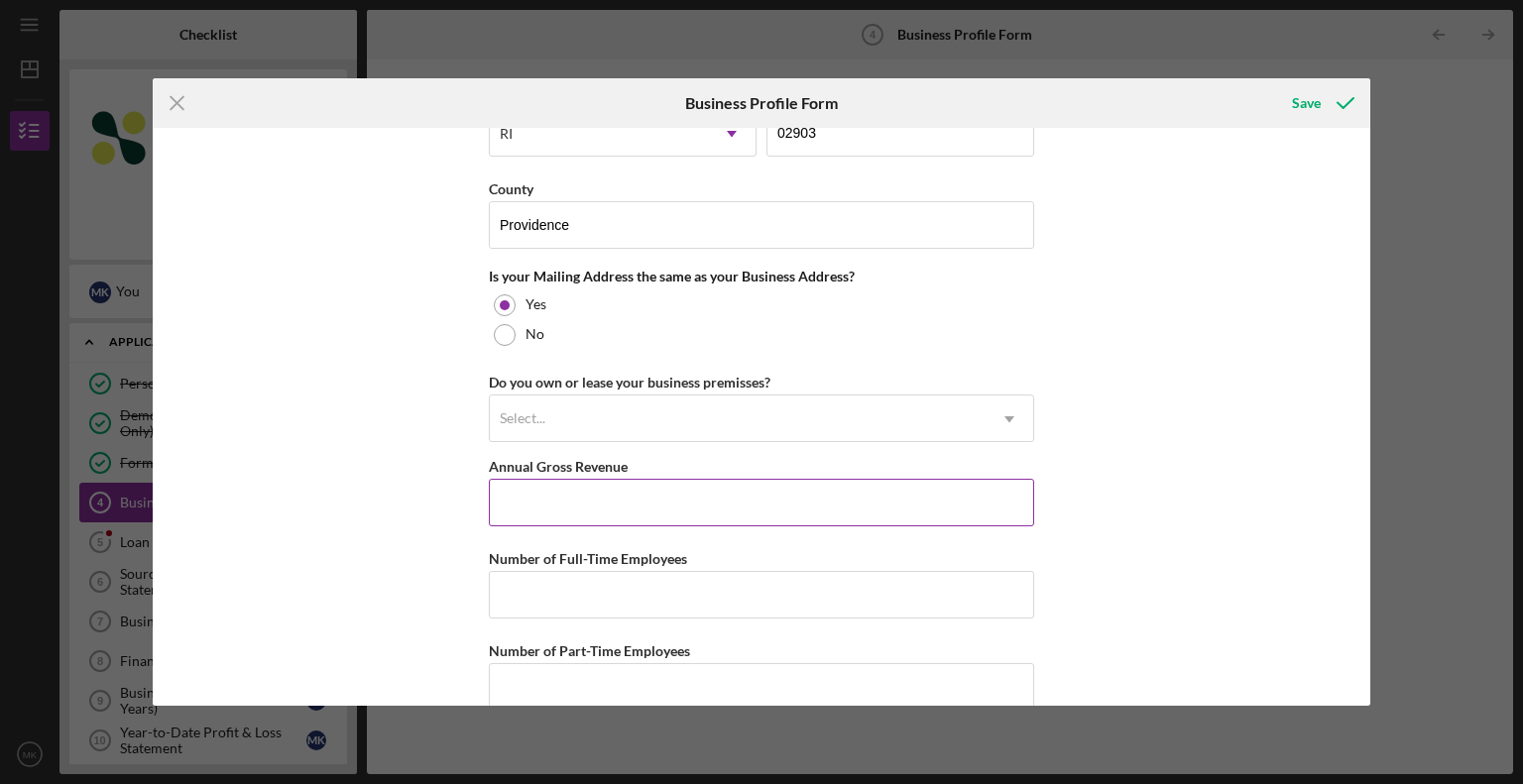 click on "Annual Gross Revenue" at bounding box center [762, 503] 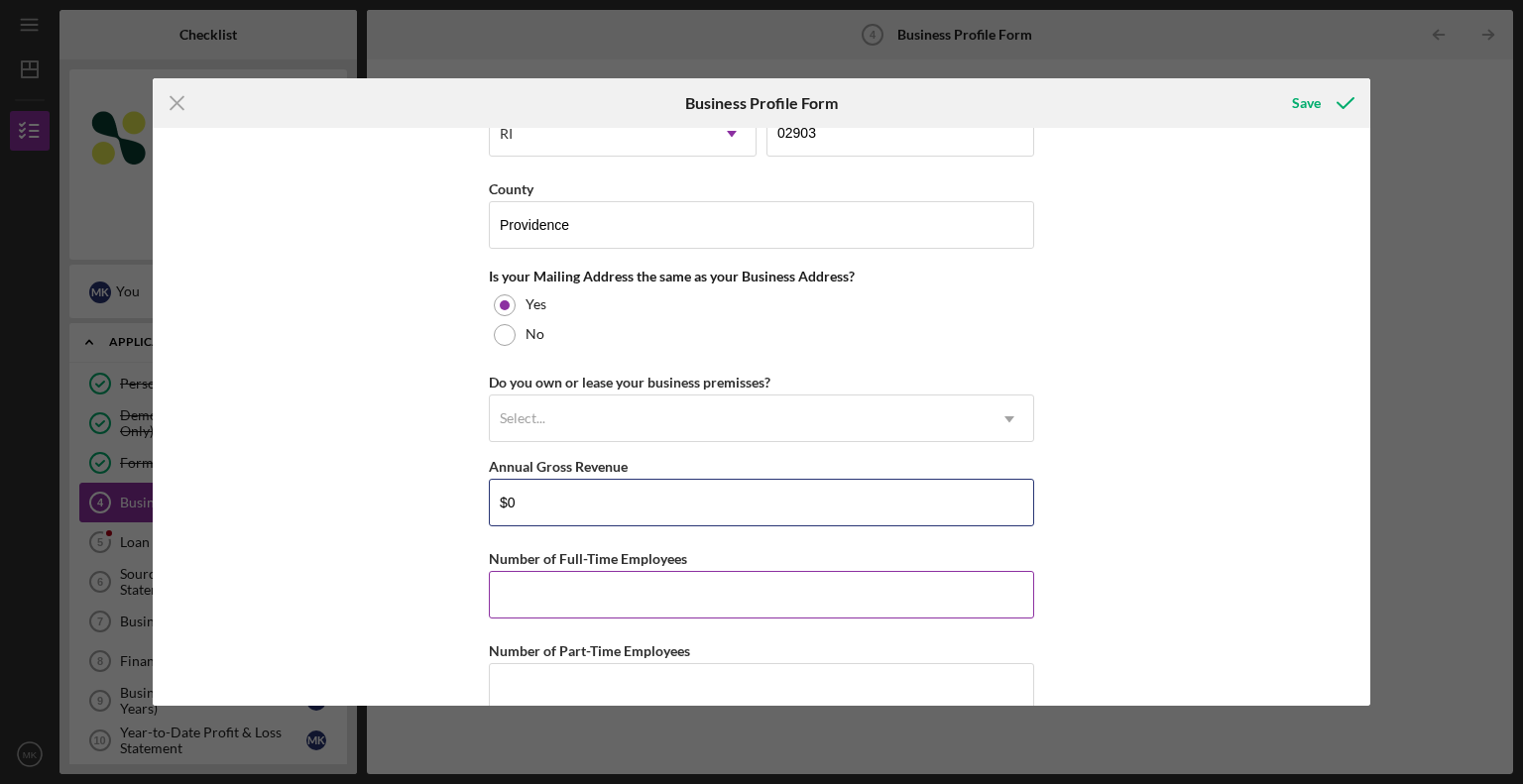 type on "$0" 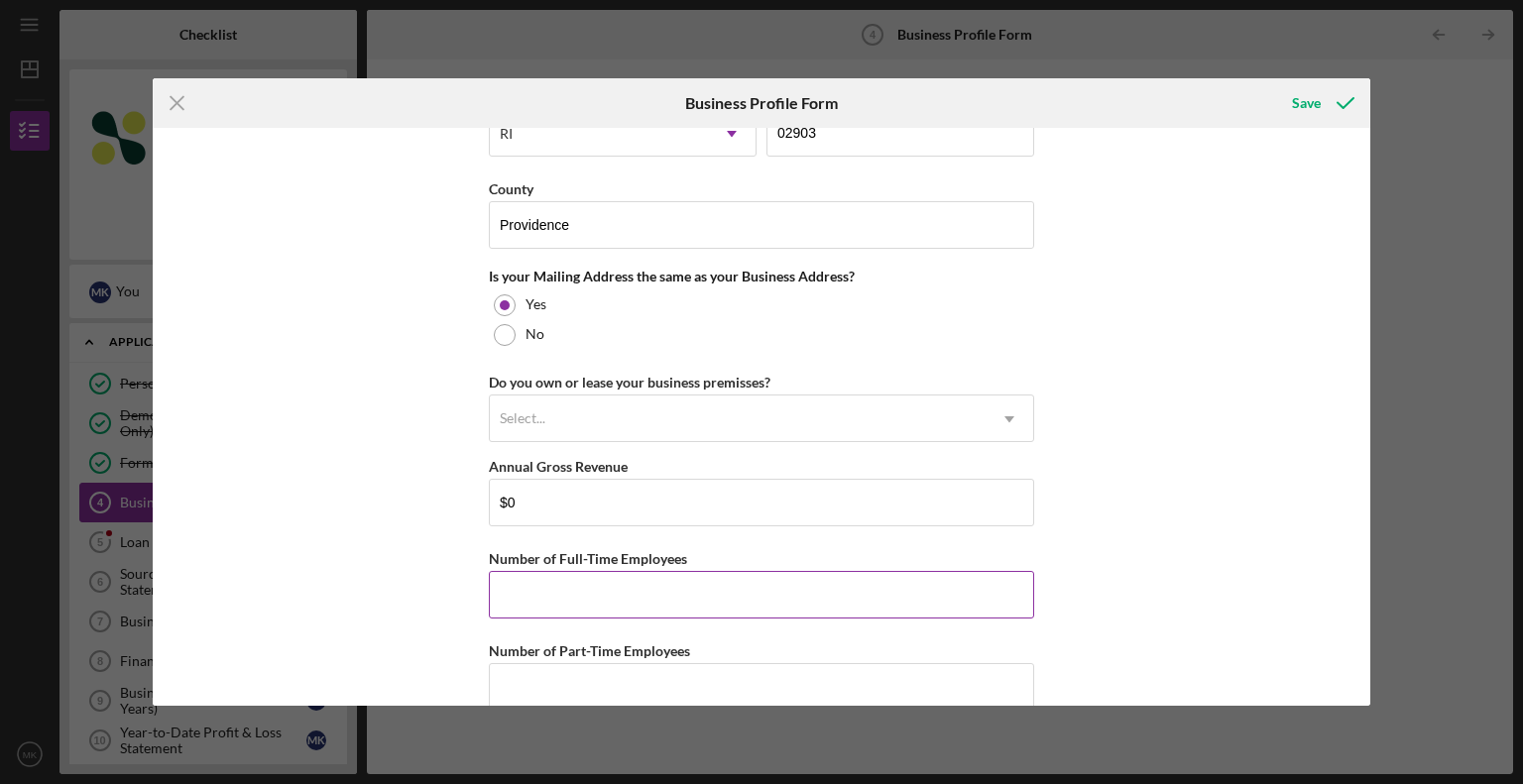 click on "Number of Full-Time Employees" at bounding box center [762, 595] 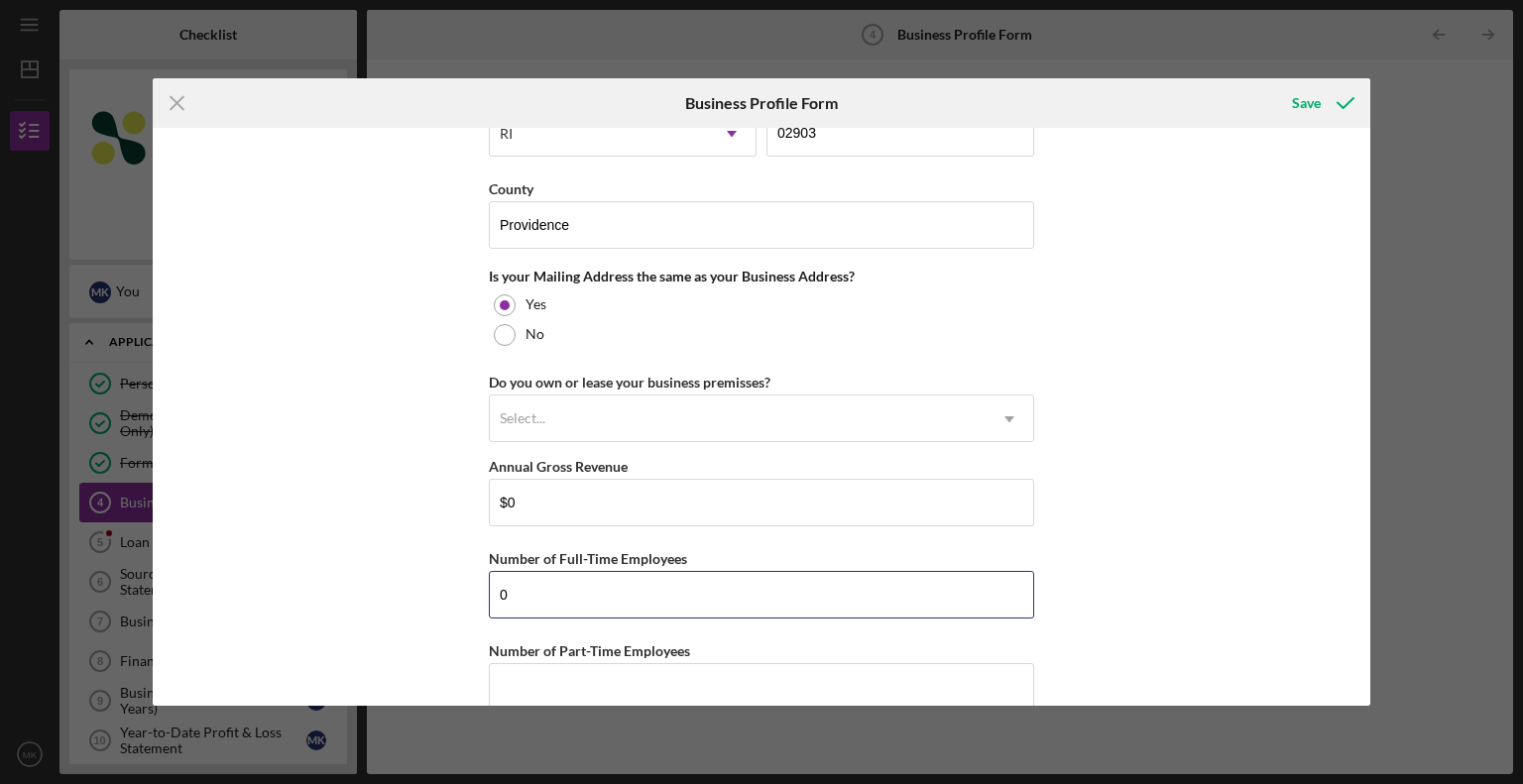 type on "0" 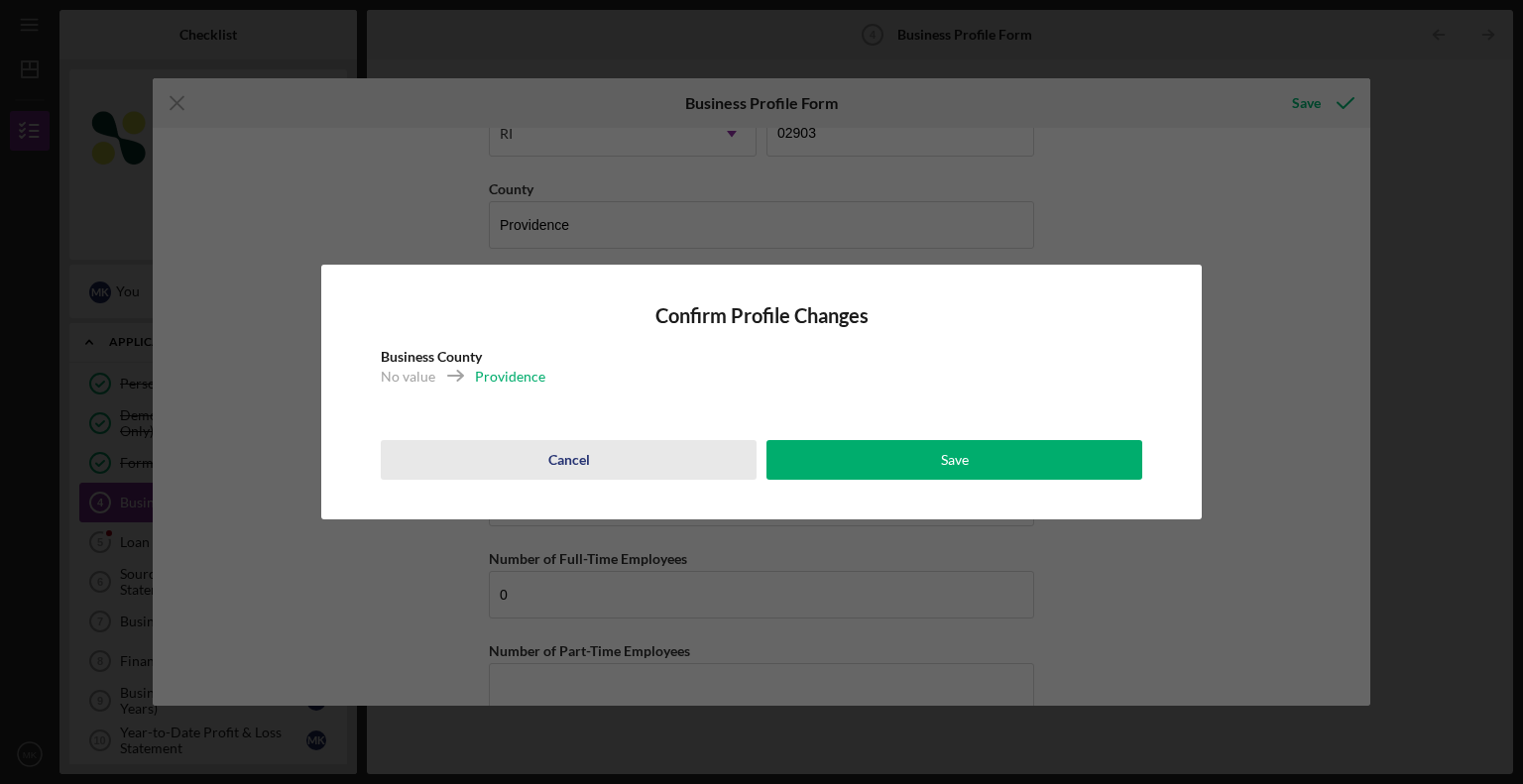 click on "Cancel" at bounding box center (568, 460) 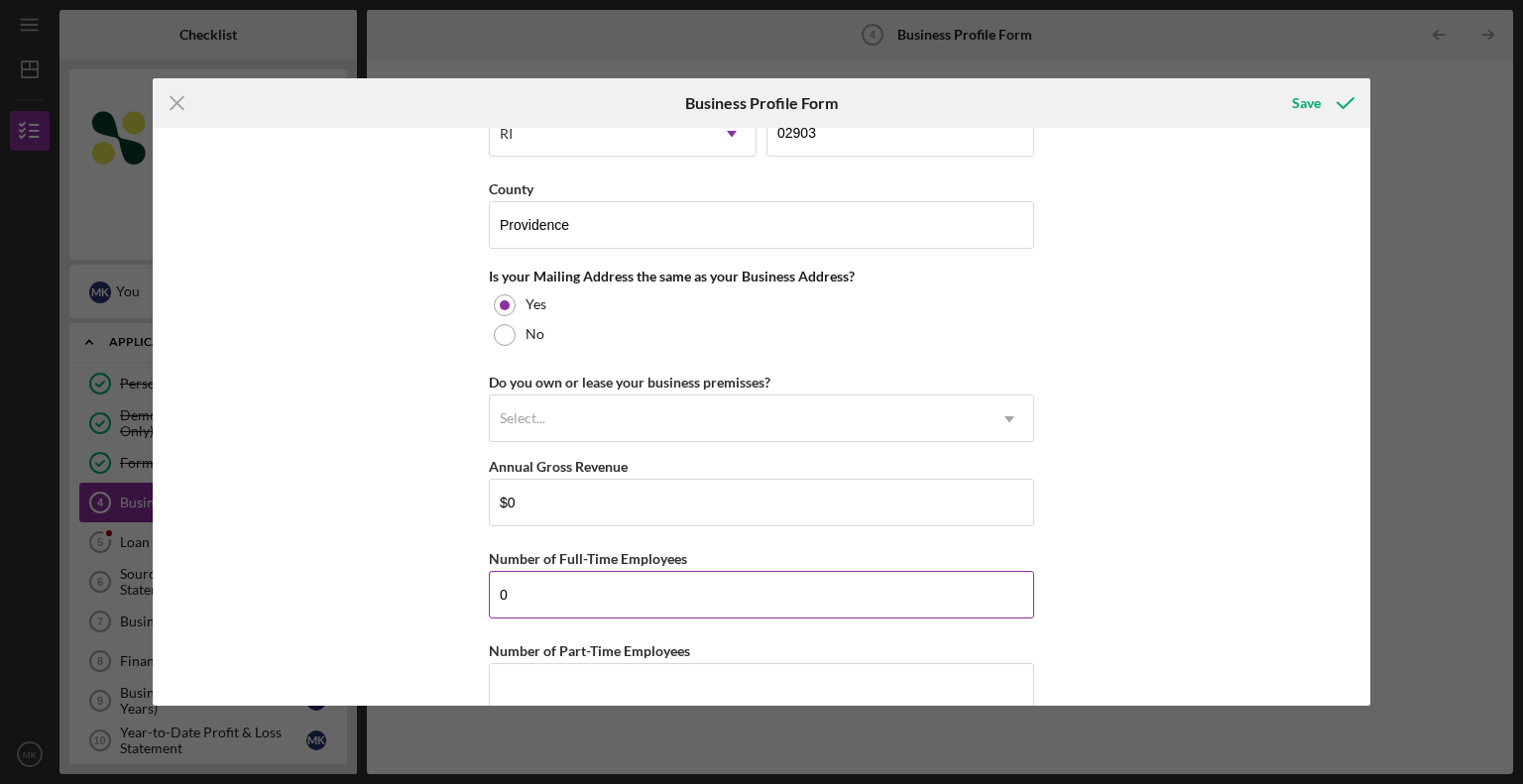 click on "0" at bounding box center (762, 595) 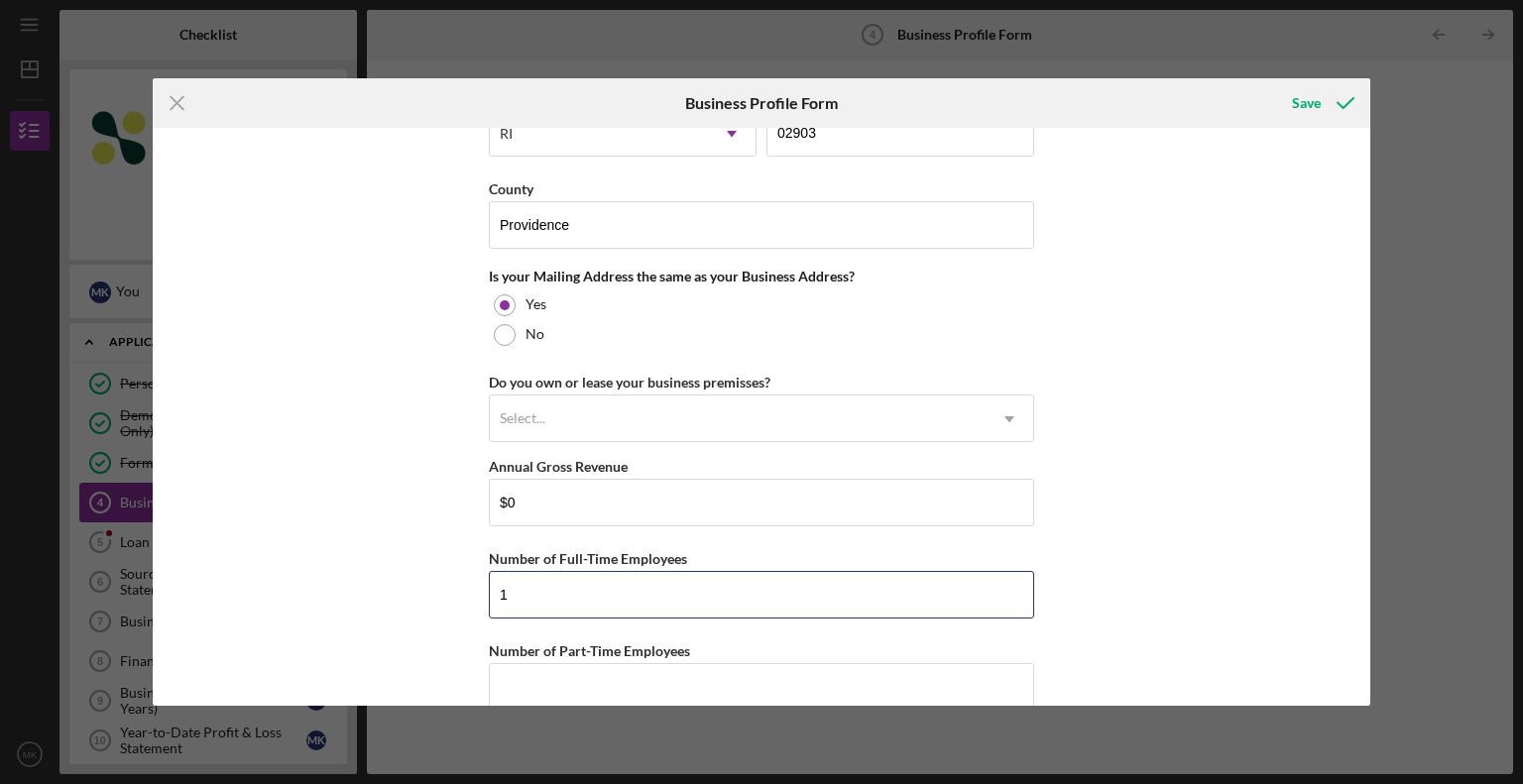 type on "1" 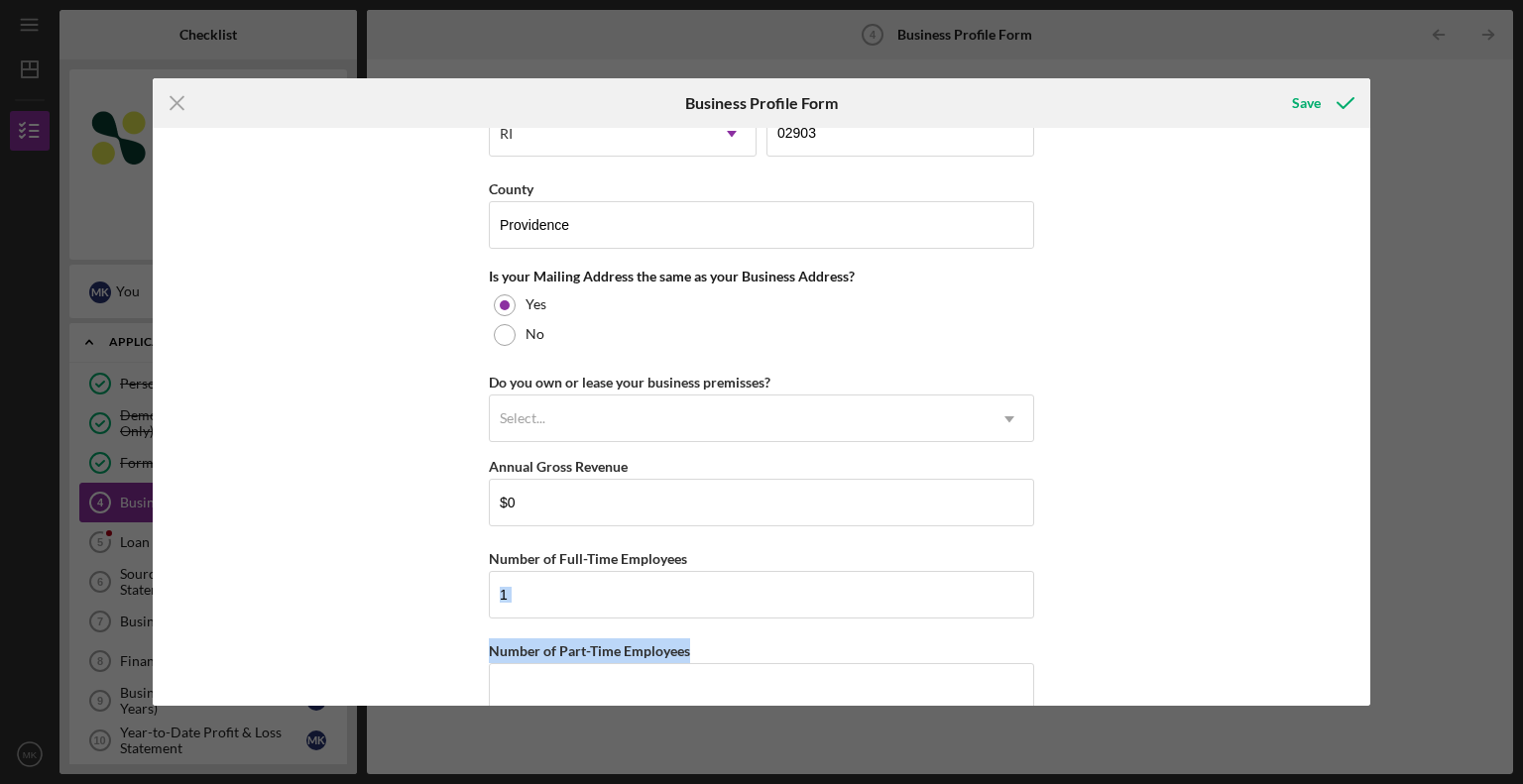 drag, startPoint x: 1360, startPoint y: 597, endPoint x: 1380, endPoint y: 681, distance: 86.34813 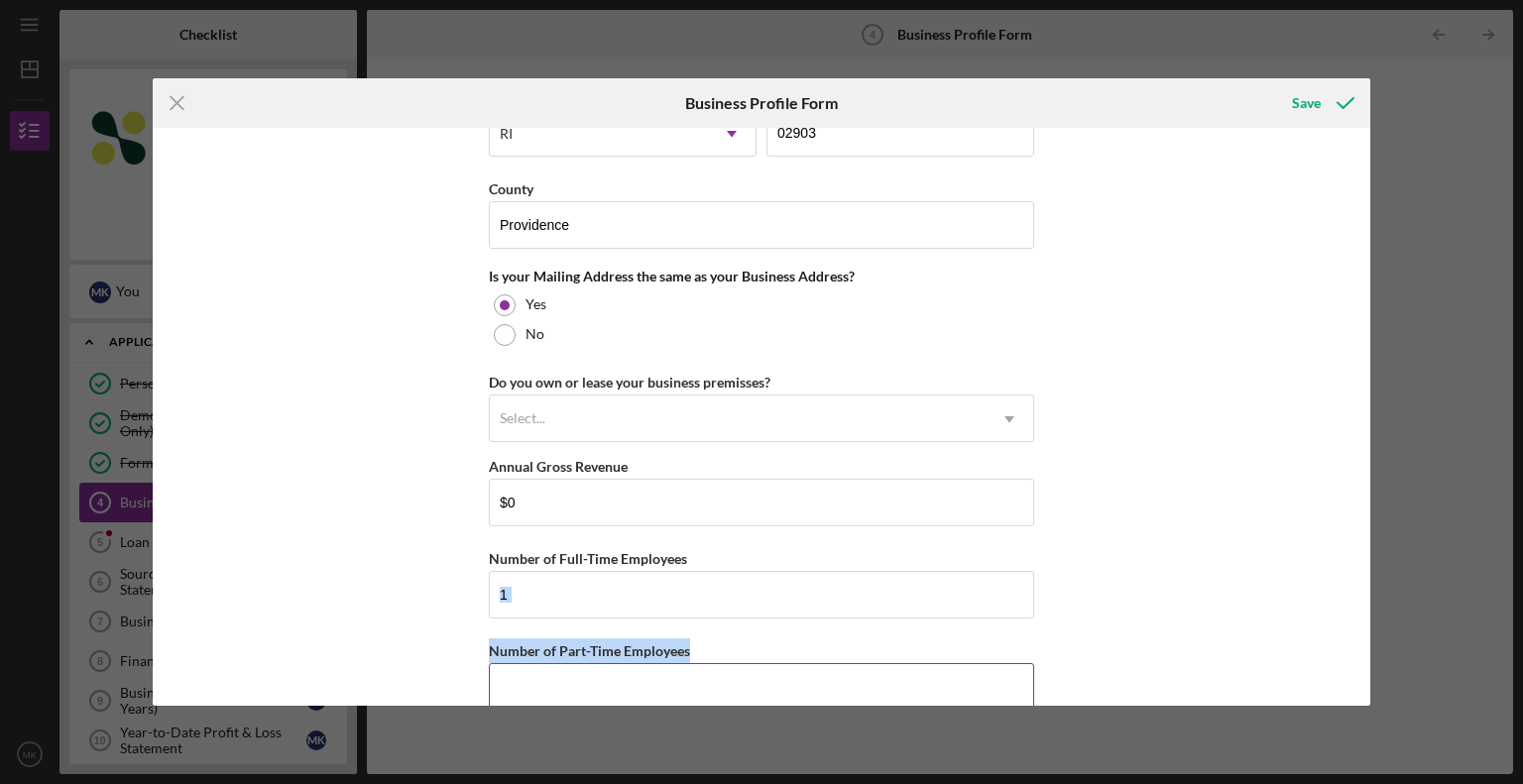 click on "Number of Part-Time Employees" at bounding box center (762, 687) 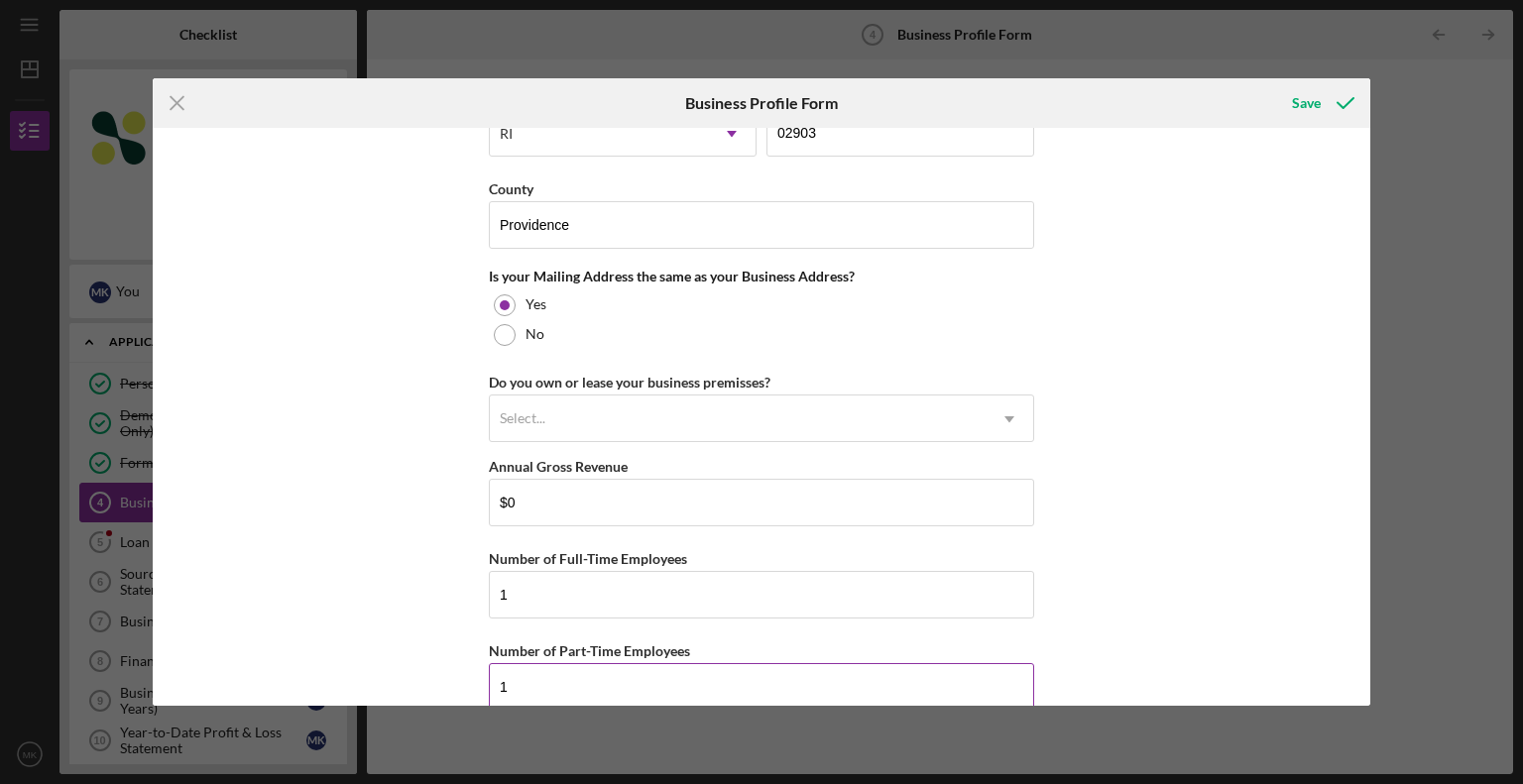 type on "1" 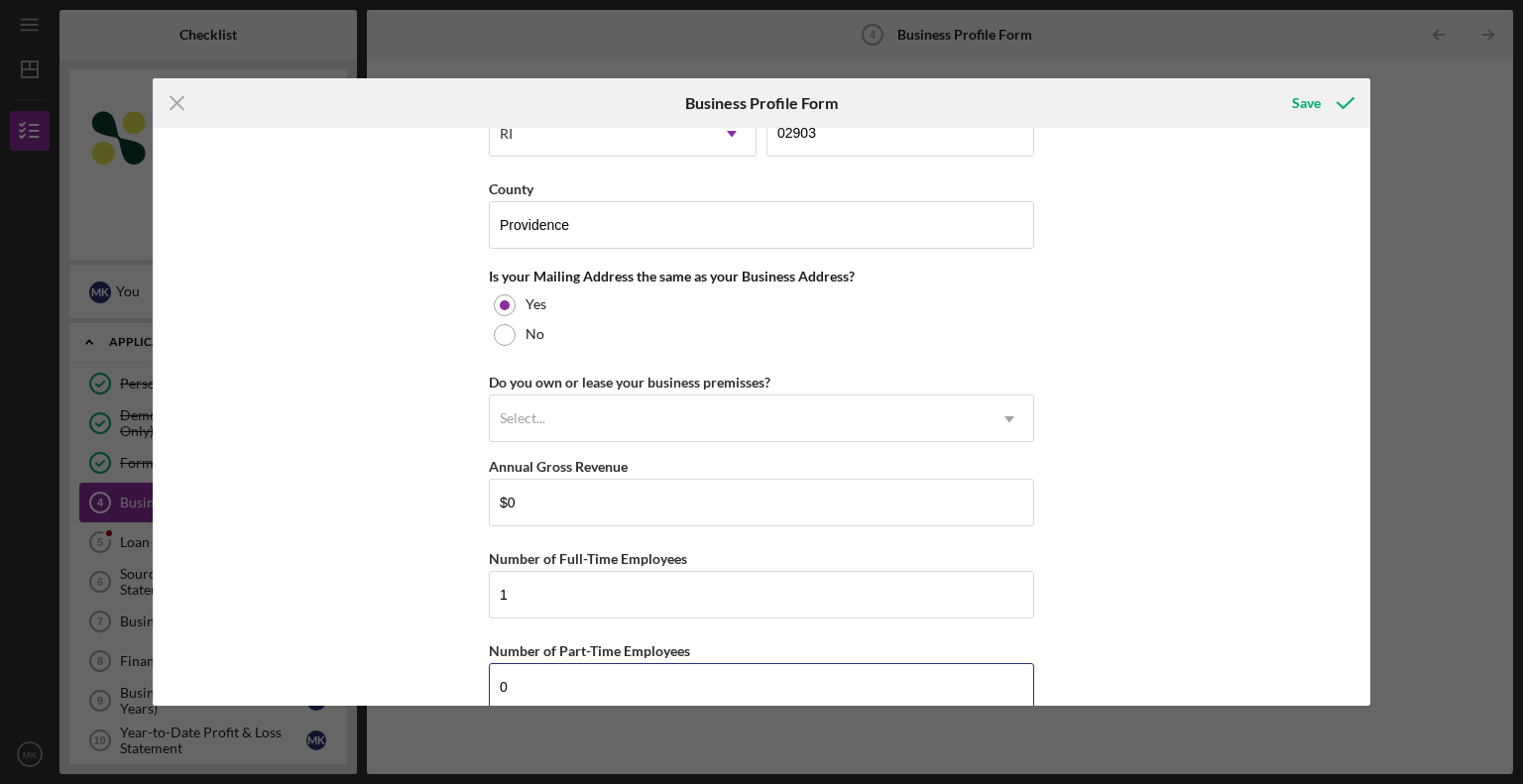 type on "0" 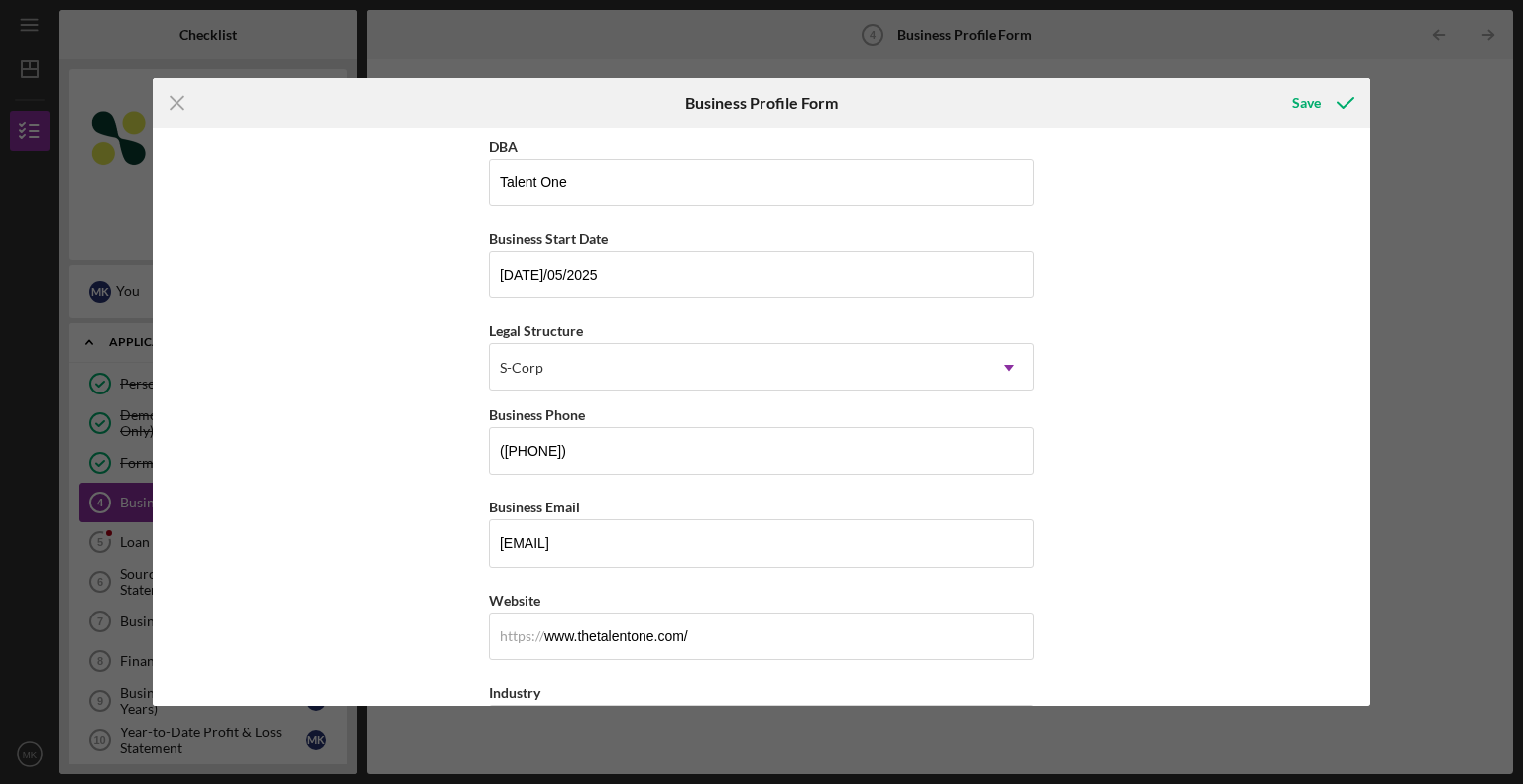scroll, scrollTop: 0, scrollLeft: 0, axis: both 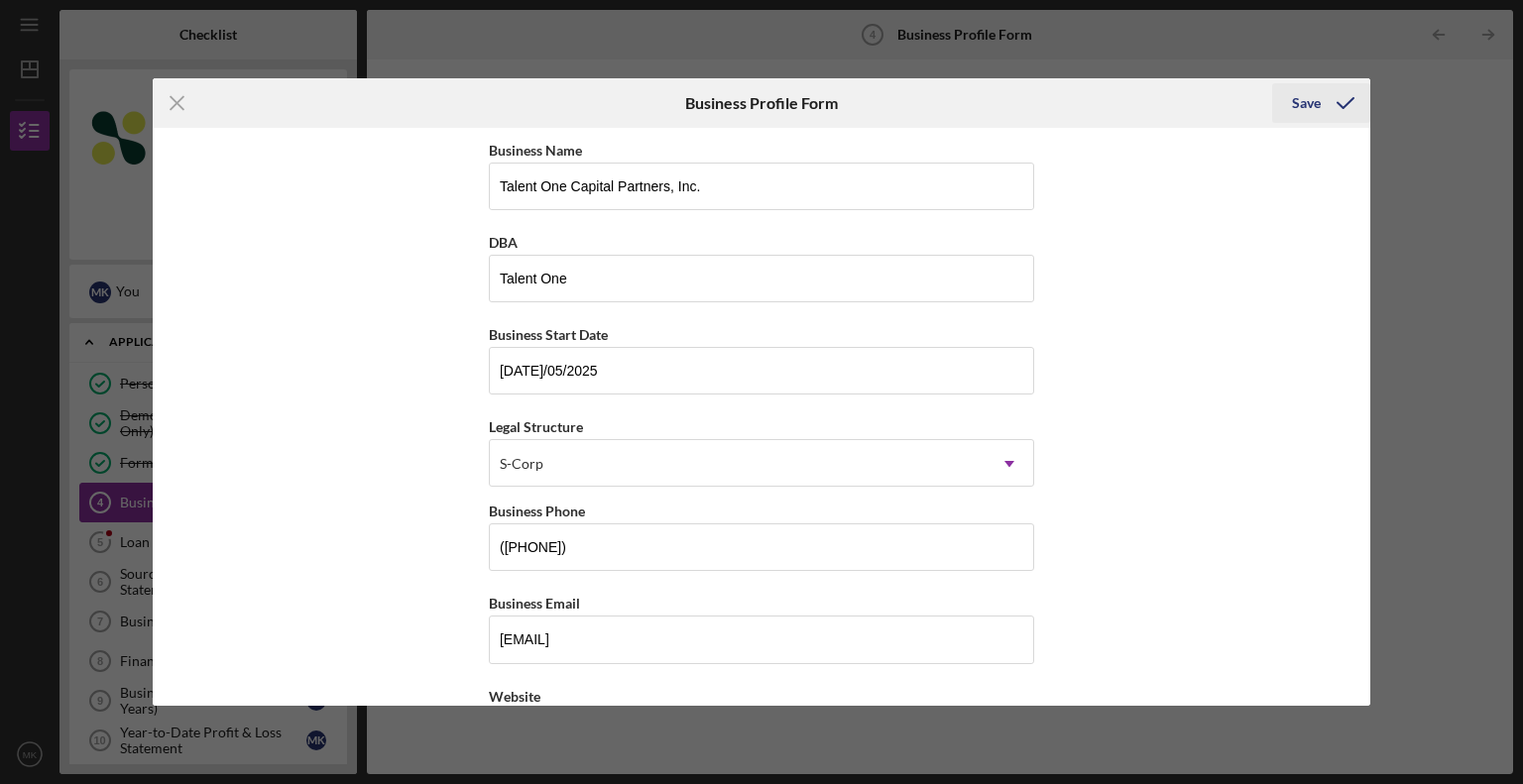 click on "Save" at bounding box center (1306, 103) 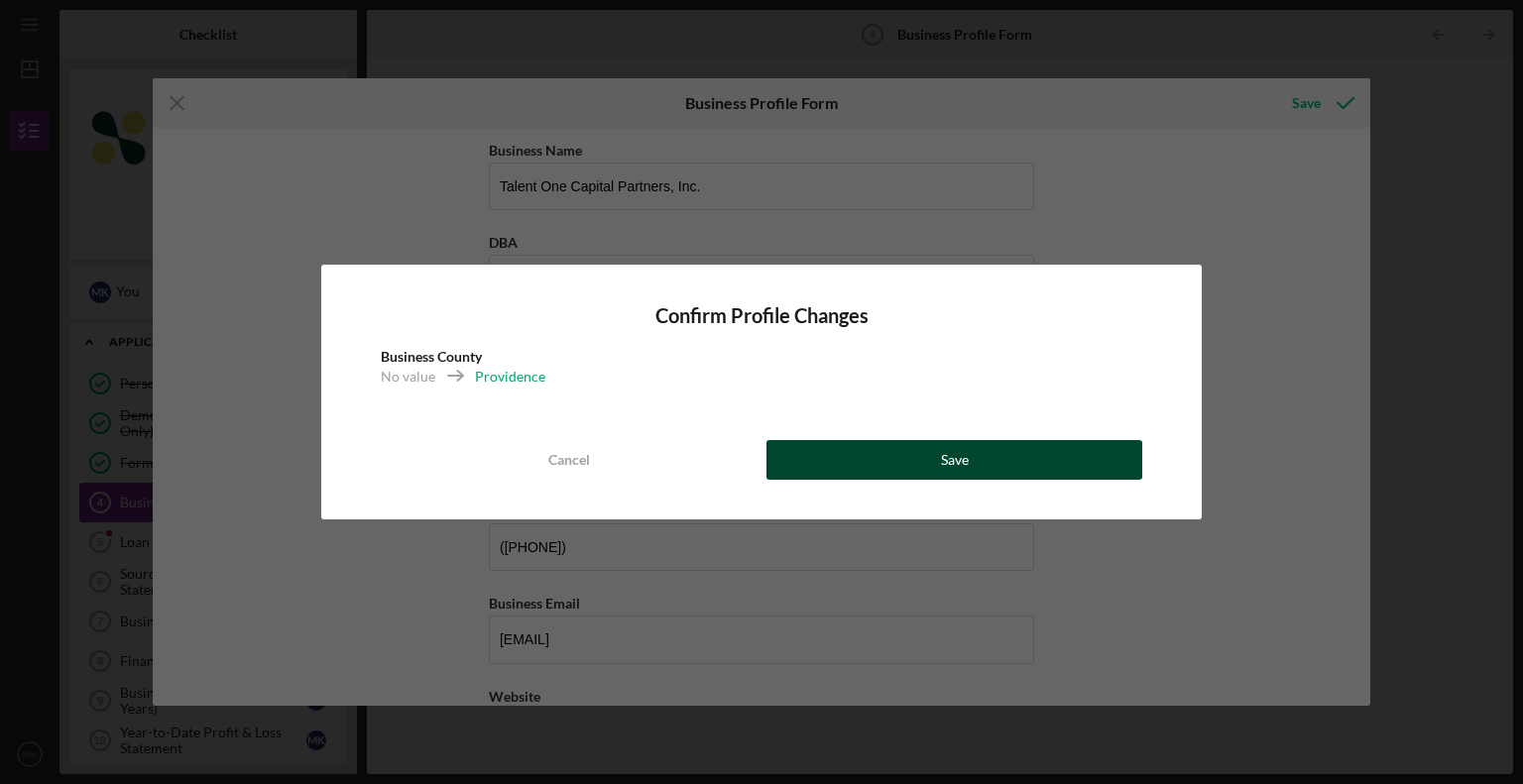 click on "Save" at bounding box center (954, 460) 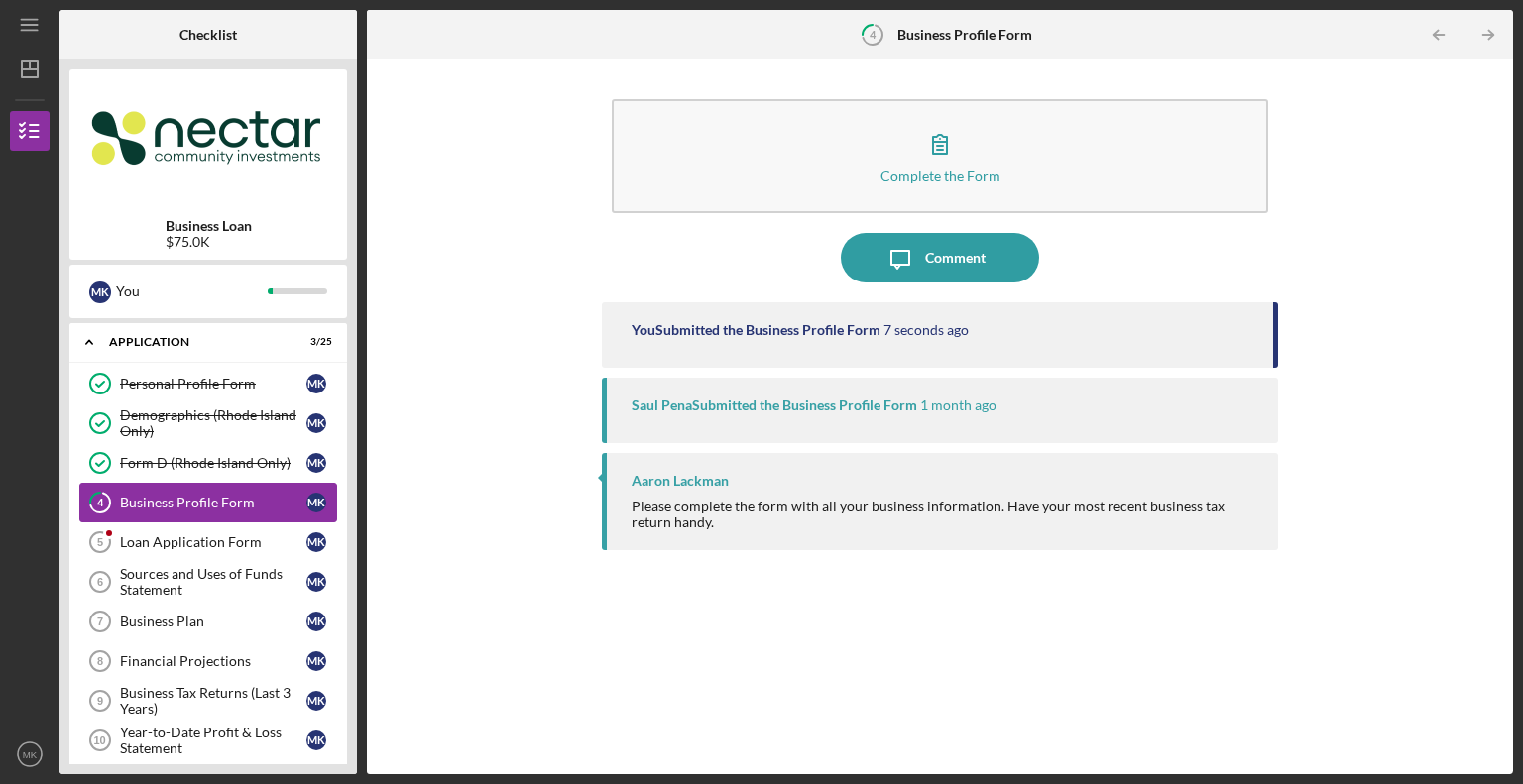 click on "You  Submitted the Business Profile Form   7 seconds ago" at bounding box center [940, 335] 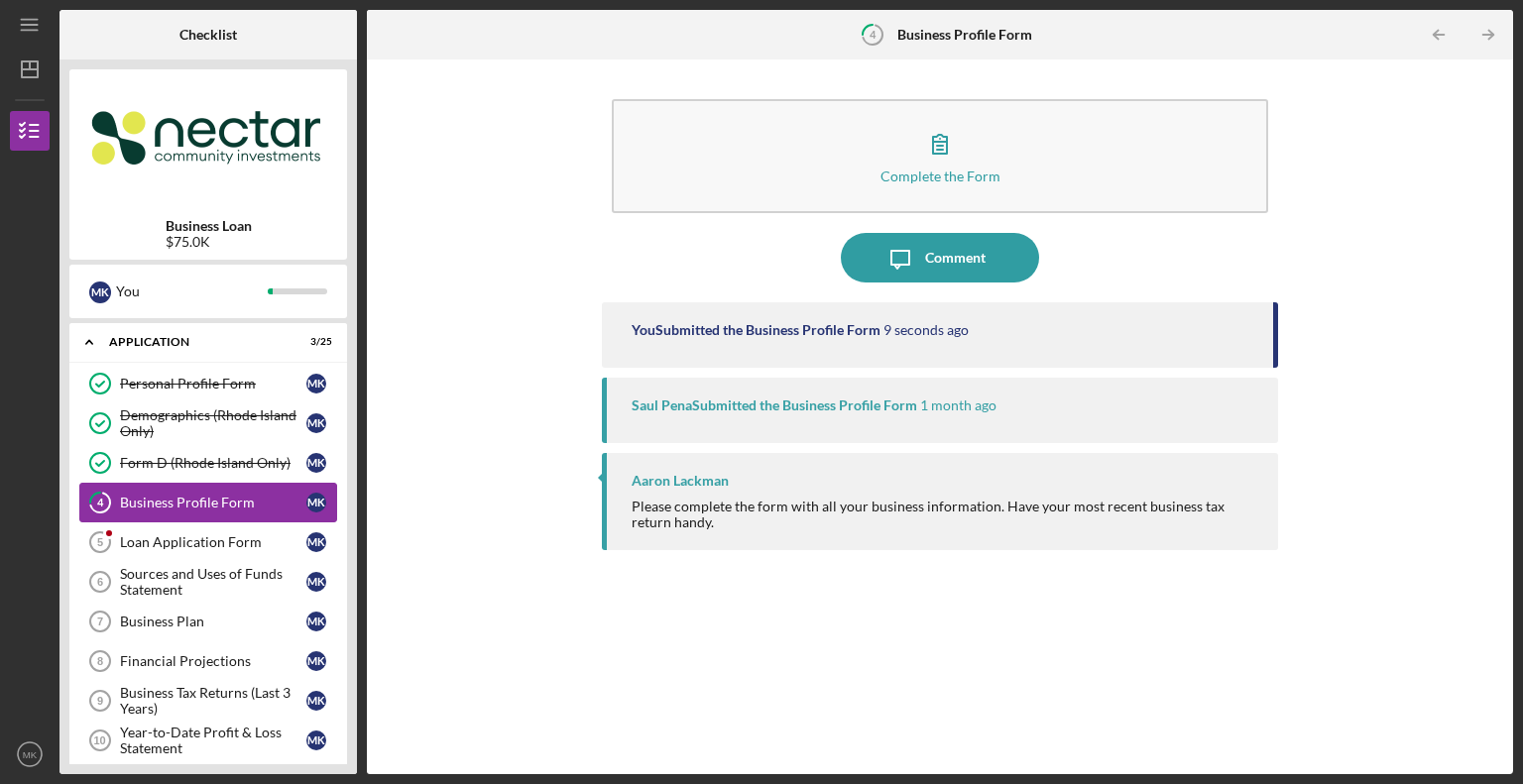 click on "1 month ago" at bounding box center [958, 405] 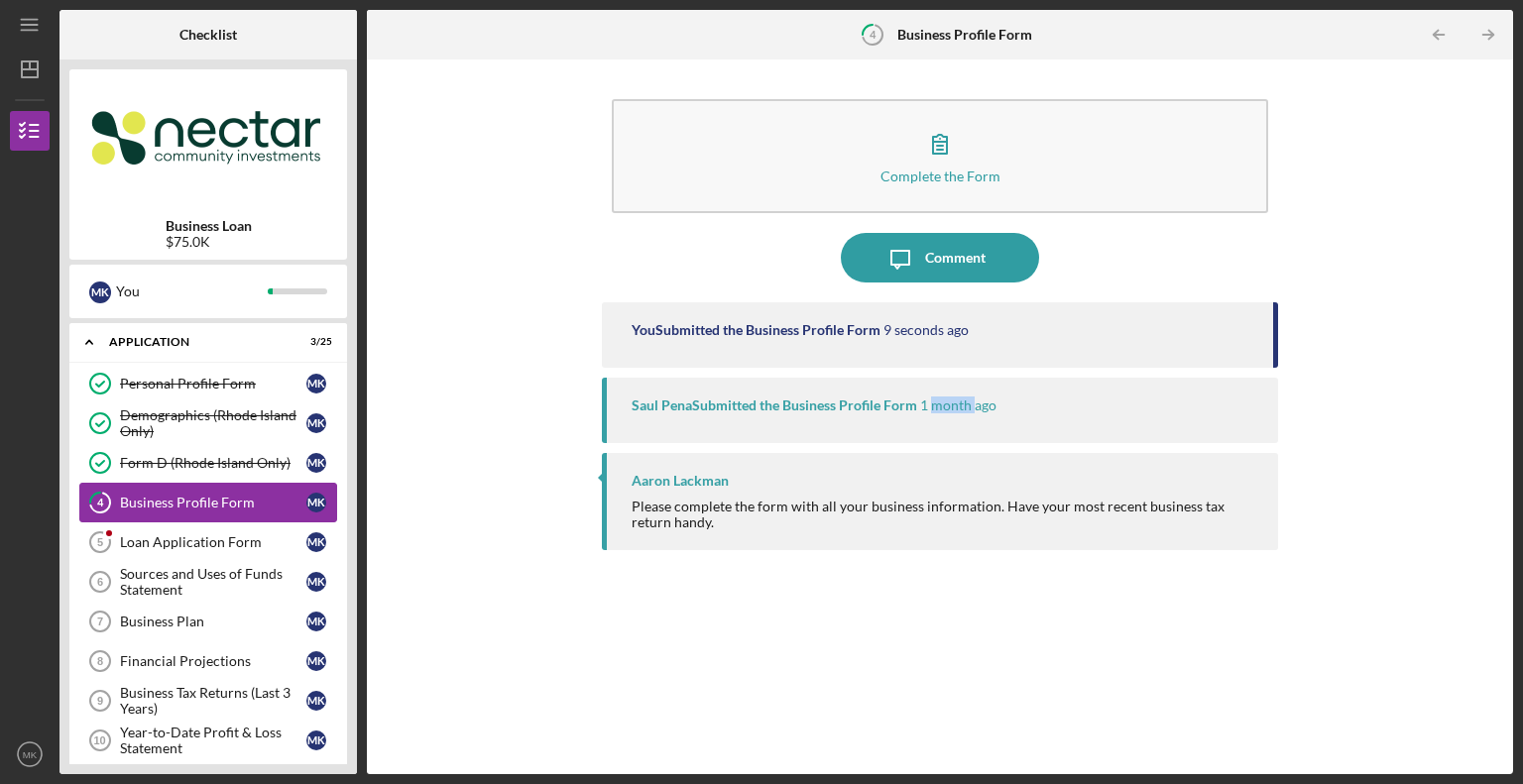 click on "1 month ago" at bounding box center [958, 405] 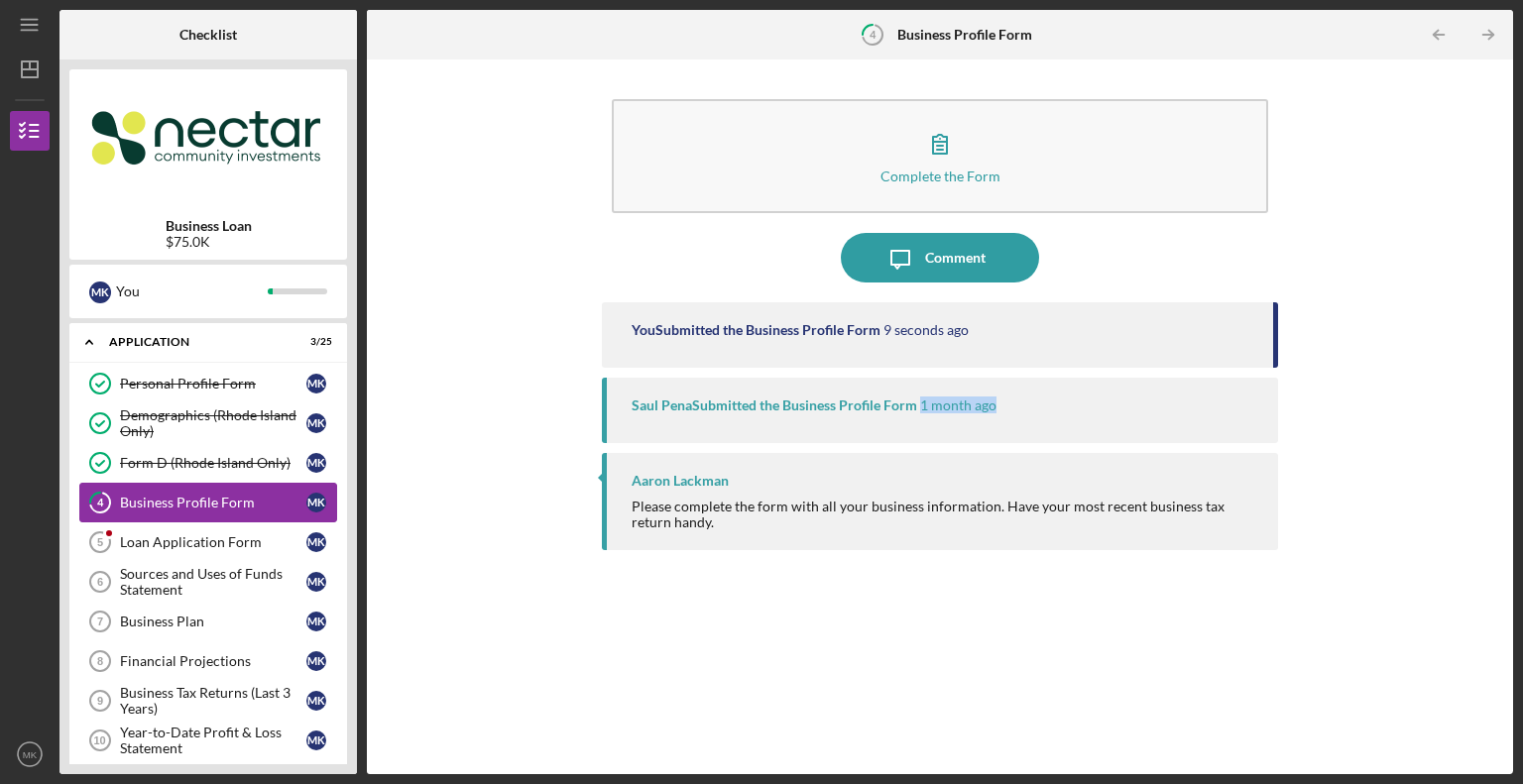 click on "1 month ago" at bounding box center [958, 405] 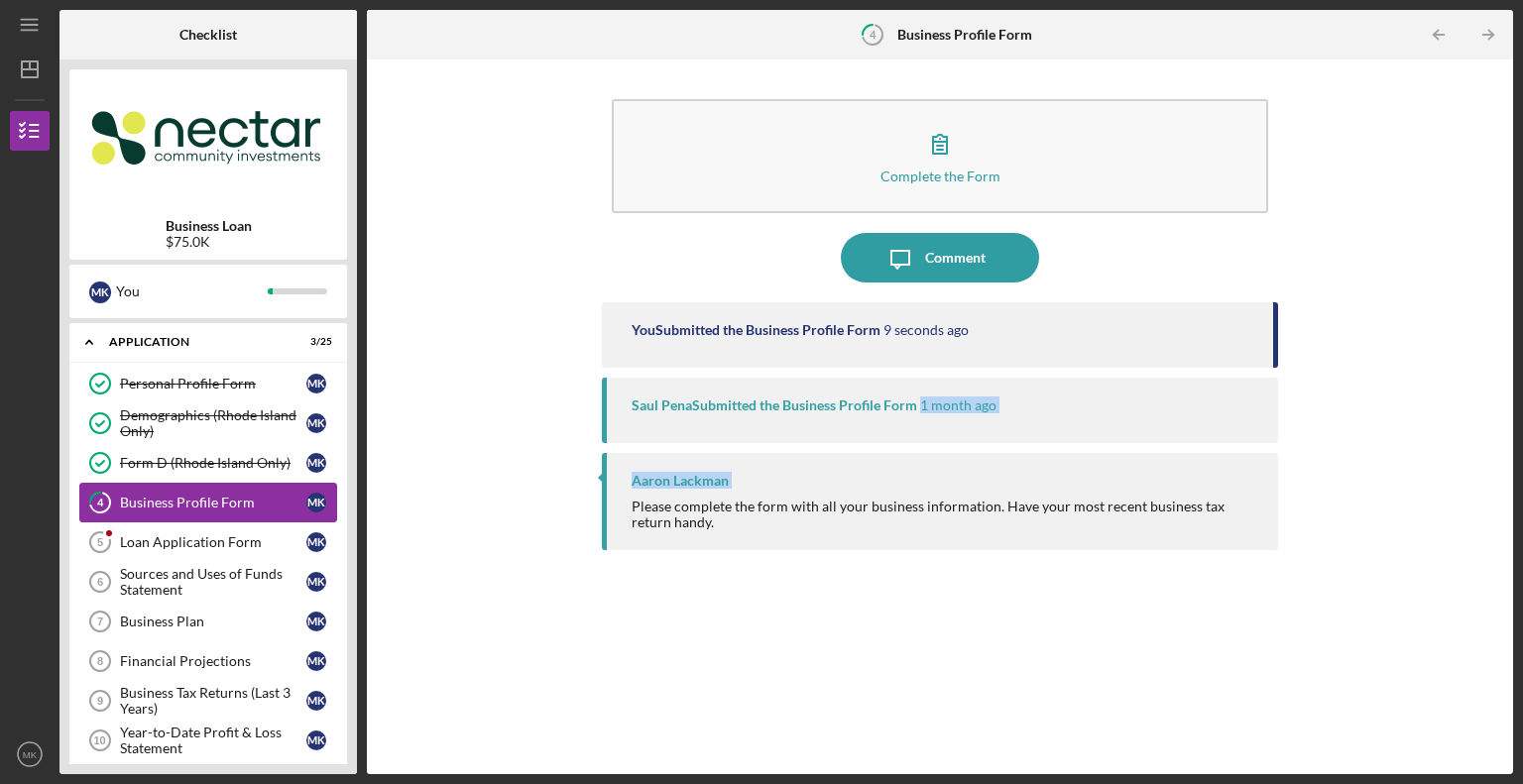 drag, startPoint x: 952, startPoint y: 404, endPoint x: 933, endPoint y: 477, distance: 75.43209 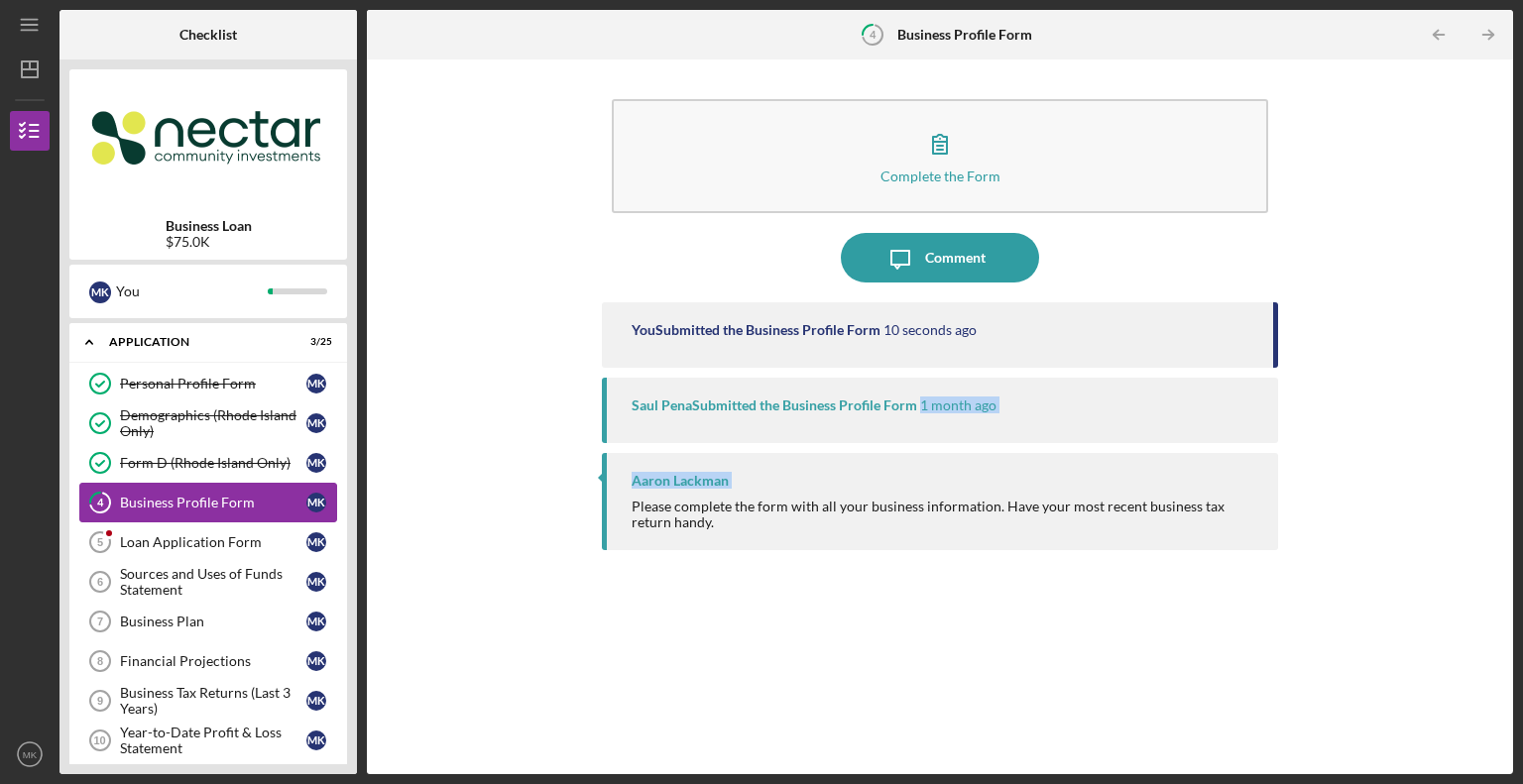 click on "Aaron Lackman" at bounding box center (945, 481) 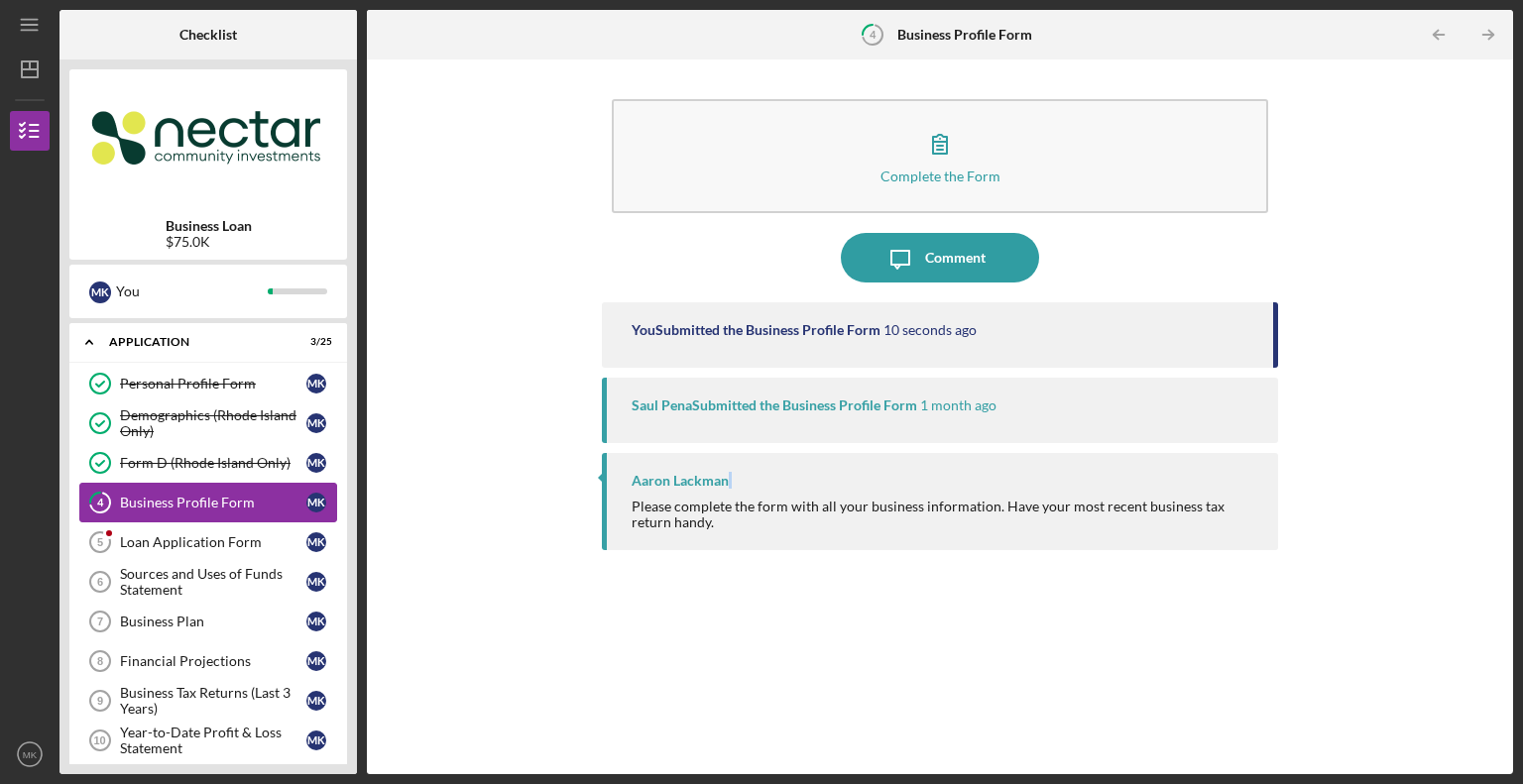 click on "Aaron Lackman" at bounding box center (945, 481) 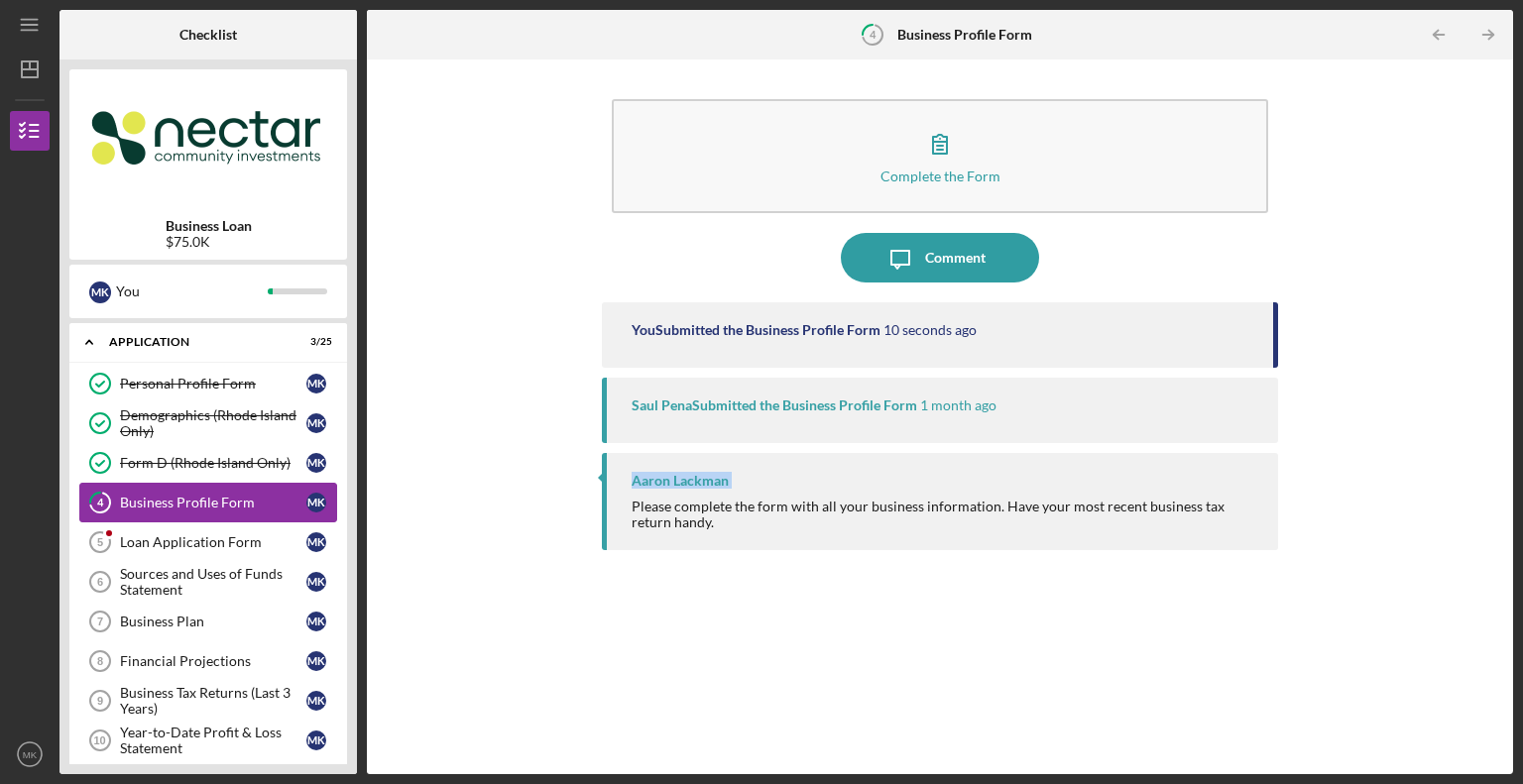 click on "Aaron Lackman" at bounding box center (945, 481) 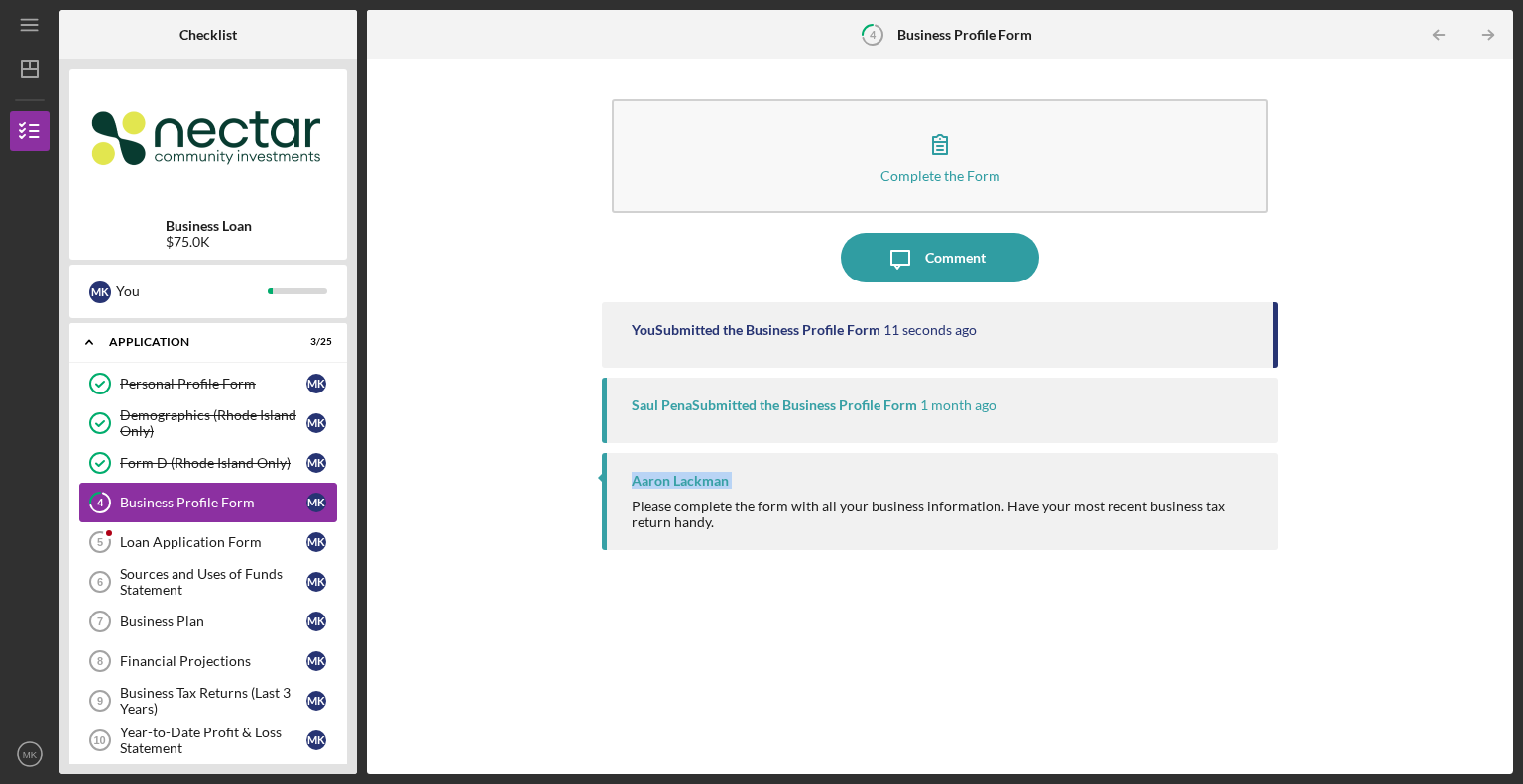 click on "Aaron Lackman" at bounding box center [945, 481] 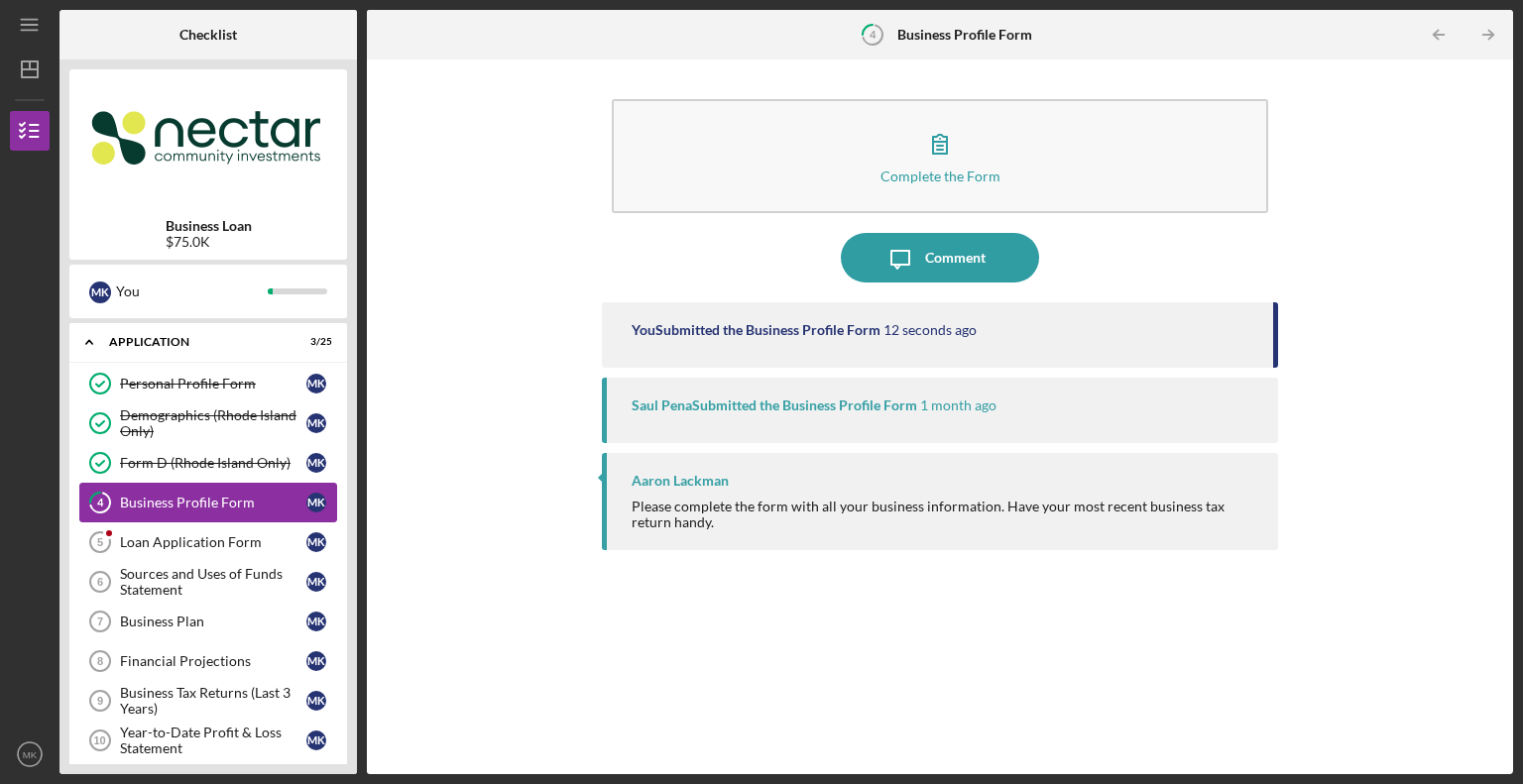 click on "Aaron Lackman   Please complete the form with all your business information. Have your most recent business tax return handy." at bounding box center [940, 502] 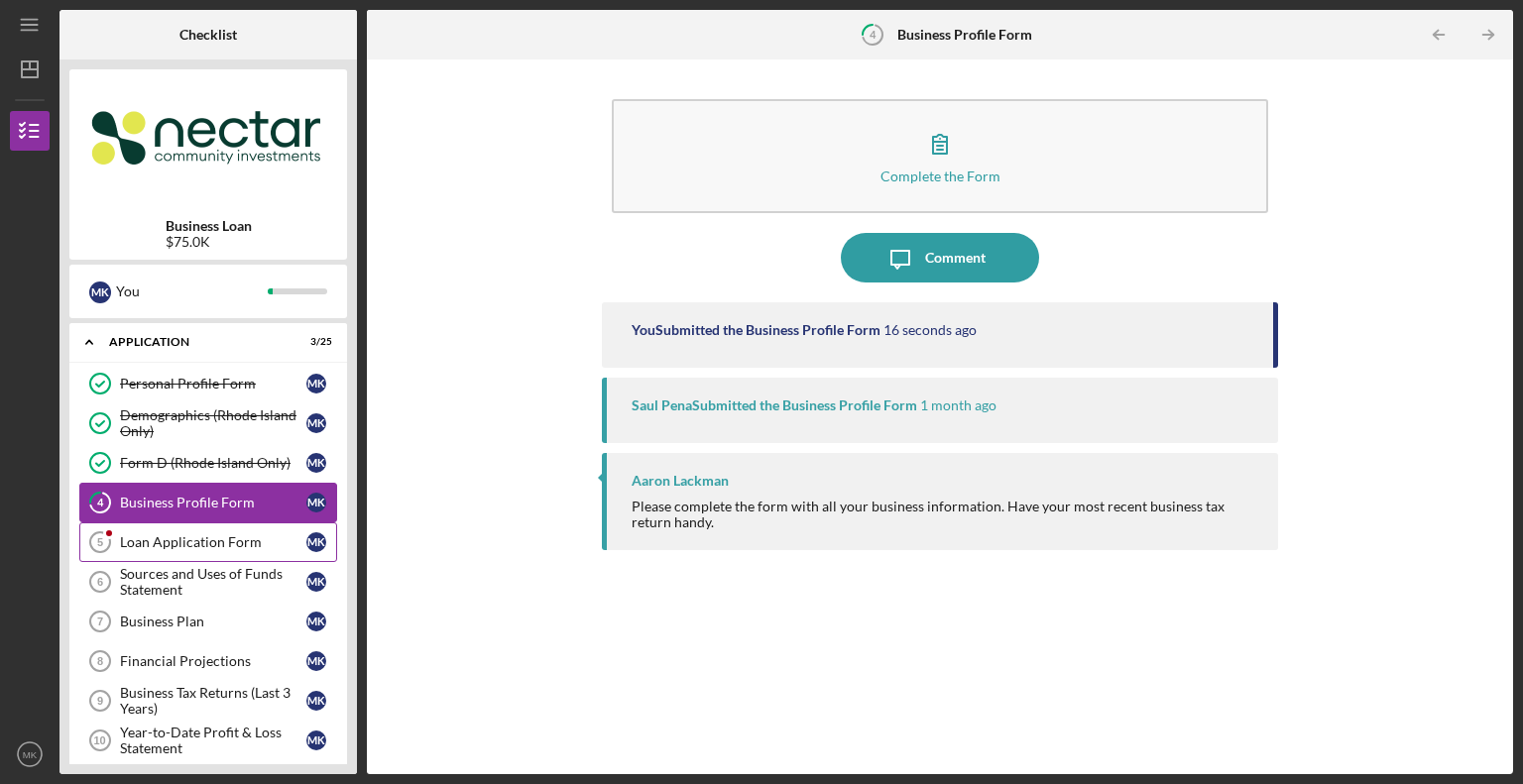 click on "Loan Application Form 5 Loan Application Form M K" at bounding box center (208, 542) 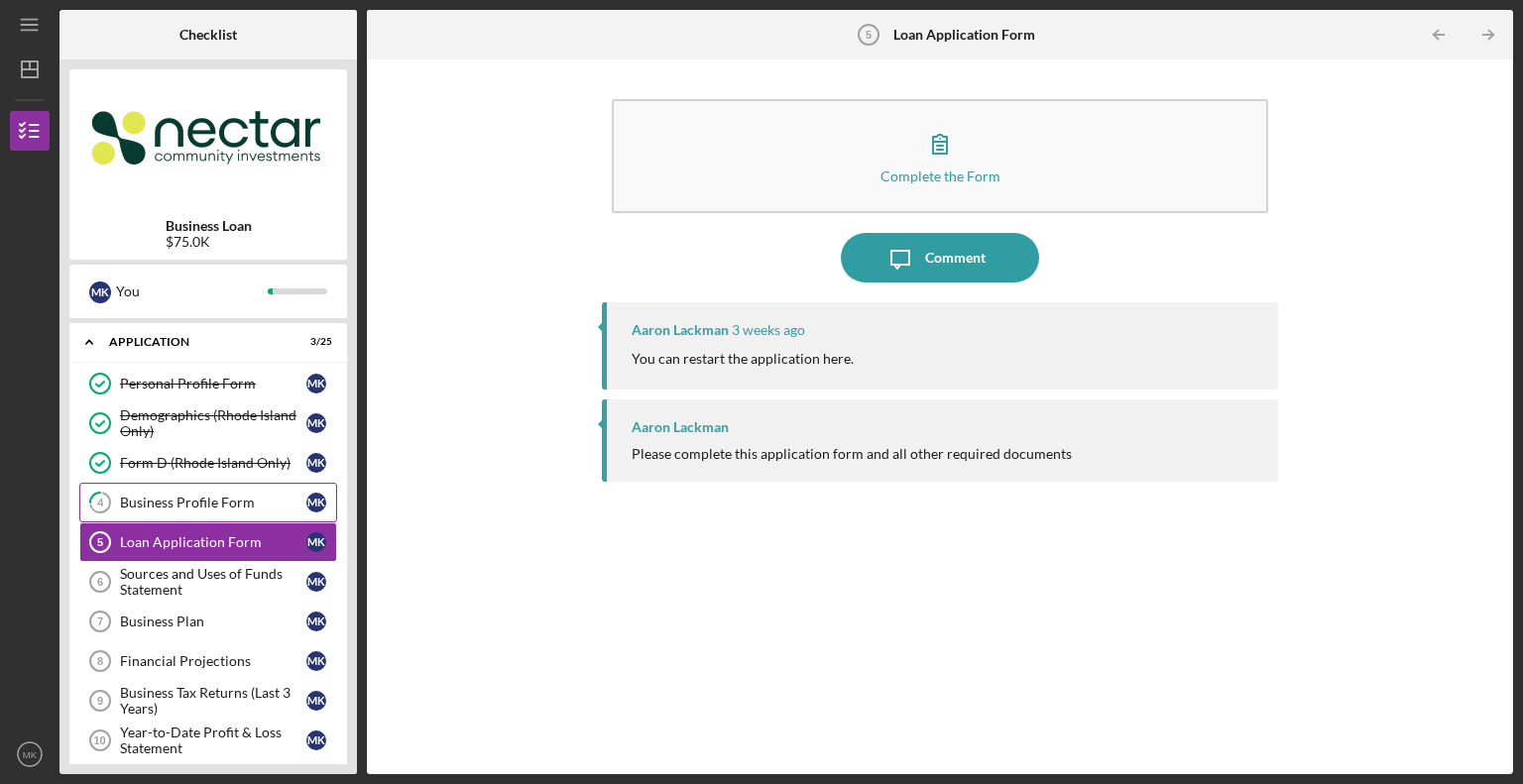 click on "4 Business Profile Form M K" at bounding box center [208, 503] 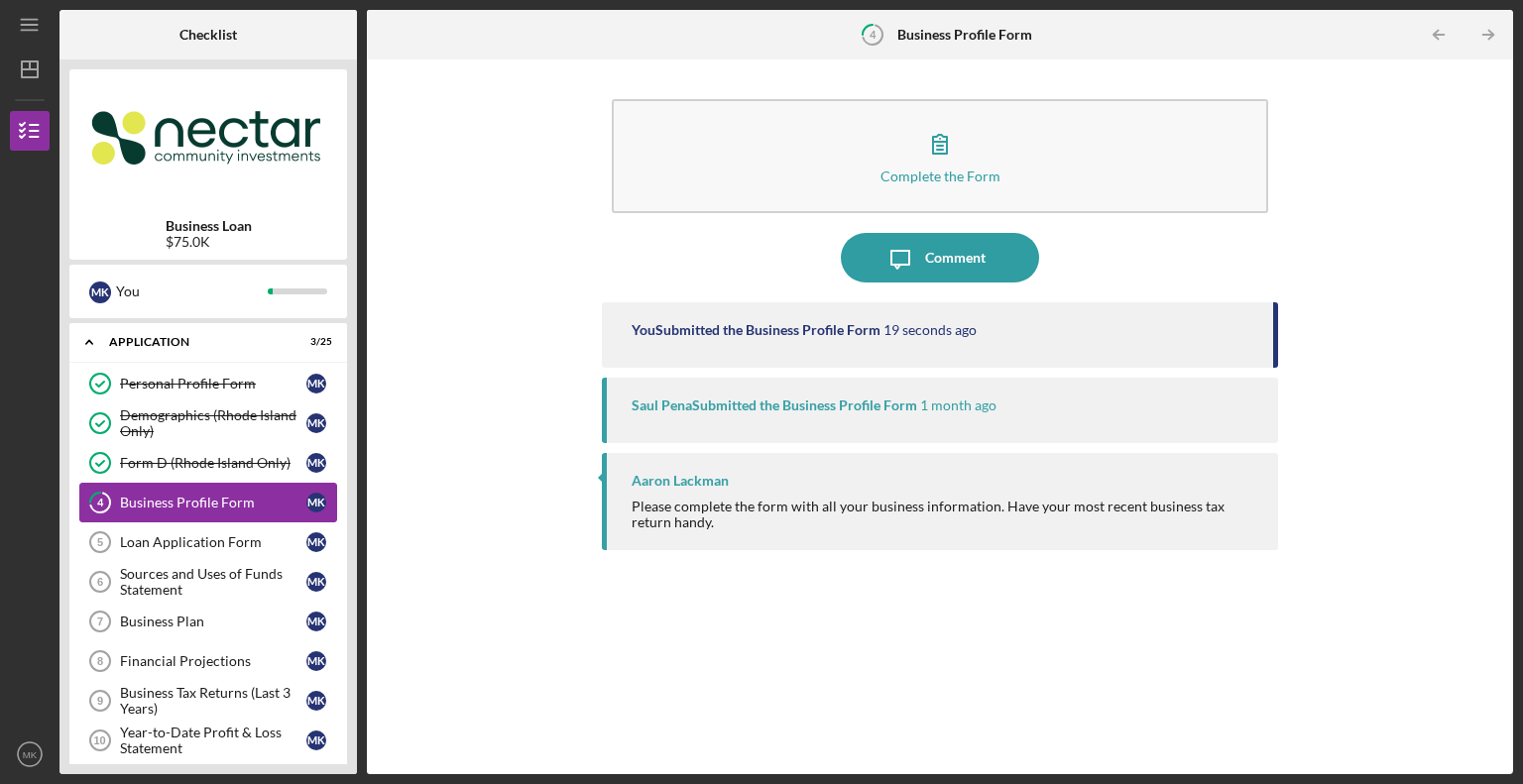 click on "4 Business Profile Form M K" at bounding box center (208, 503) 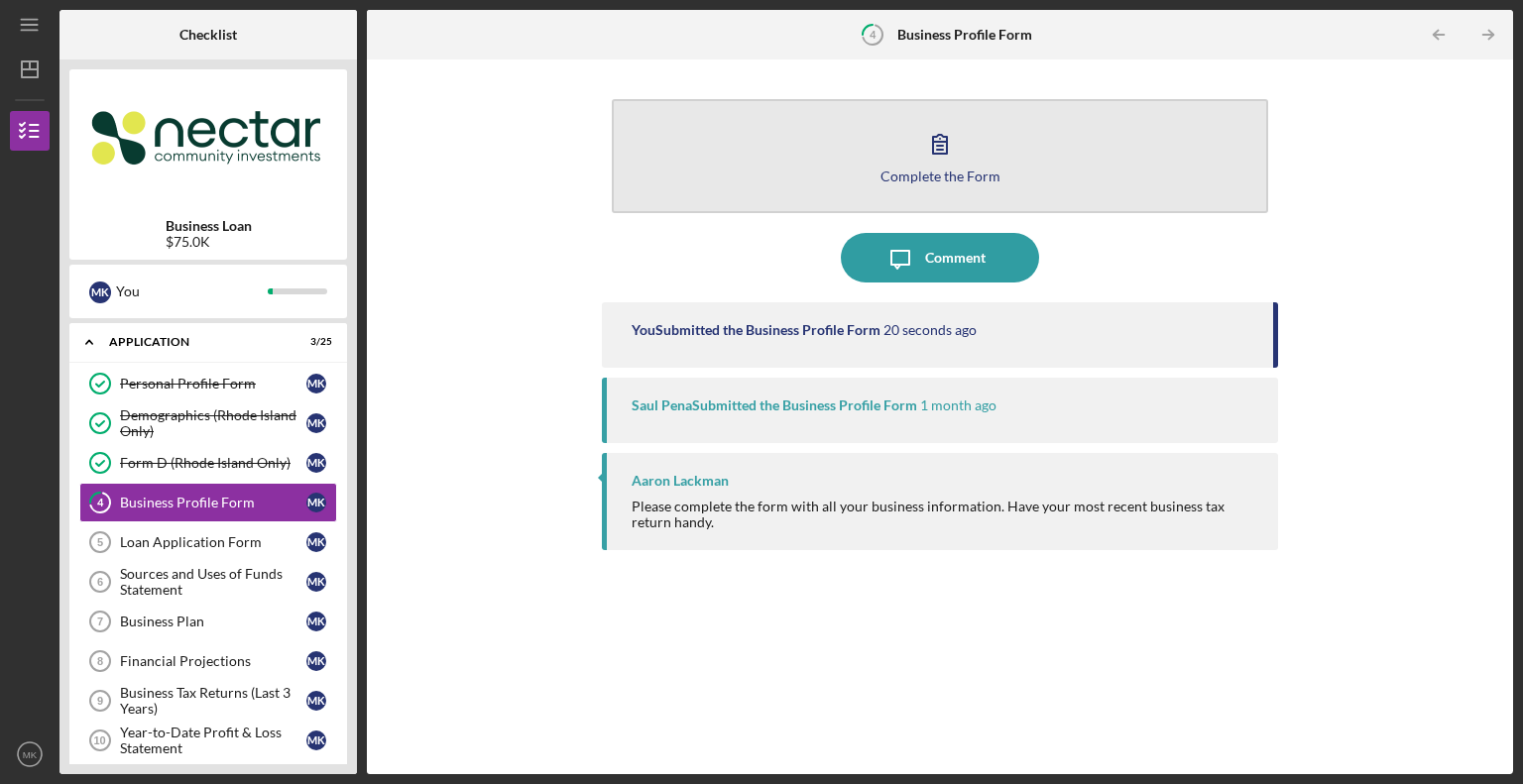 click on "Complete the Form Form" at bounding box center [940, 156] 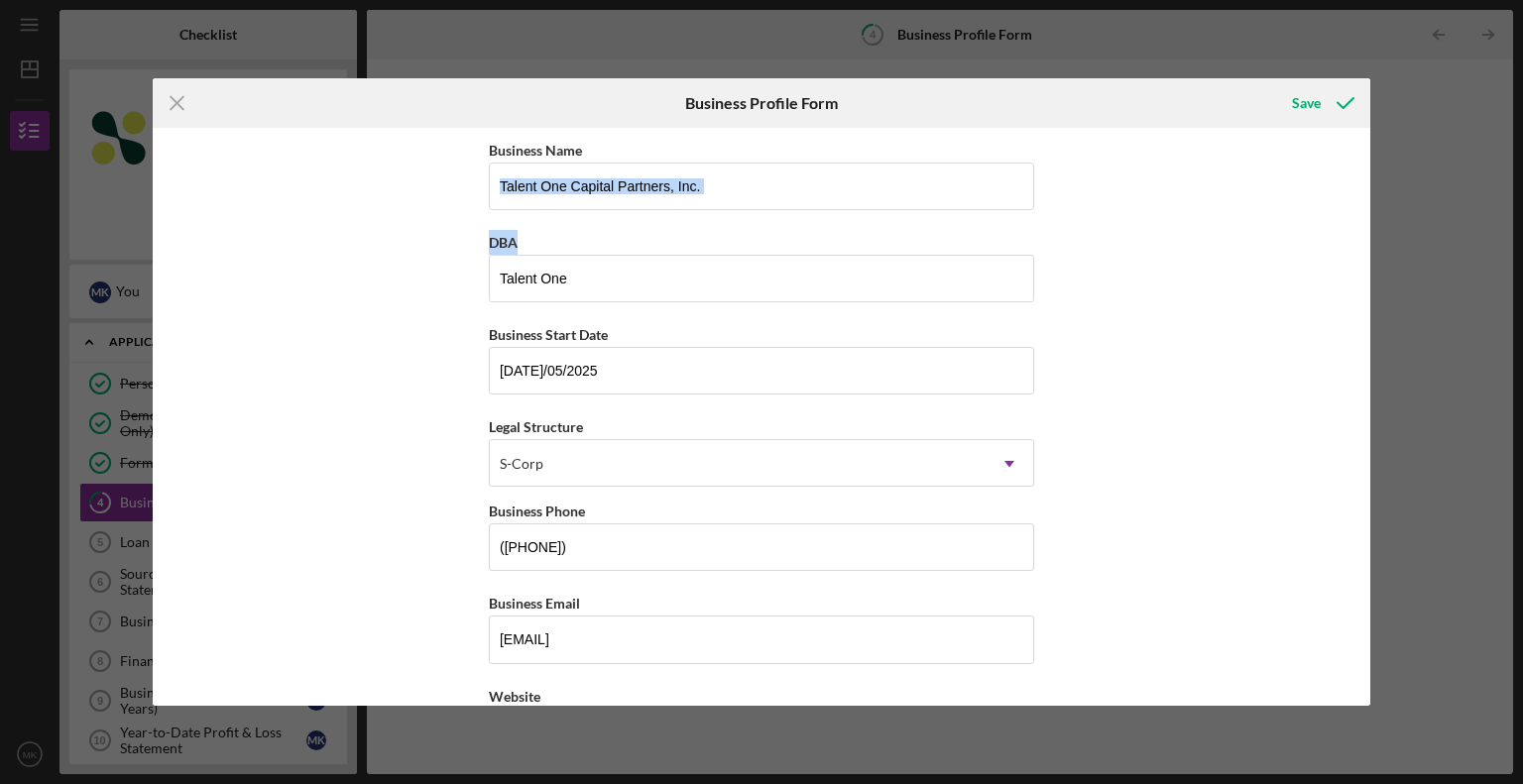 drag, startPoint x: 1370, startPoint y: 154, endPoint x: 1372, endPoint y: 215, distance: 61.03278 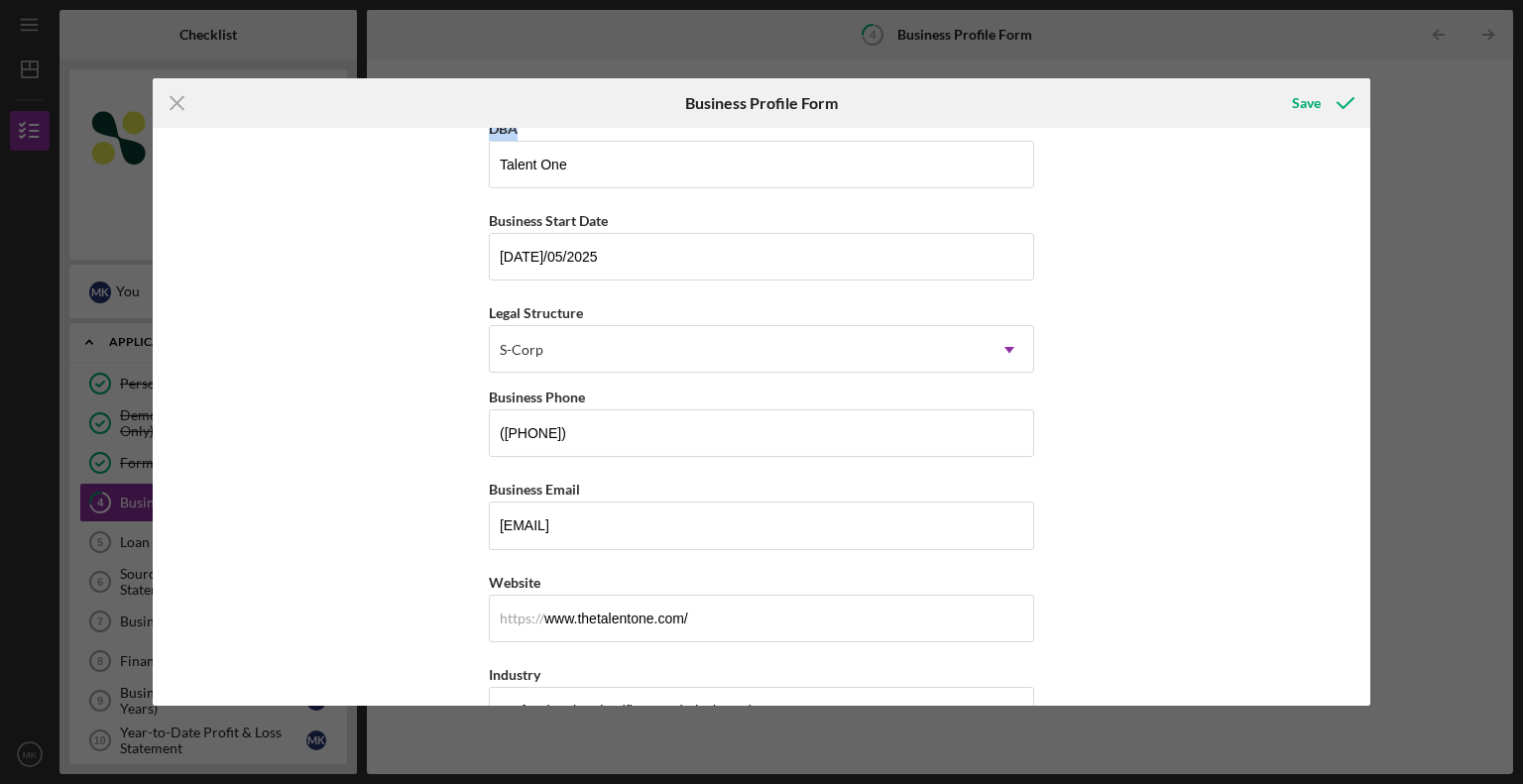 scroll, scrollTop: 0, scrollLeft: 0, axis: both 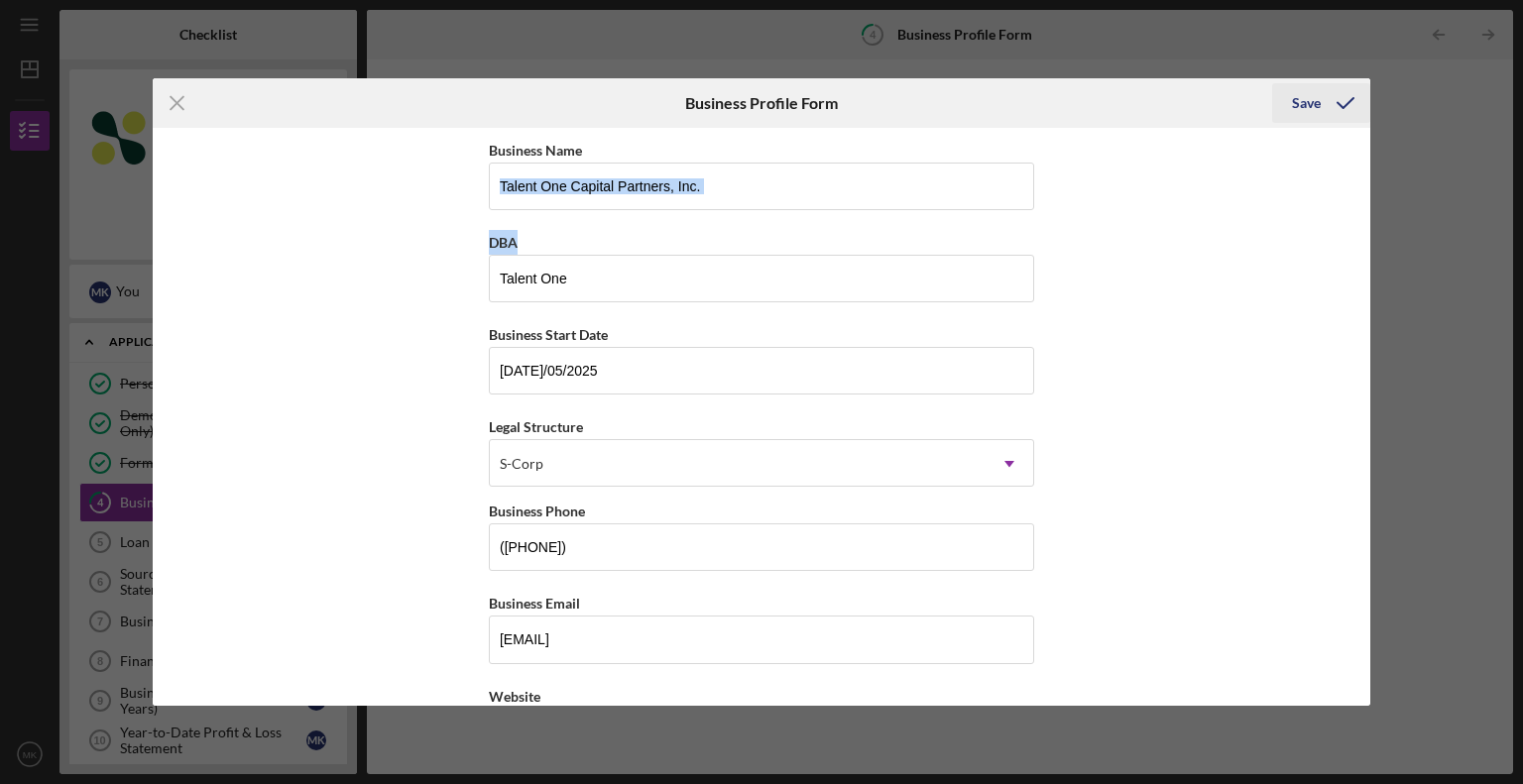 click on "Save" at bounding box center (1306, 103) 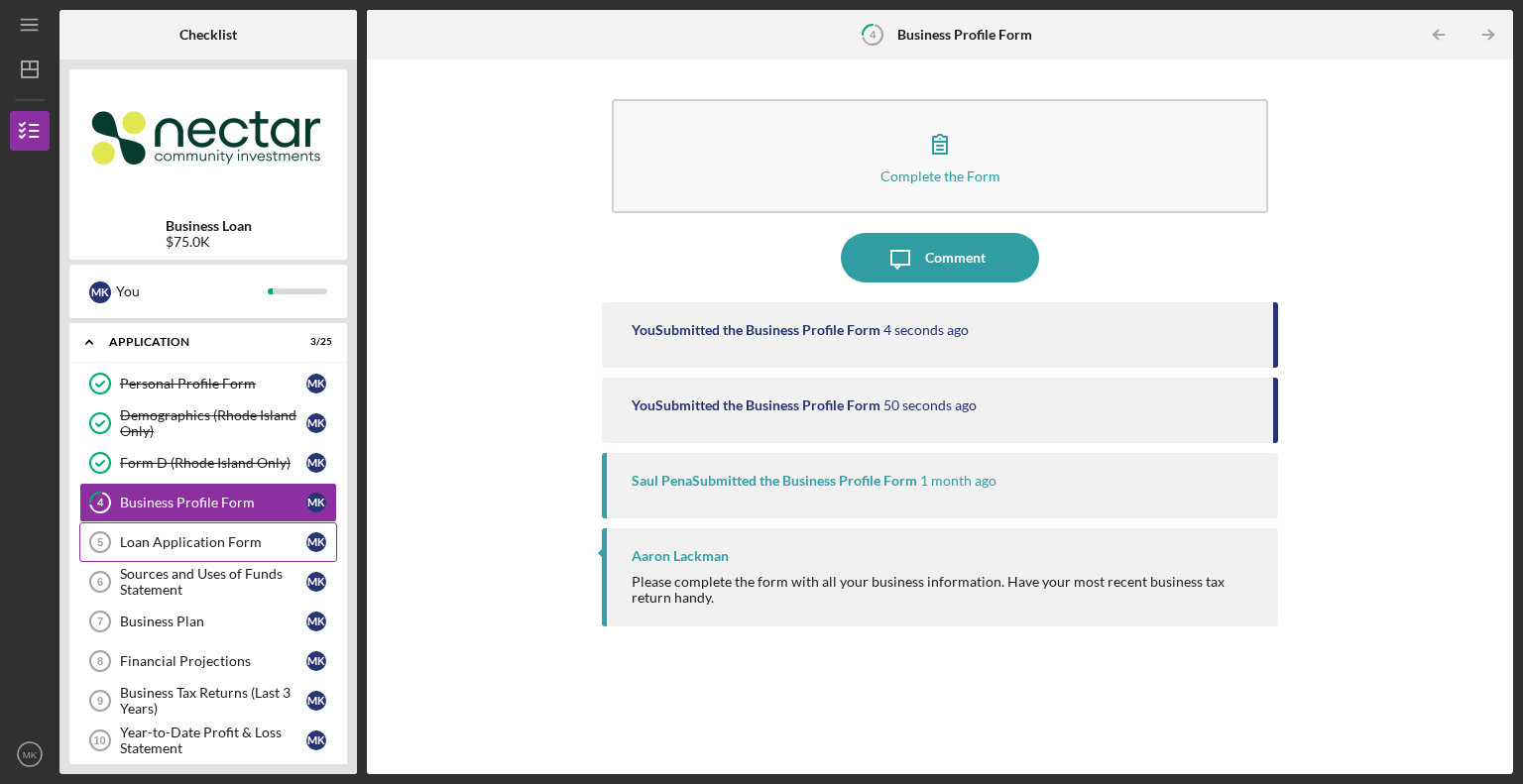 click on "Loan Application Form 5 Loan Application Form M K" at bounding box center (208, 542) 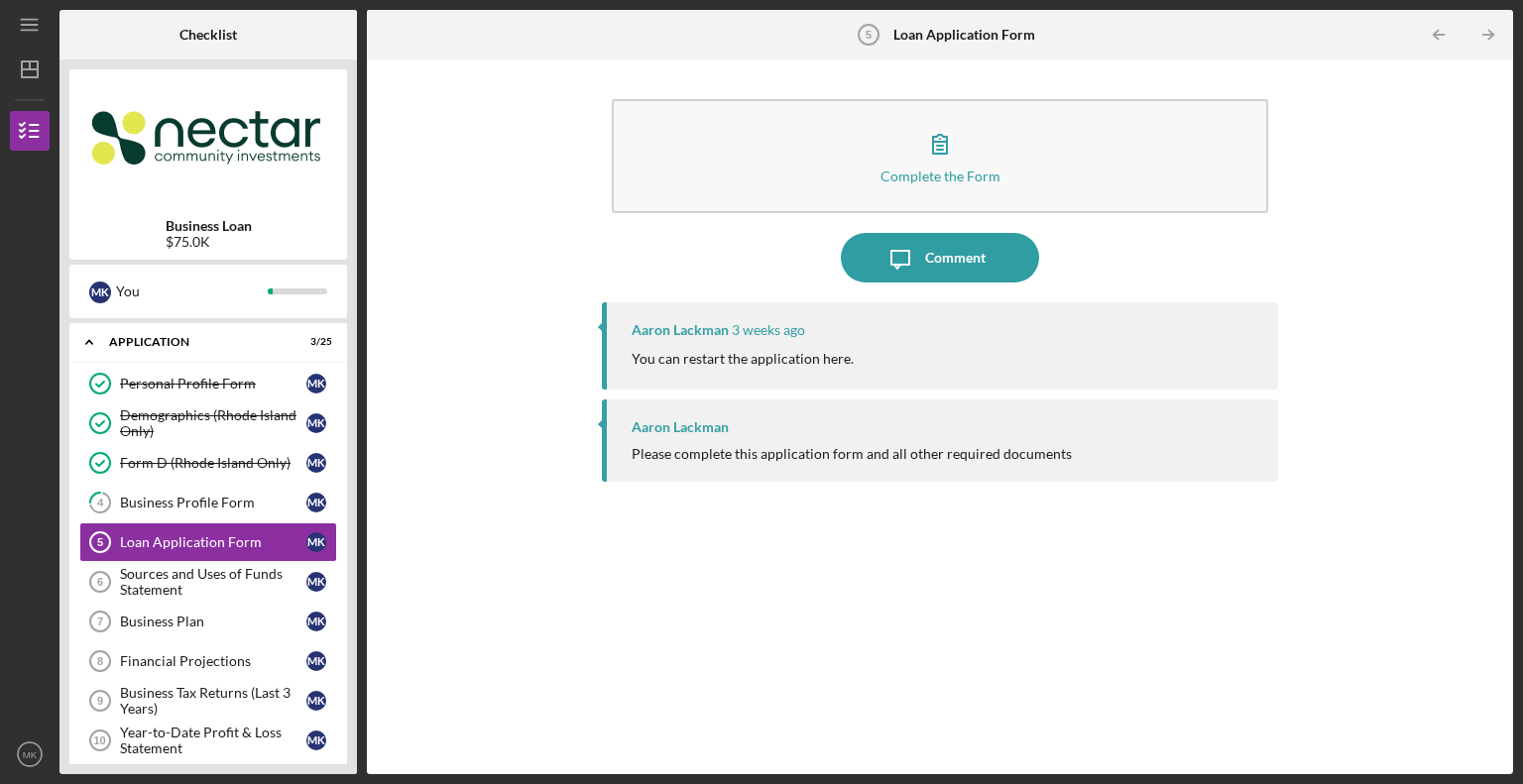 click on "You can restart the application here." at bounding box center (743, 359) 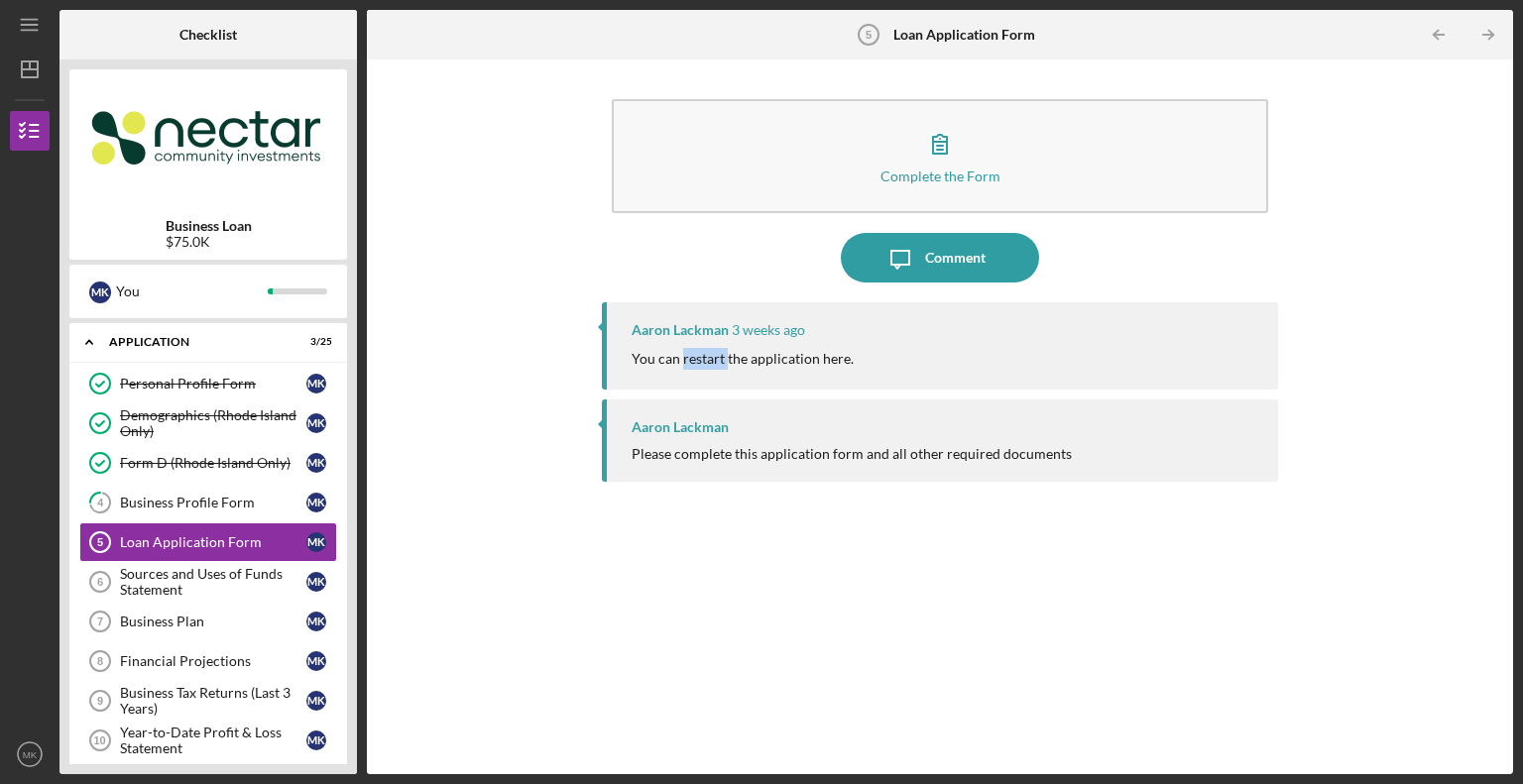 click on "You can restart the application here." at bounding box center [743, 359] 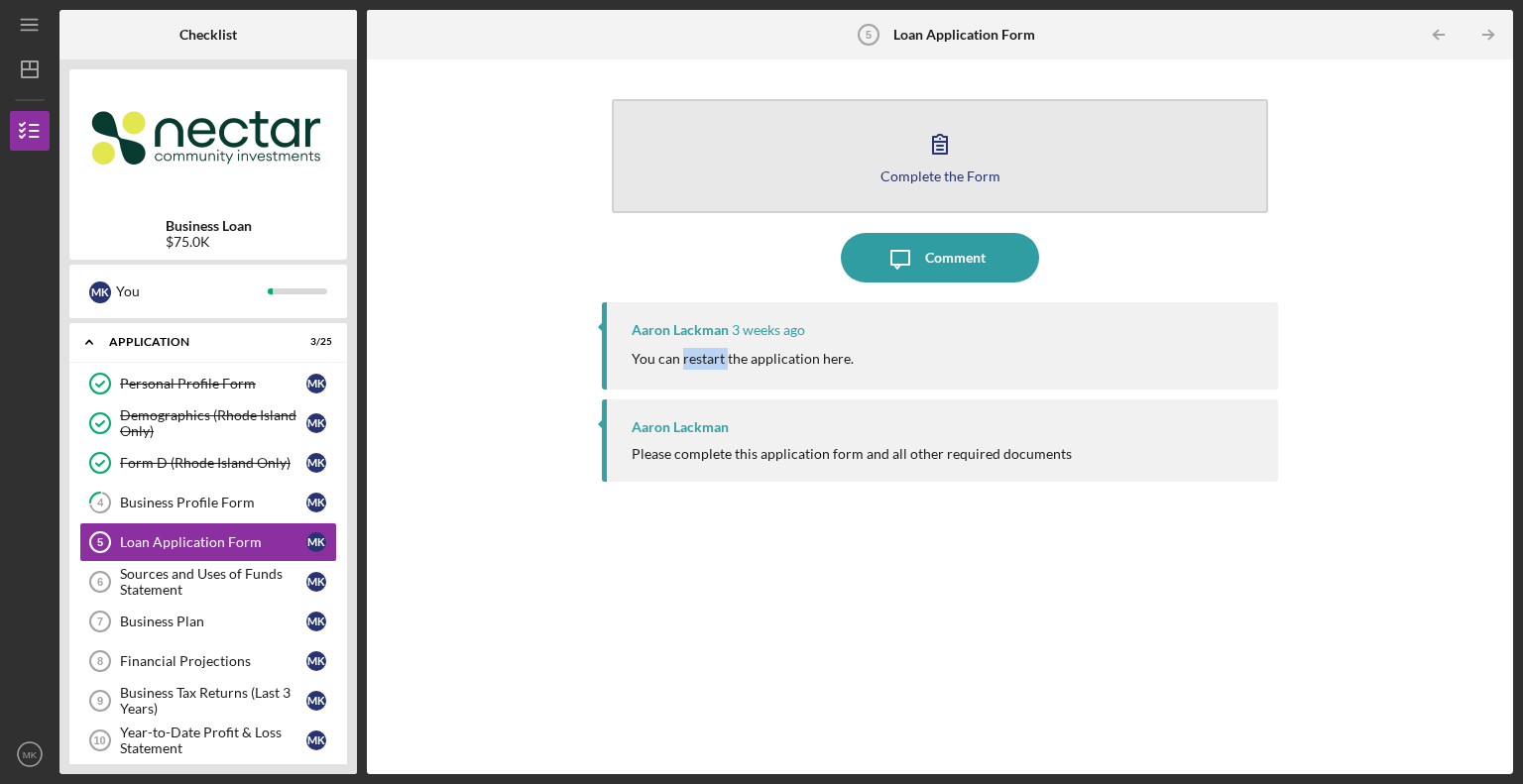 click on "Complete the Form Form" at bounding box center [940, 156] 